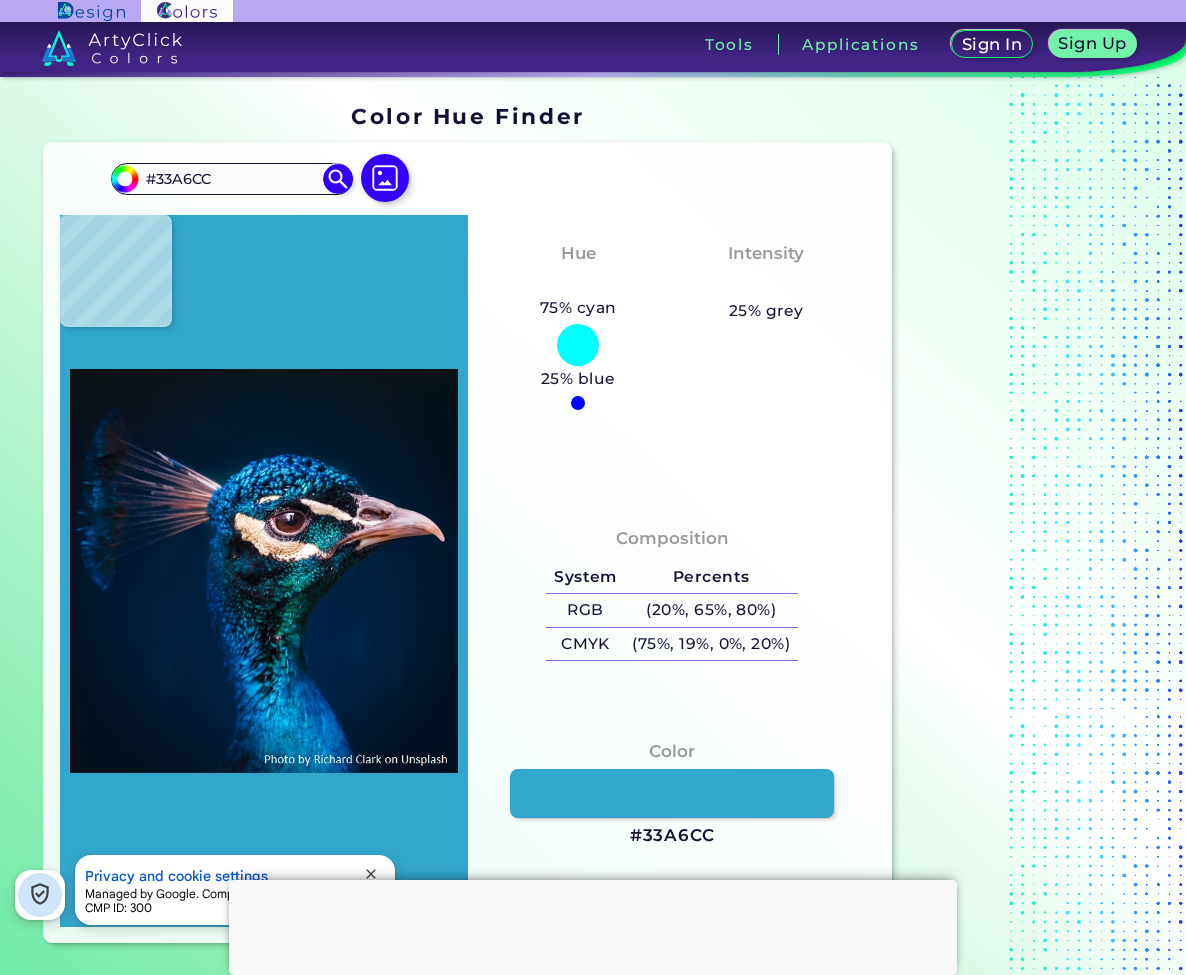 scroll, scrollTop: 0, scrollLeft: 0, axis: both 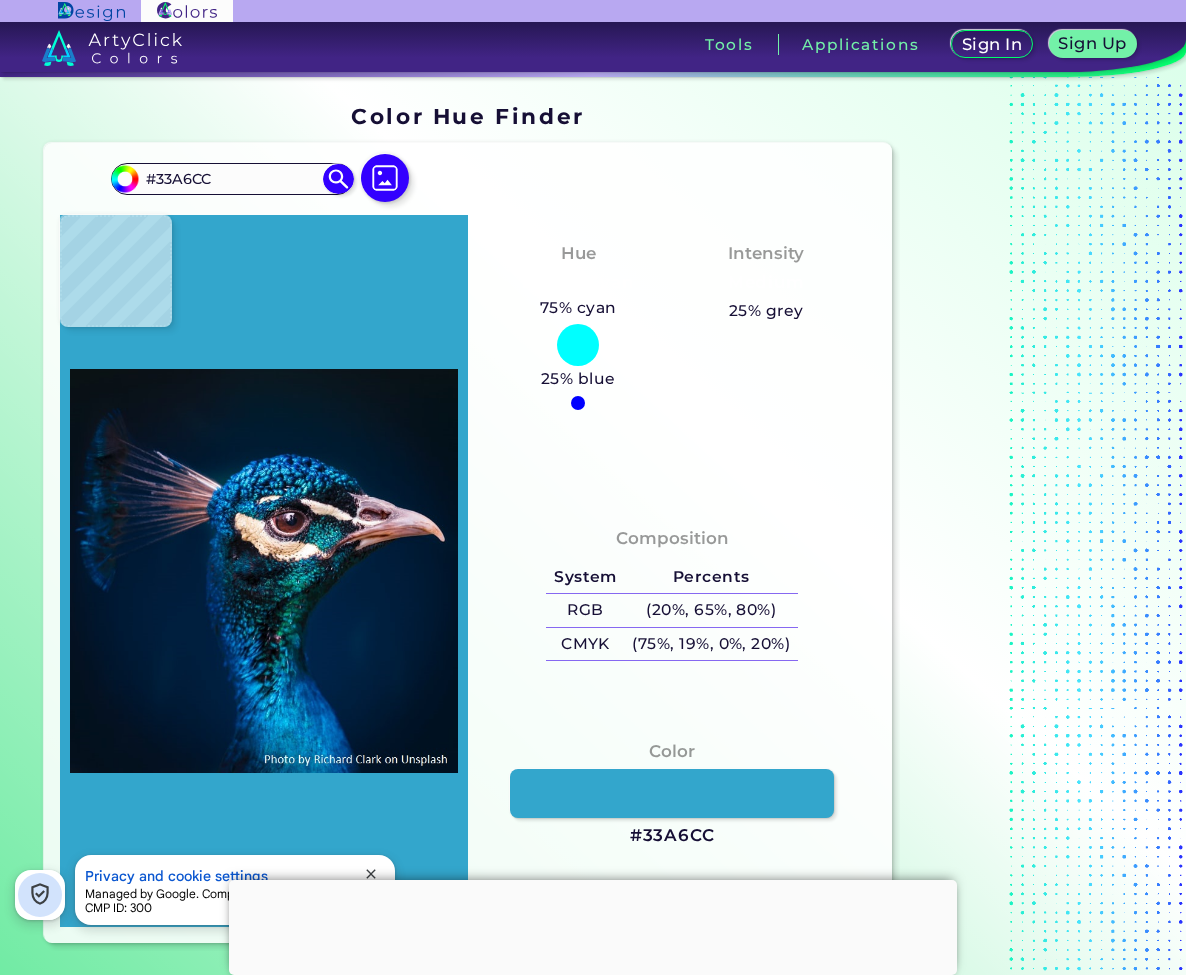 type on "#2096c3" 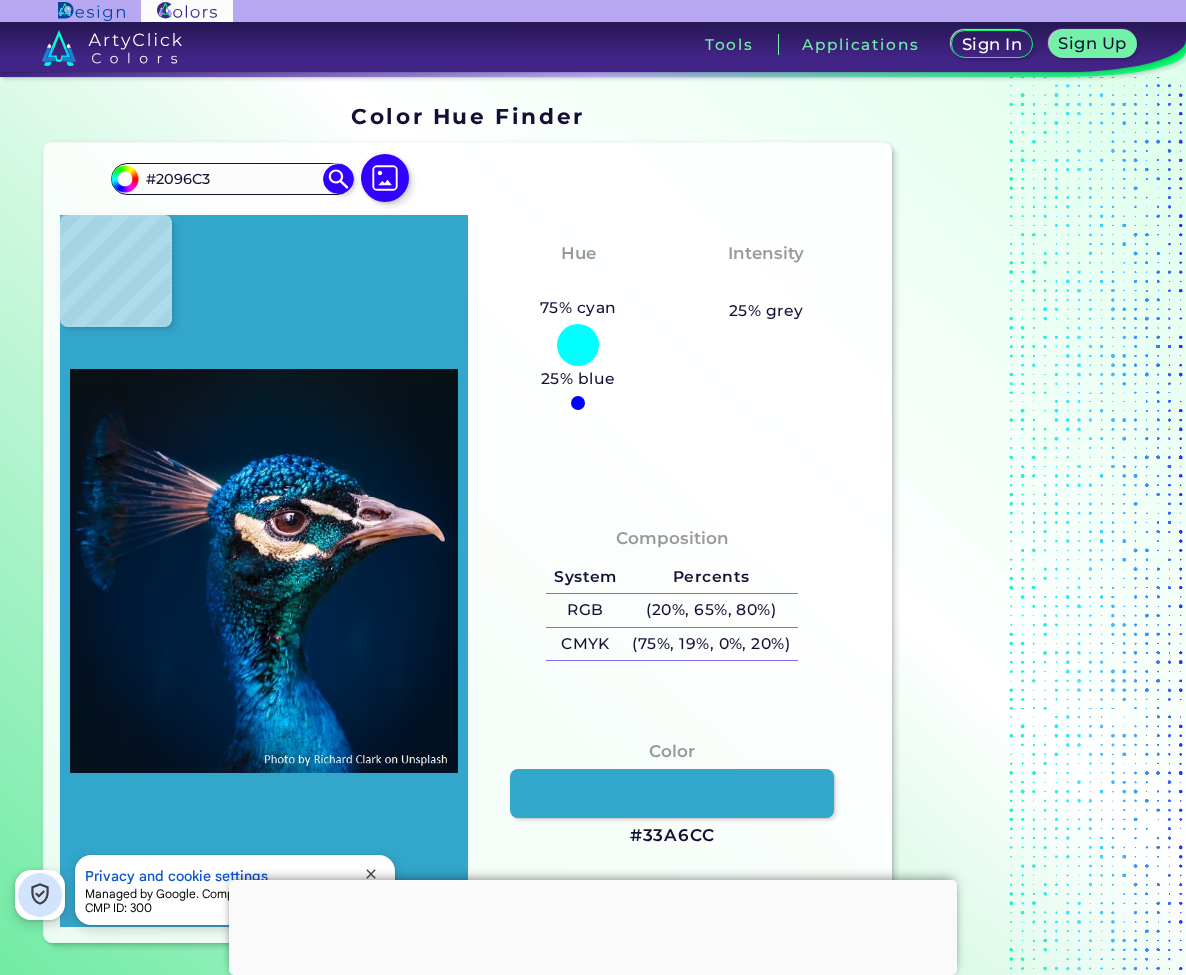 type on "#127293" 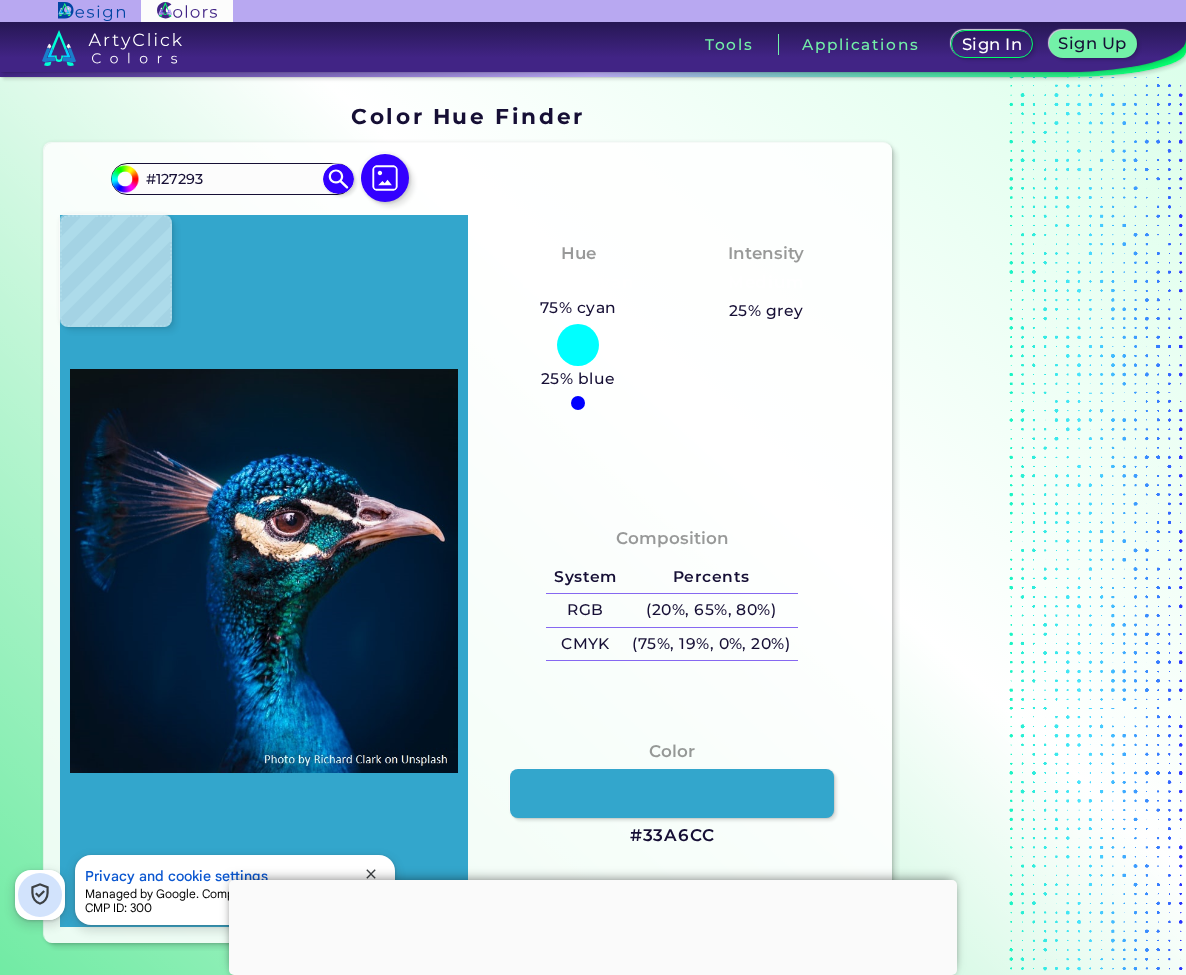 type on "#003250" 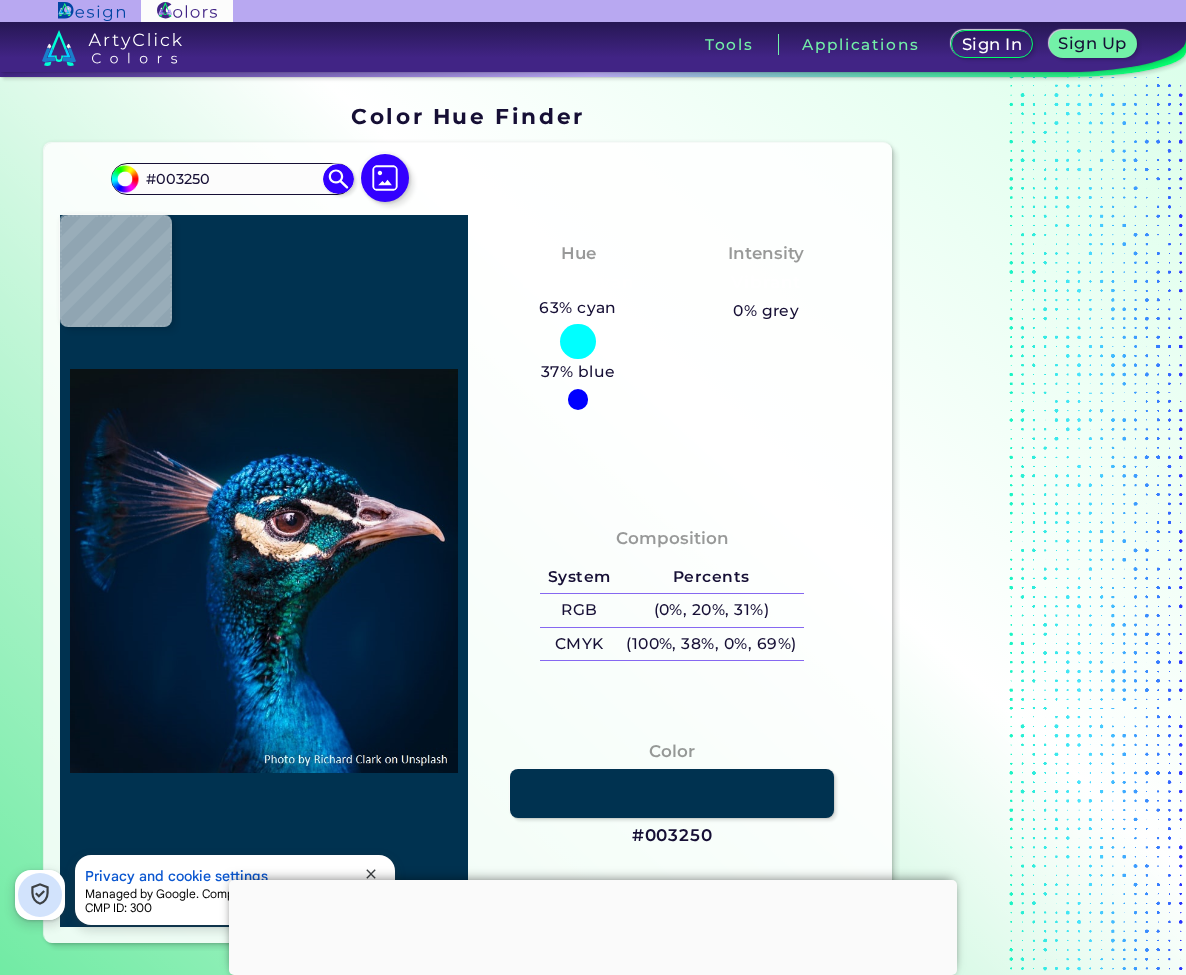 type on "#128ca7" 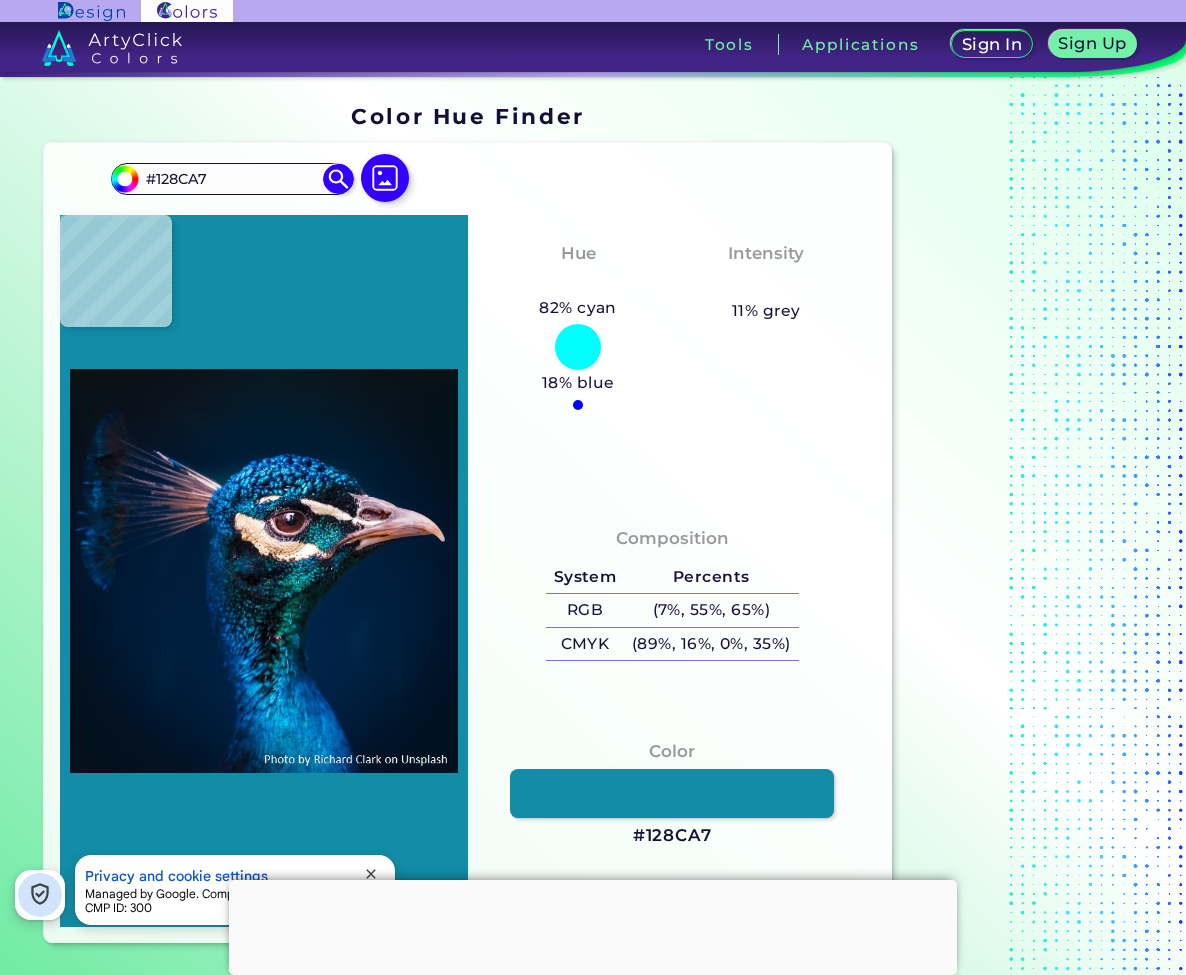 type on "#516968" 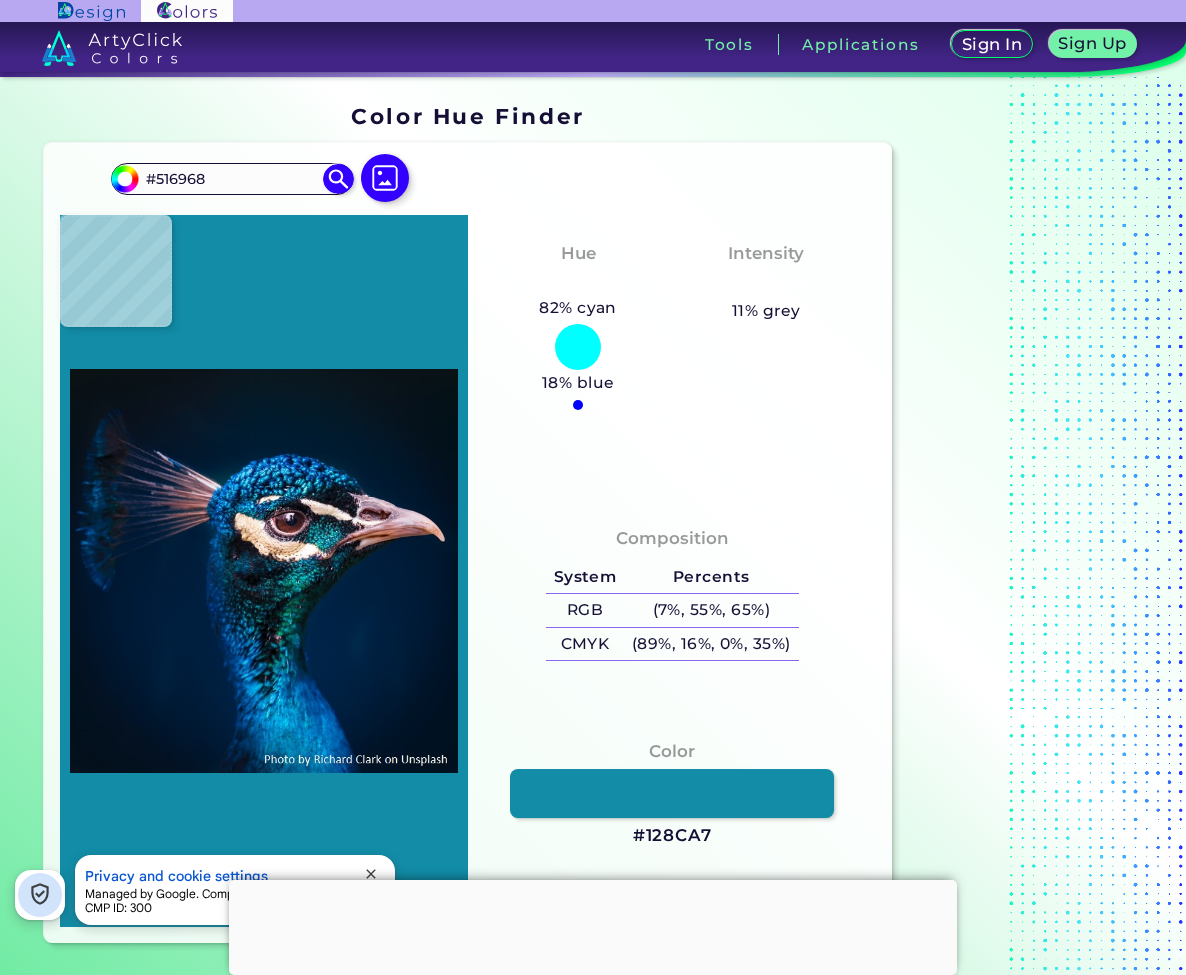 type on "#0b405f" 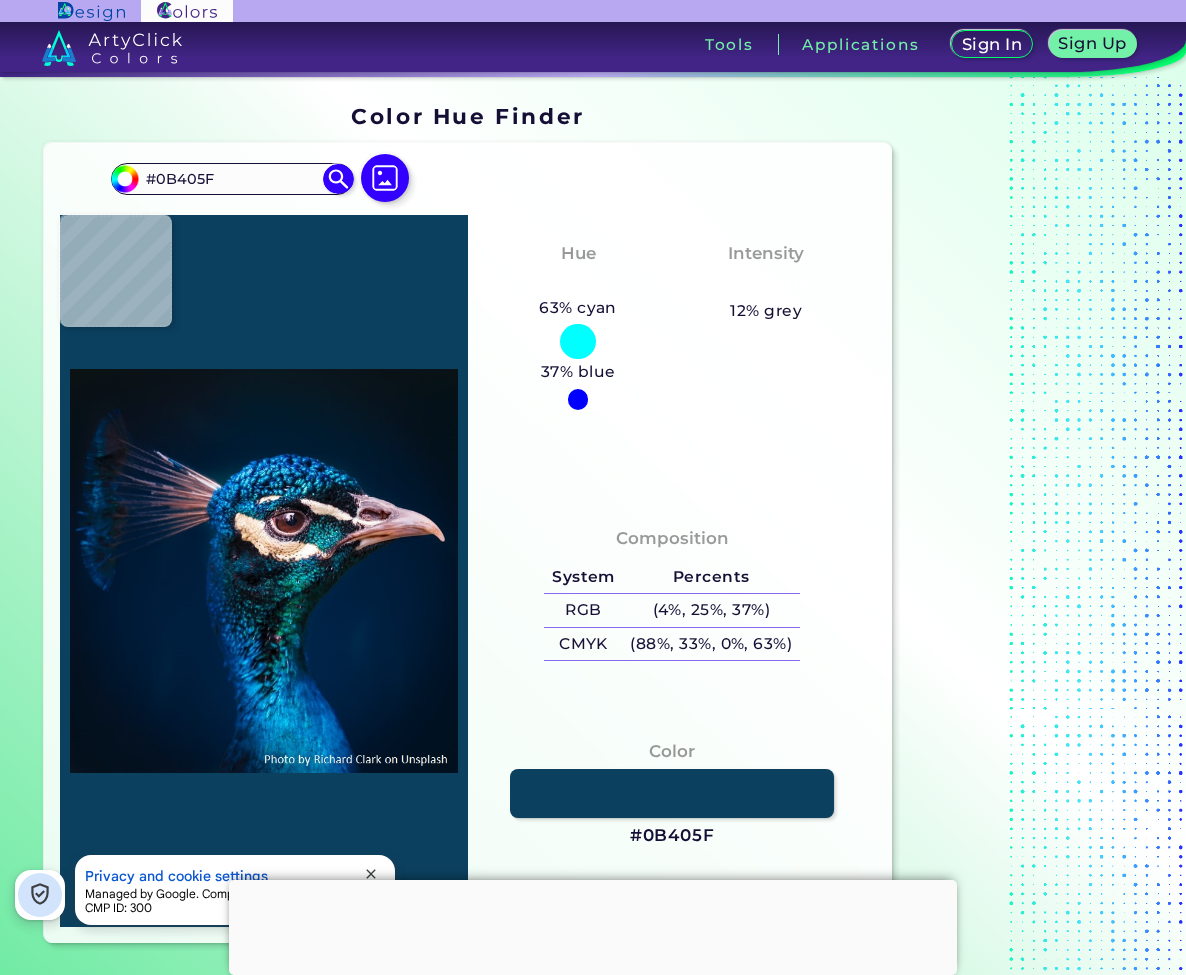 type on "#1893a9" 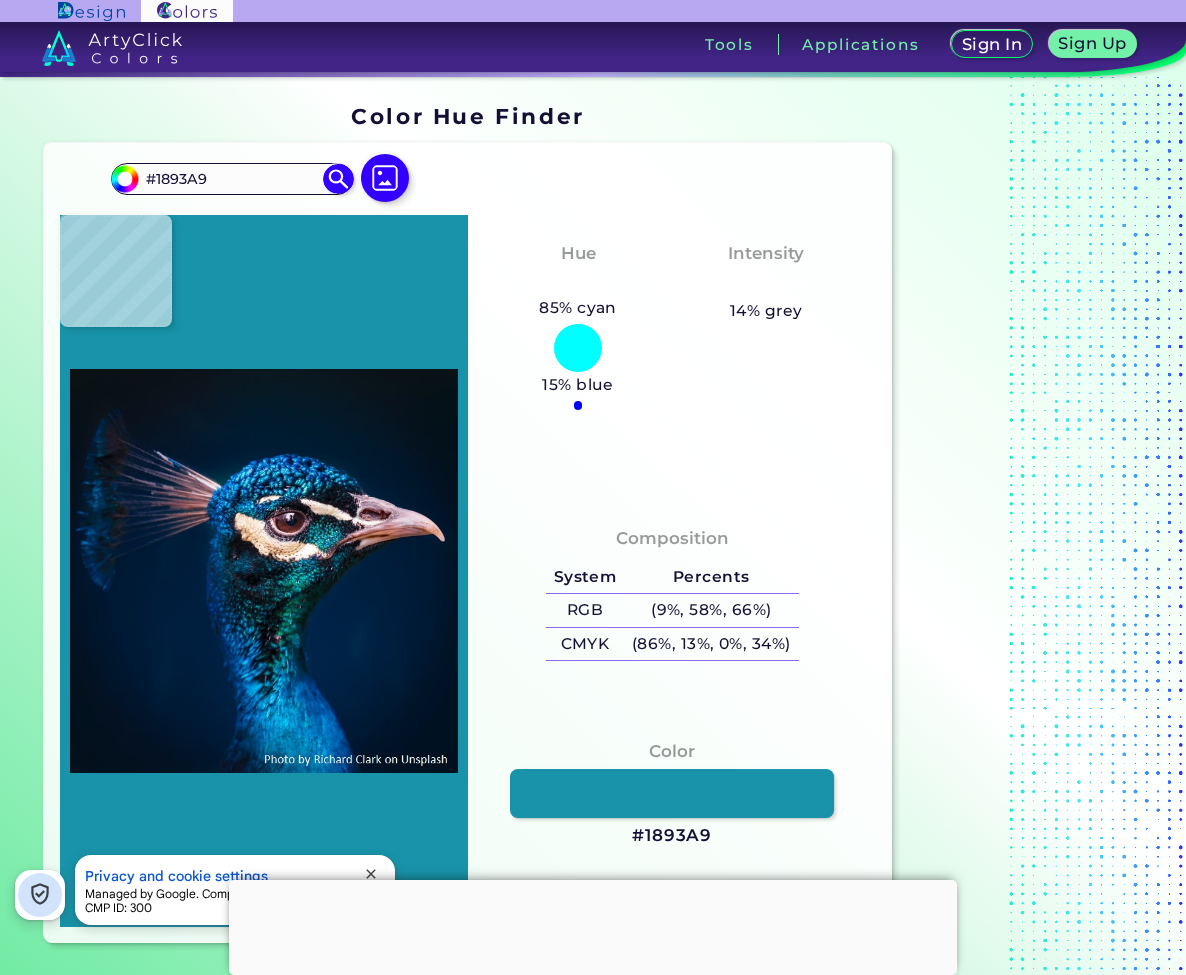 type on "#3b98ab" 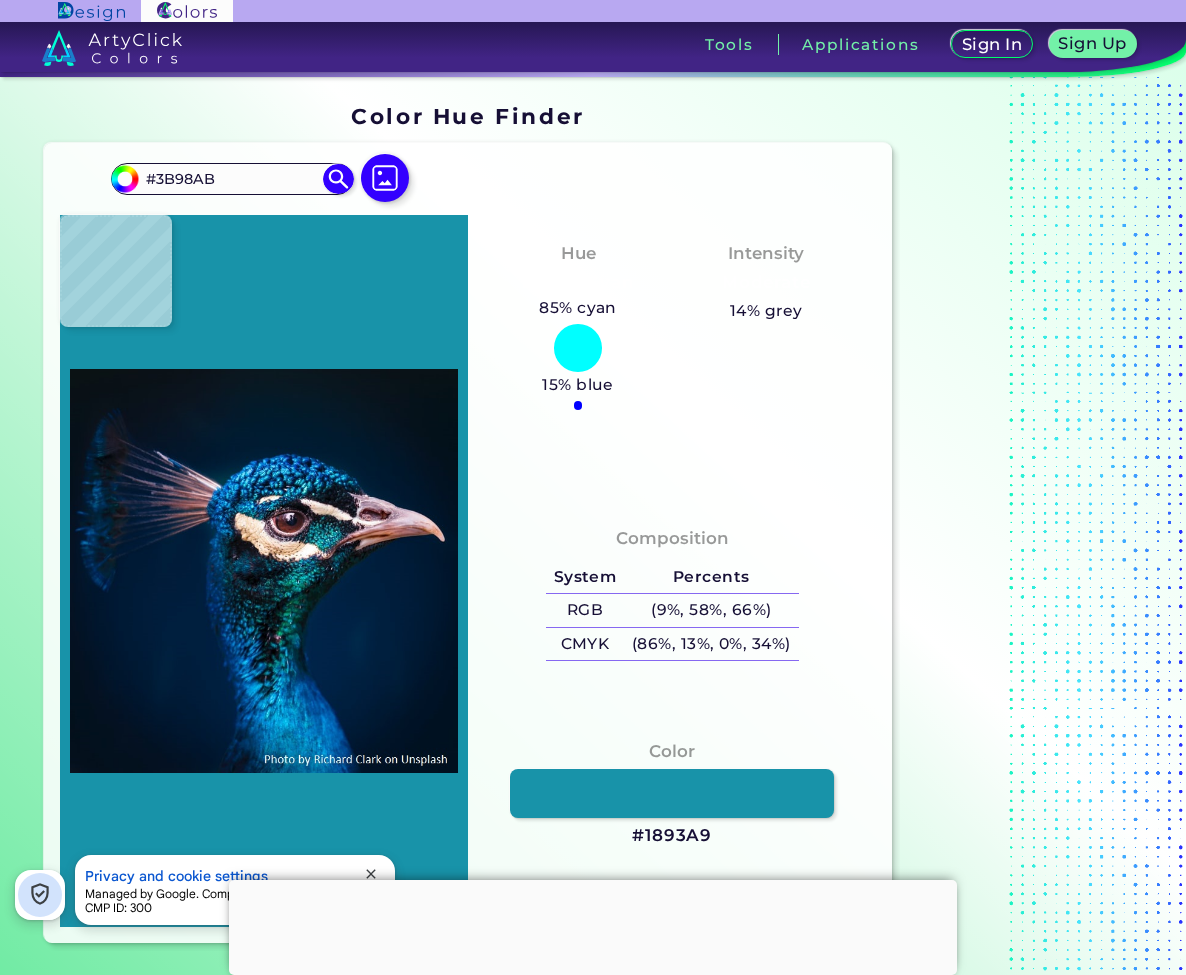type on "#1082a3" 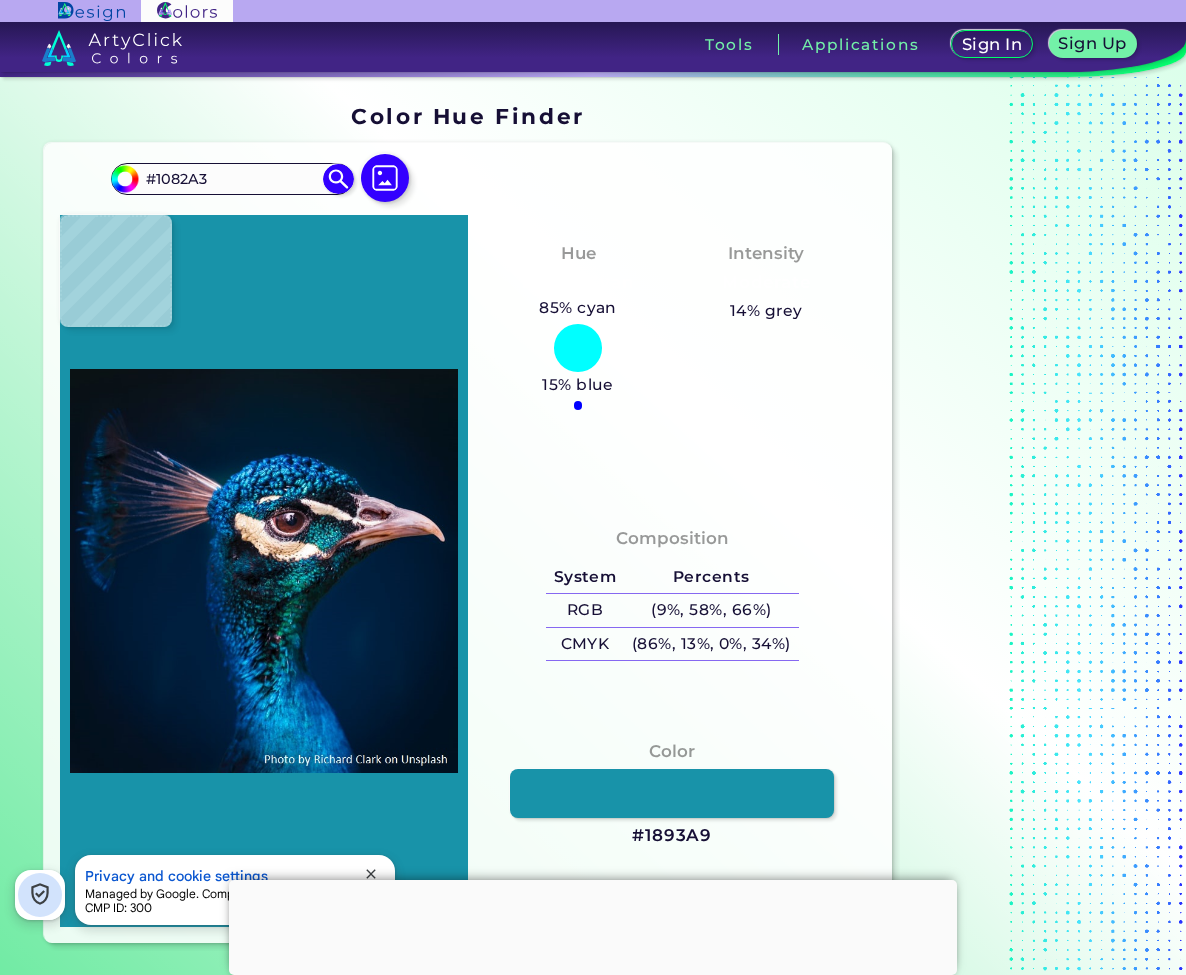 type on "#003864" 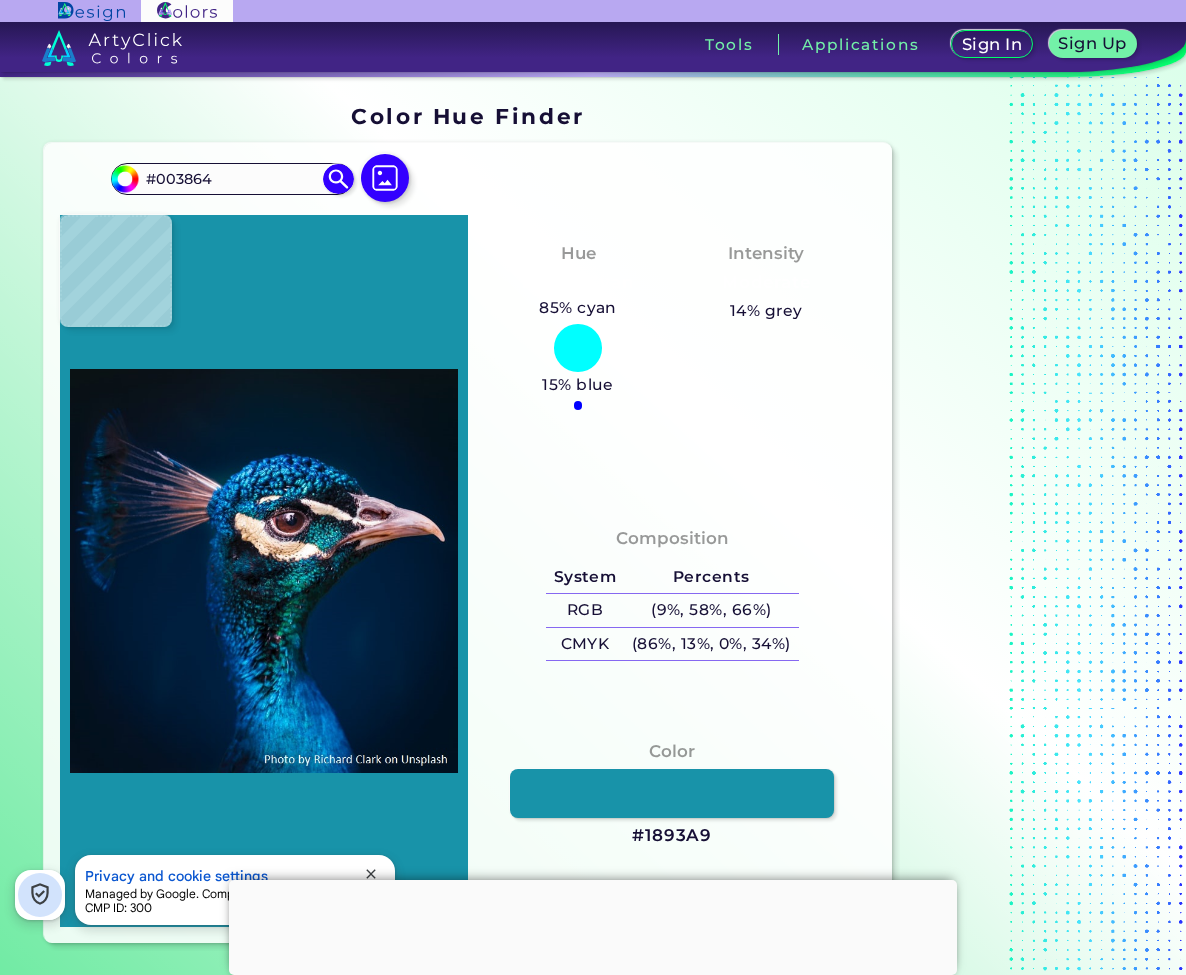 type on "#2098c9" 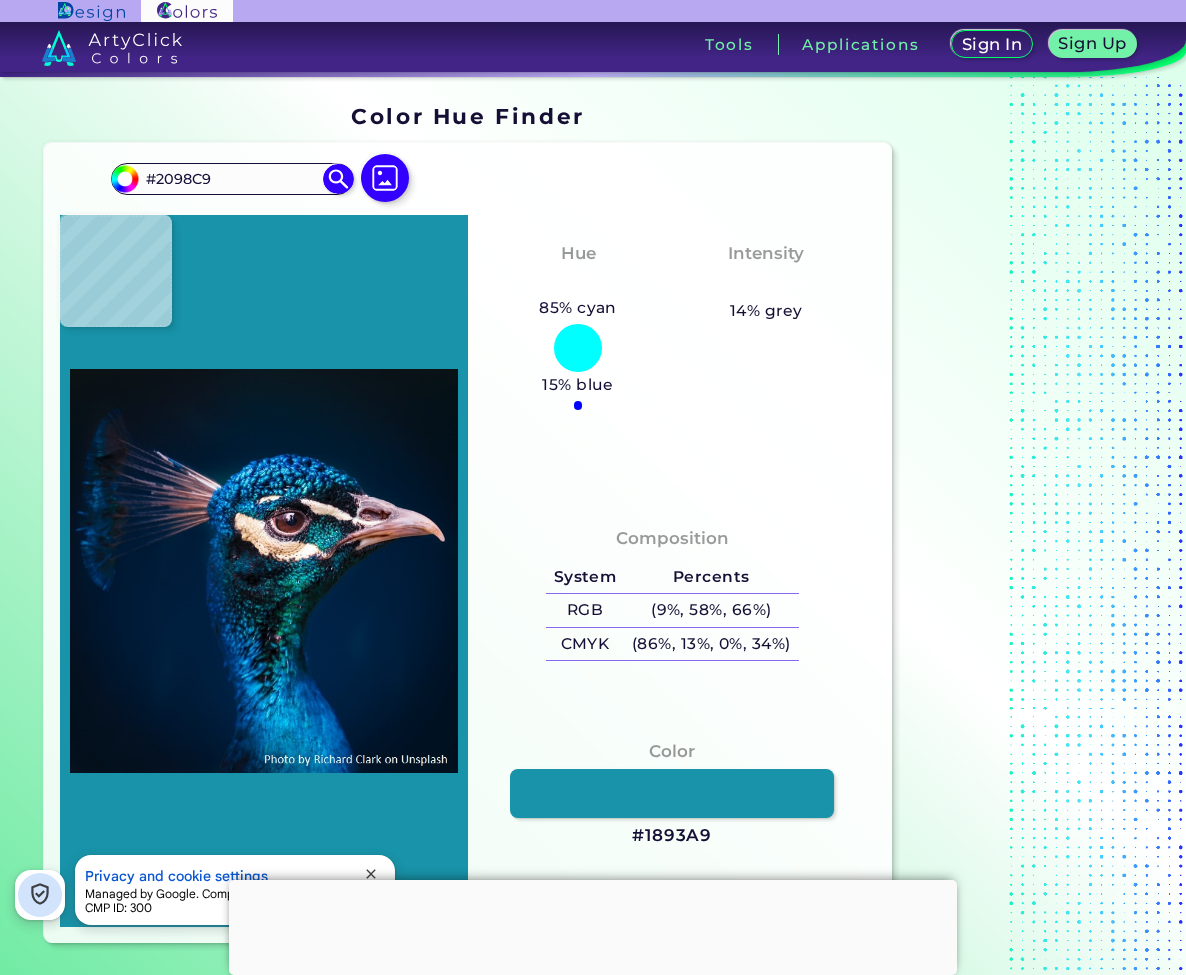 type on "#043c76" 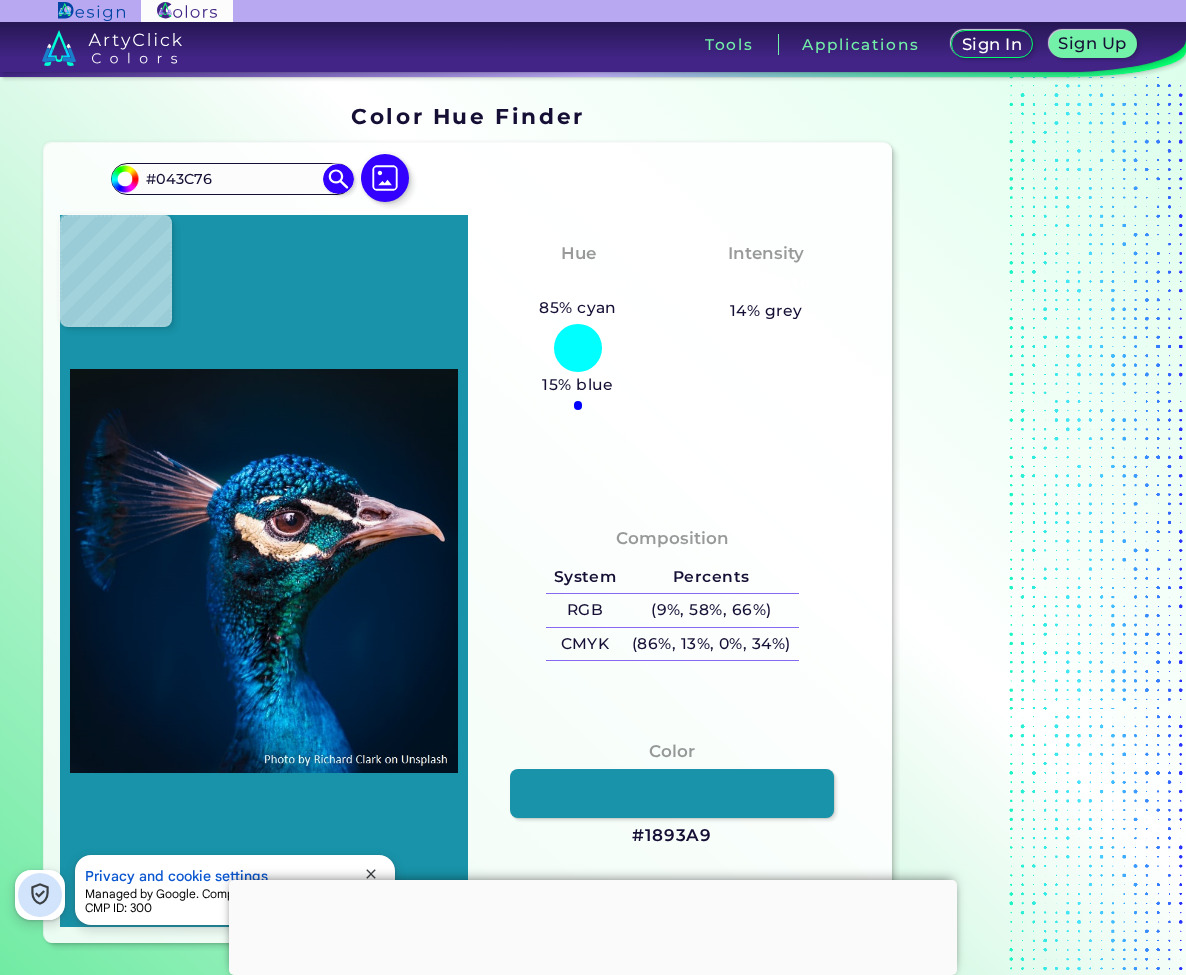 type on "#1492c2" 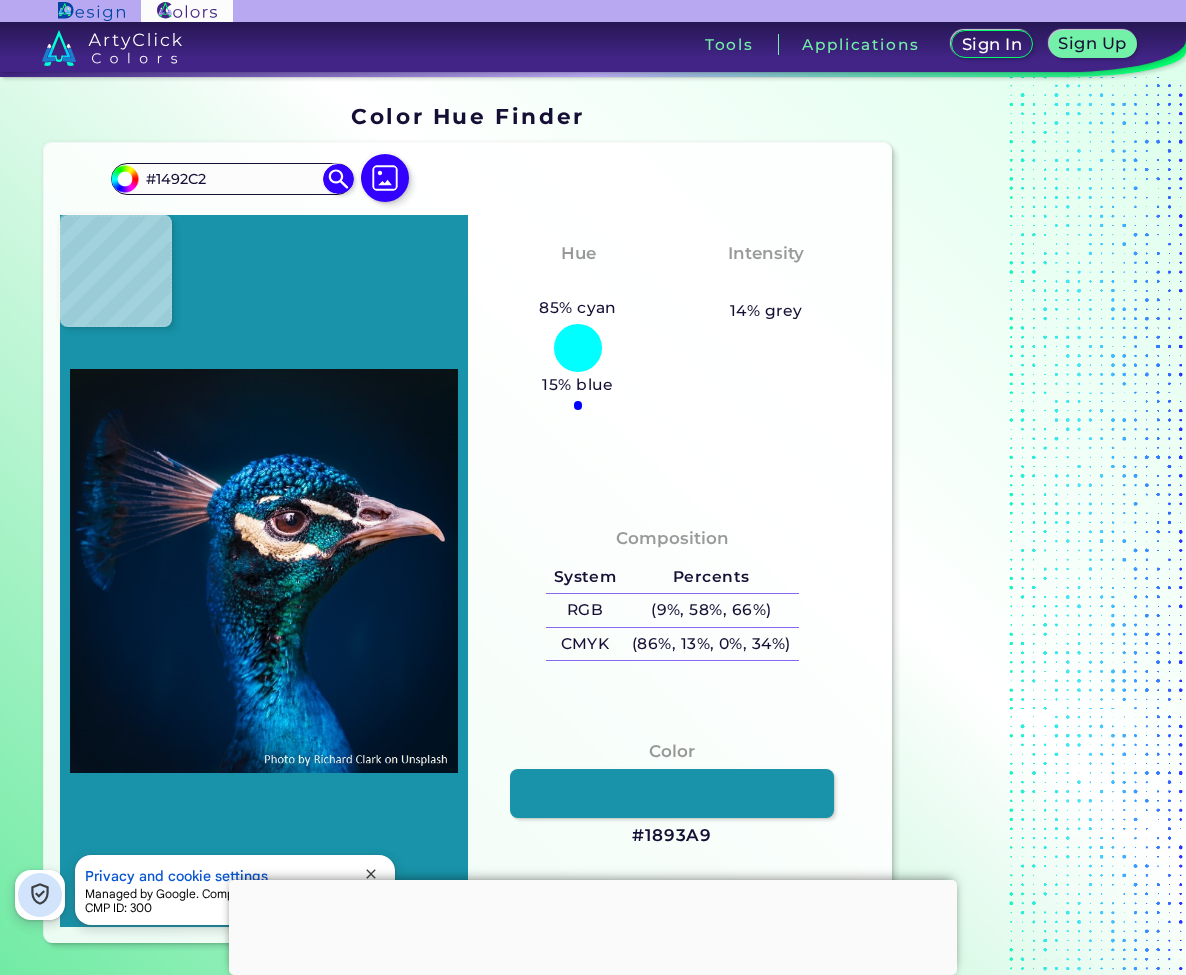 type on "#005063" 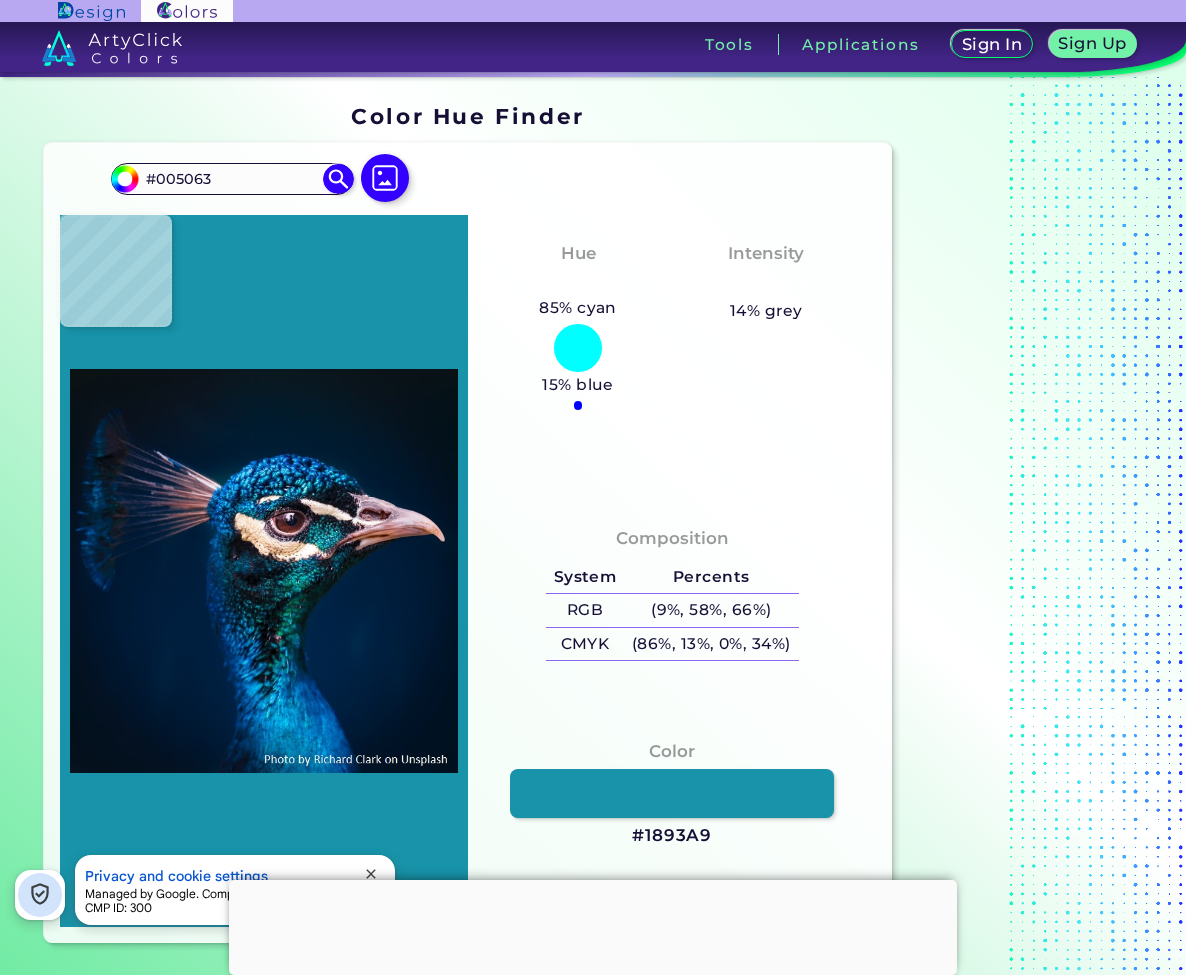 type on "#147c9d" 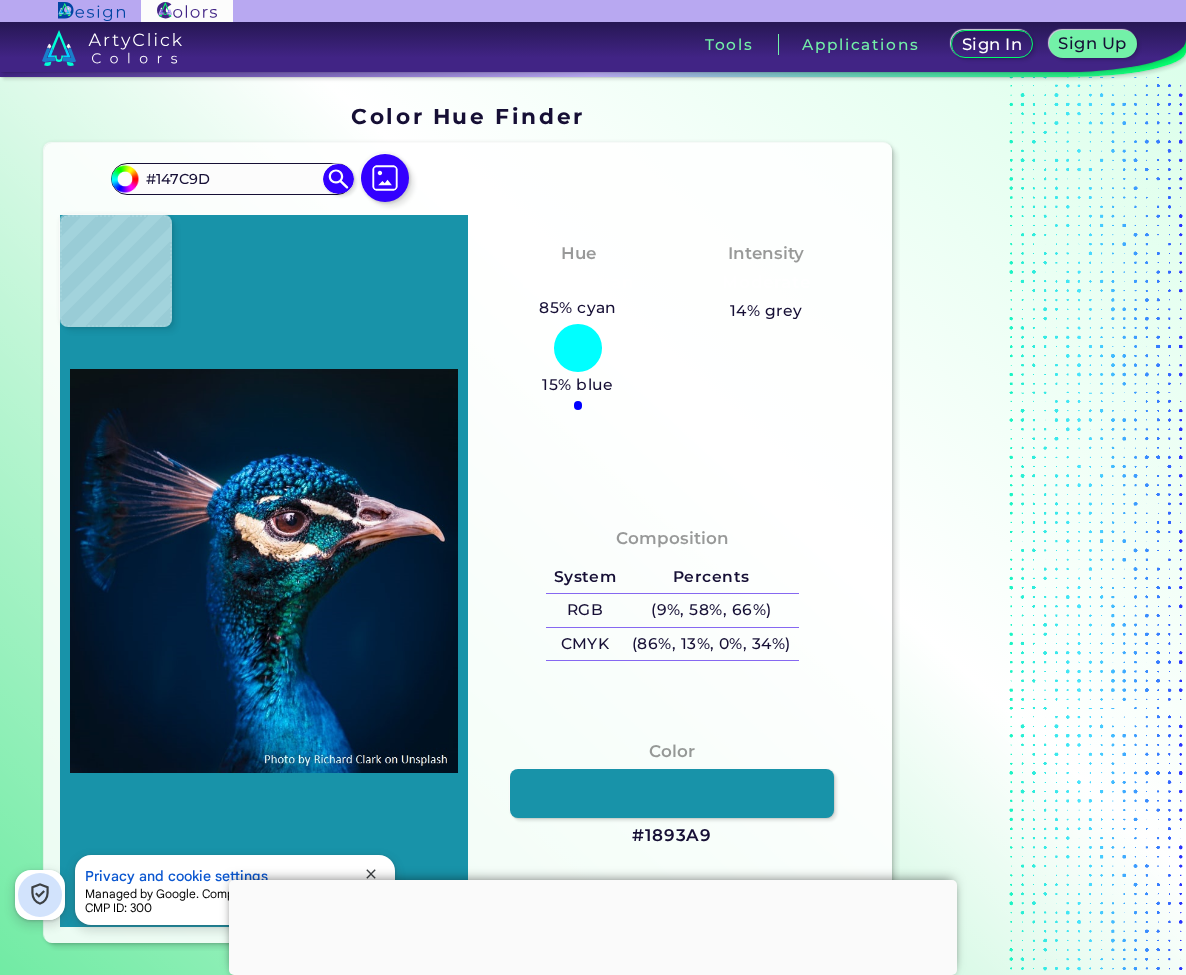 type on "#015a75" 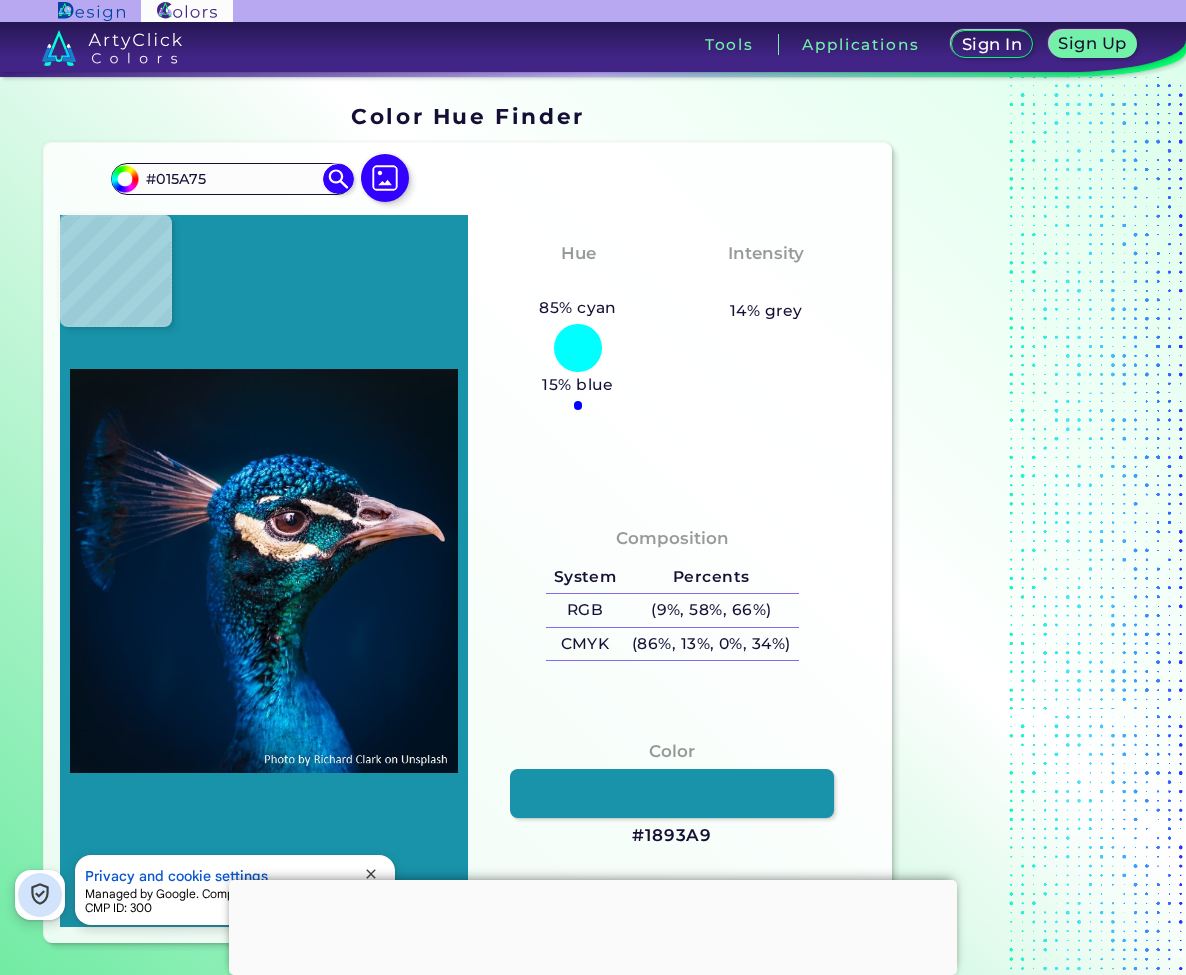 type on "#081c30" 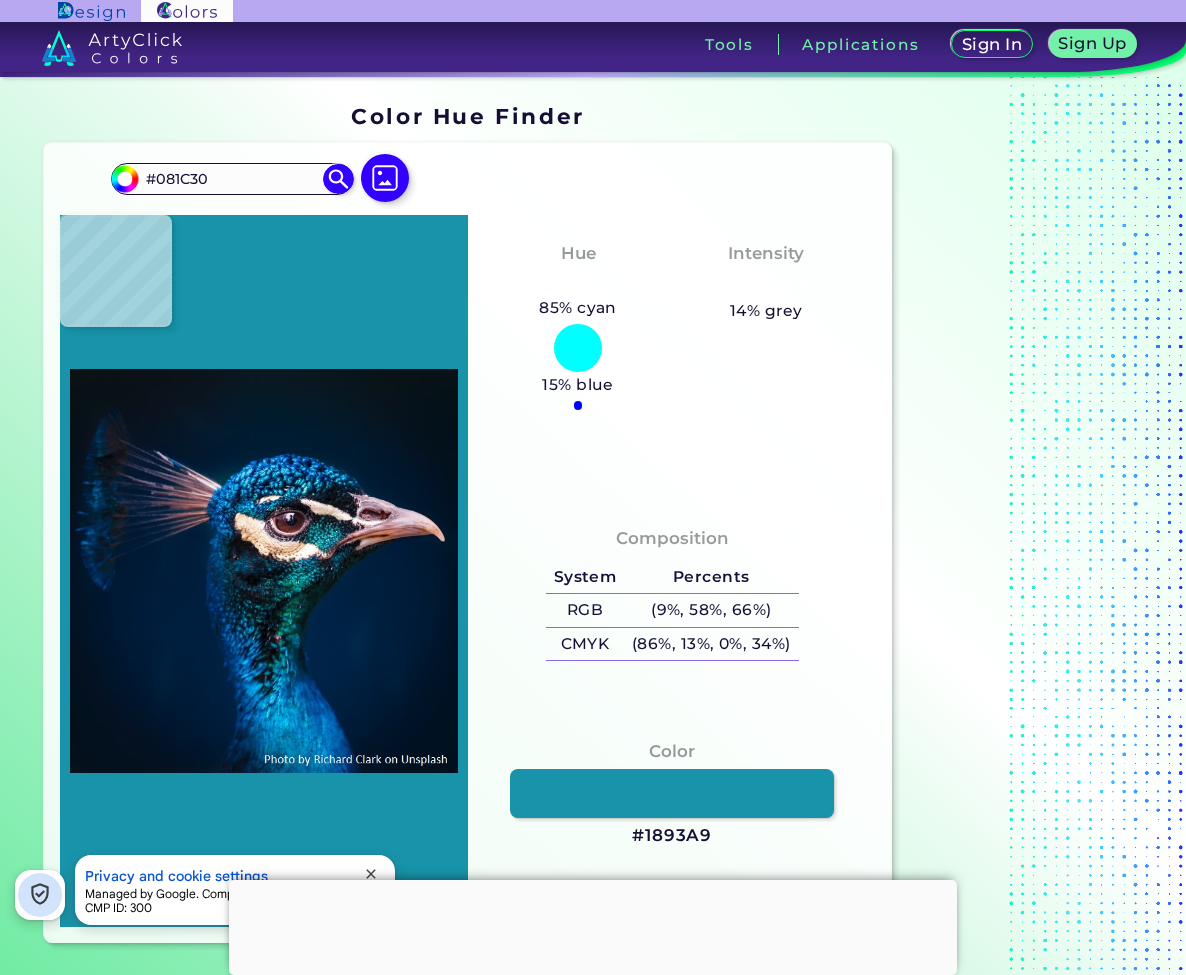 type on "#0f5b7f" 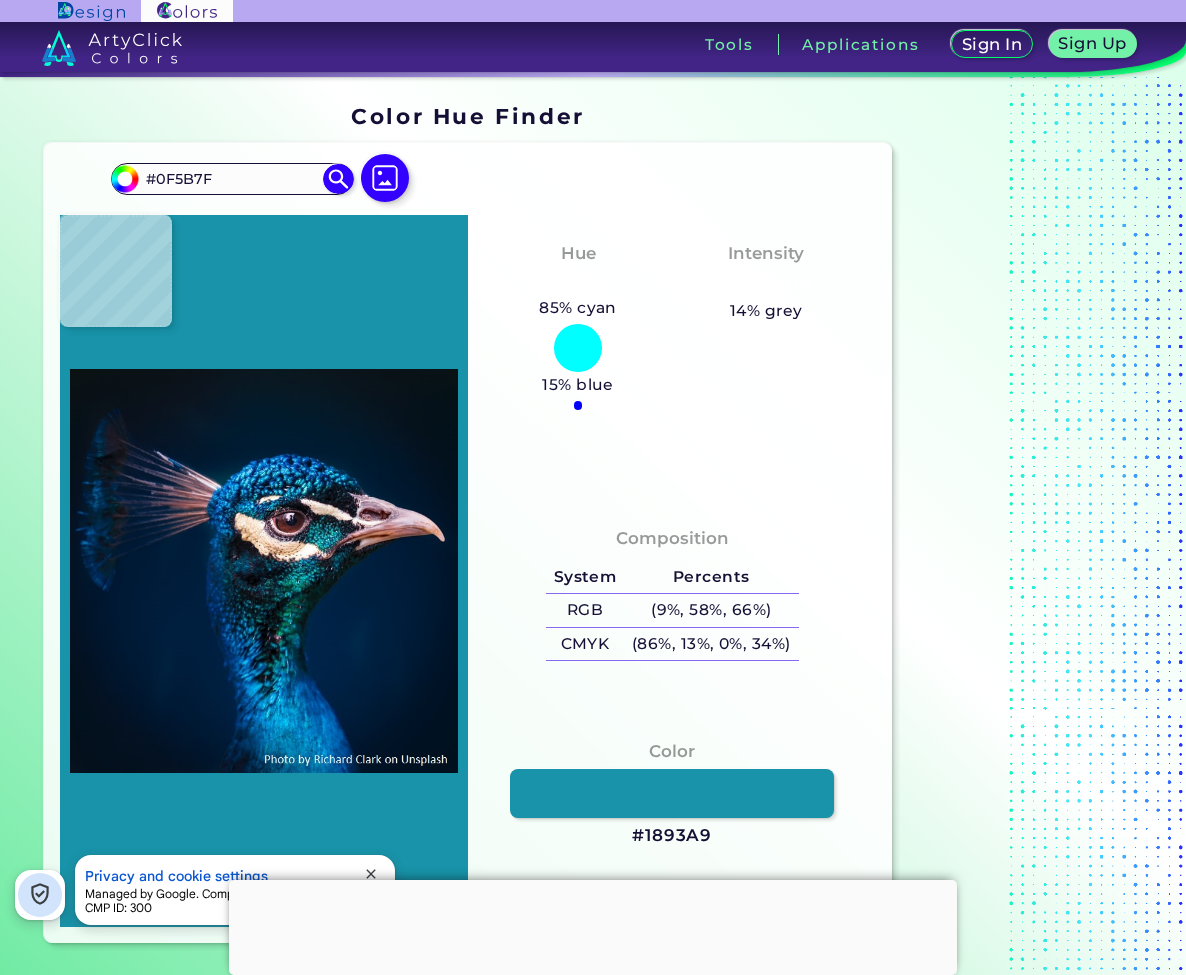 type on "#003664" 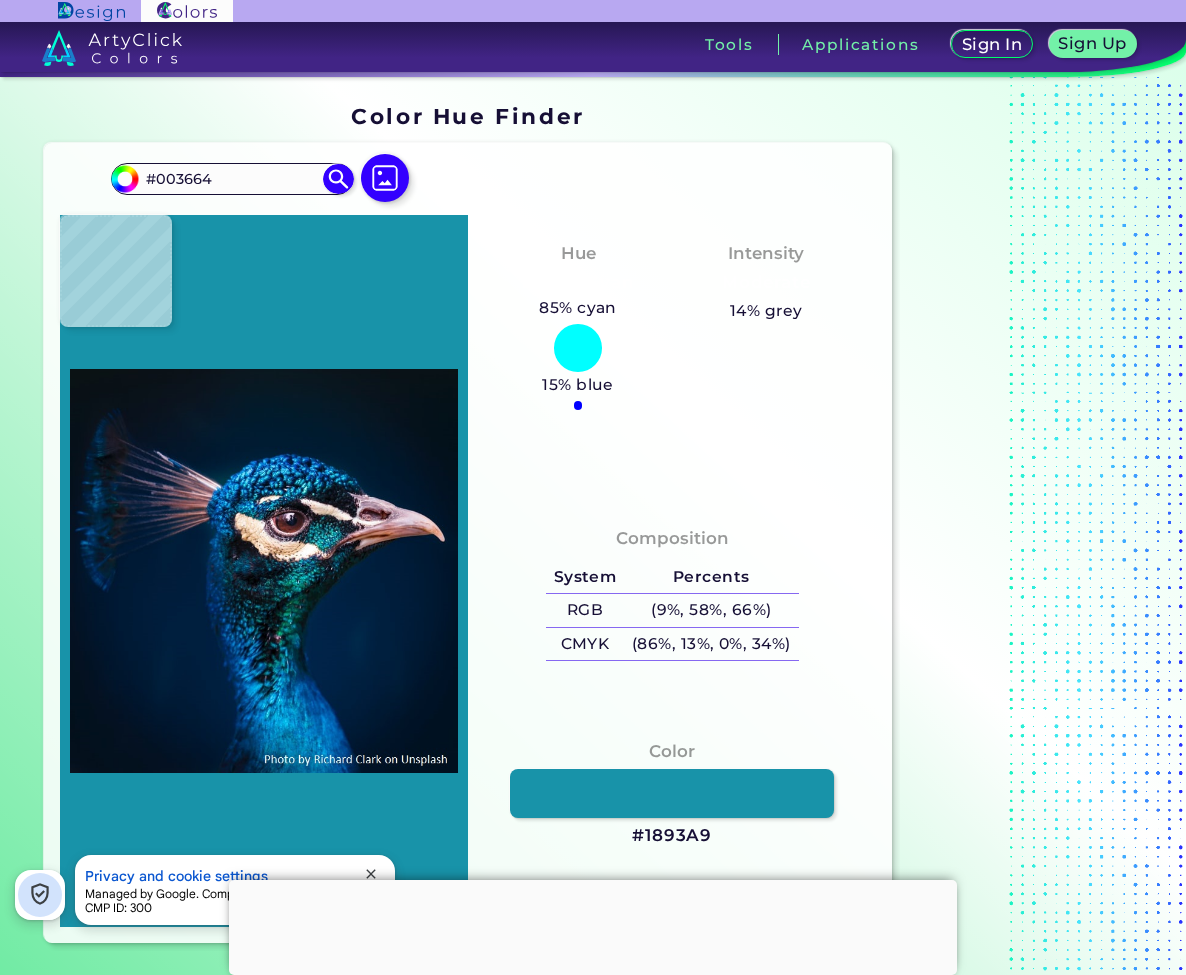 type on "#001a31" 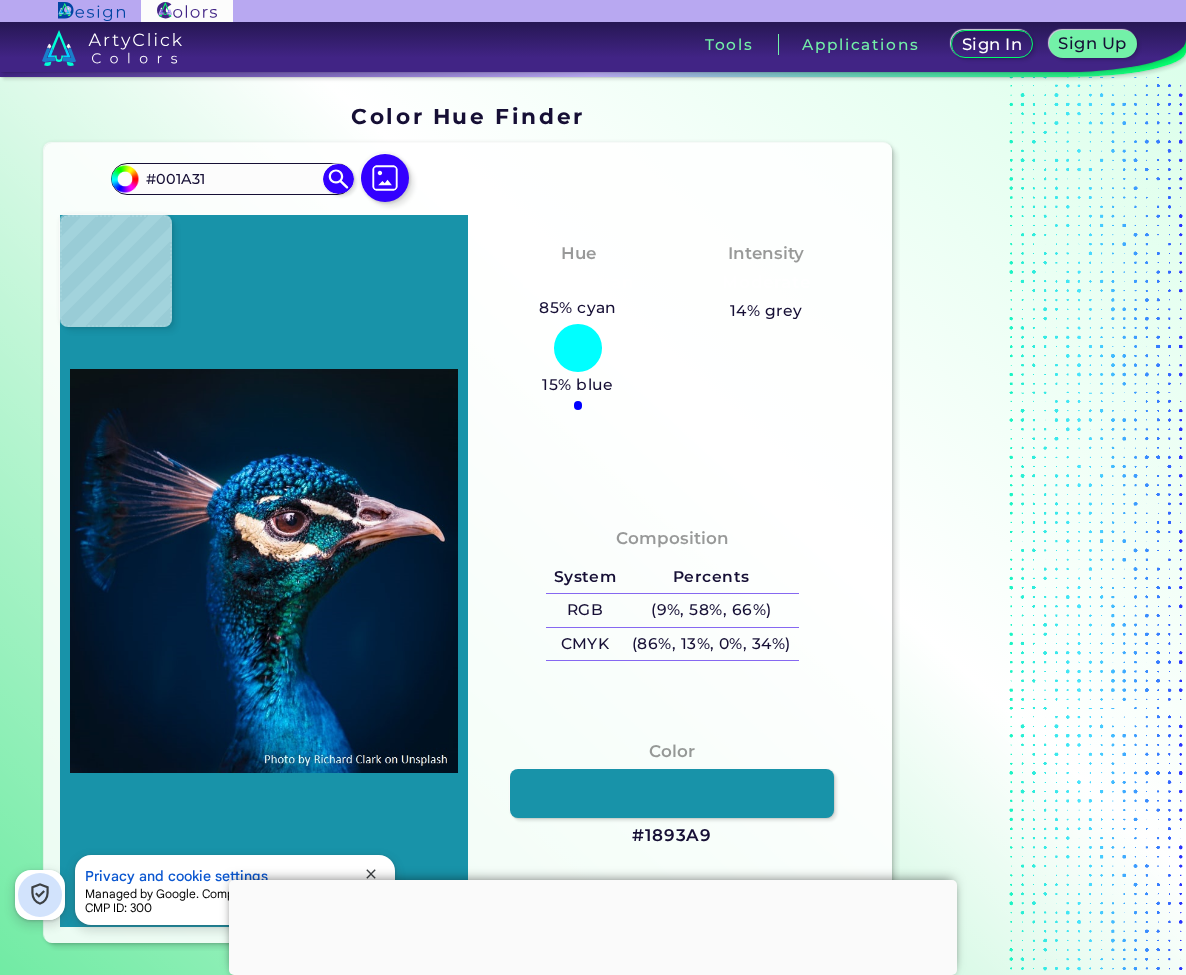 type on "#00162b" 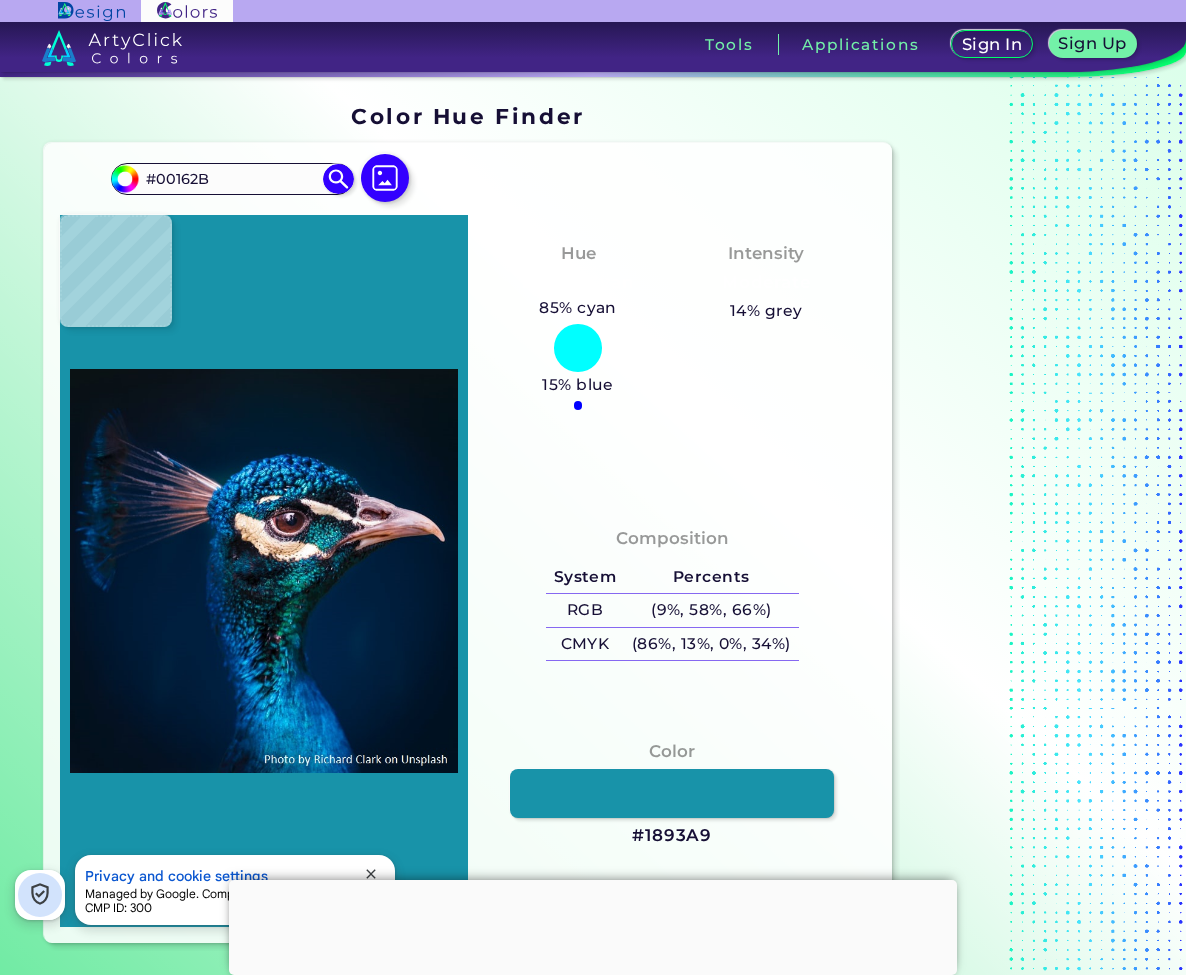 type on "#021225" 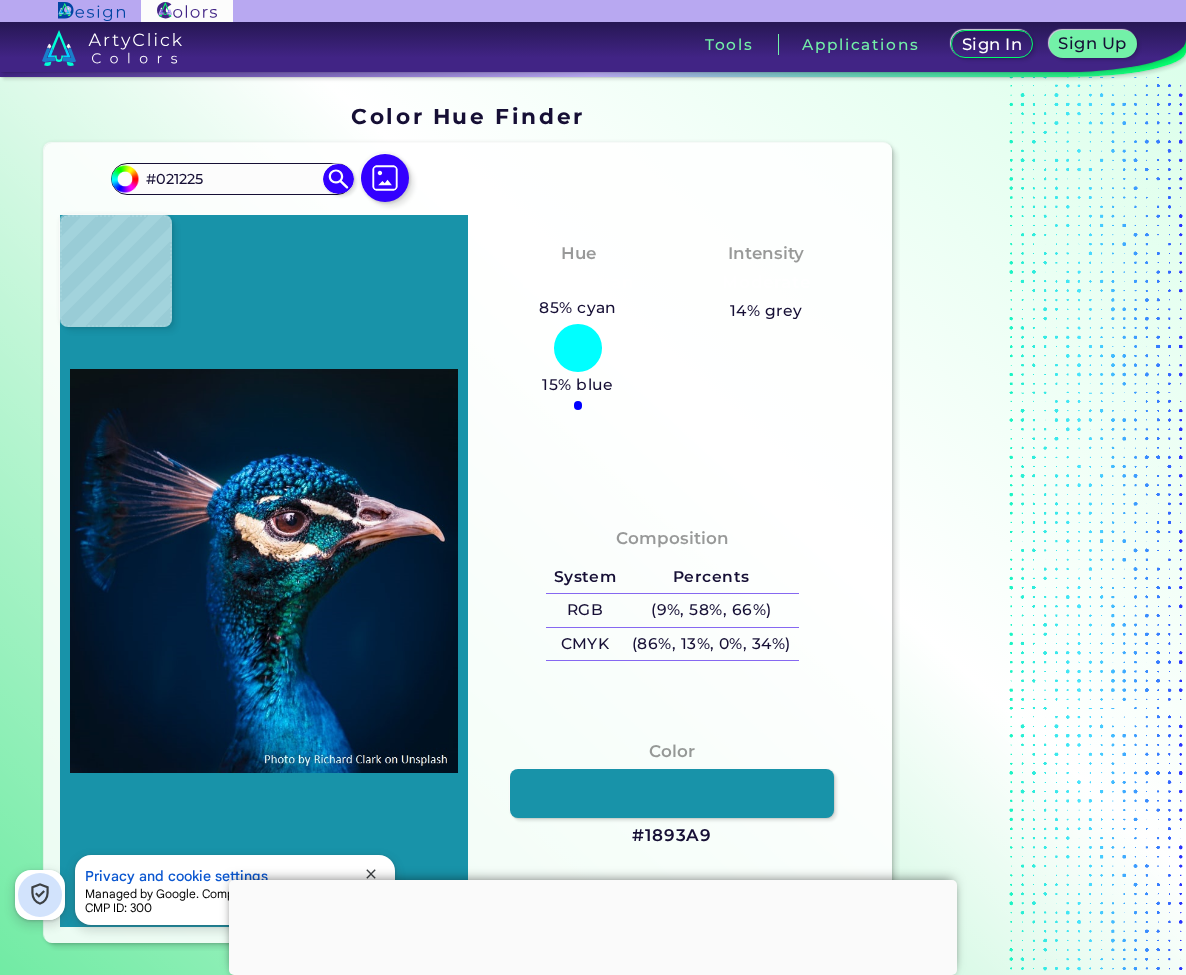 type on "#02111d" 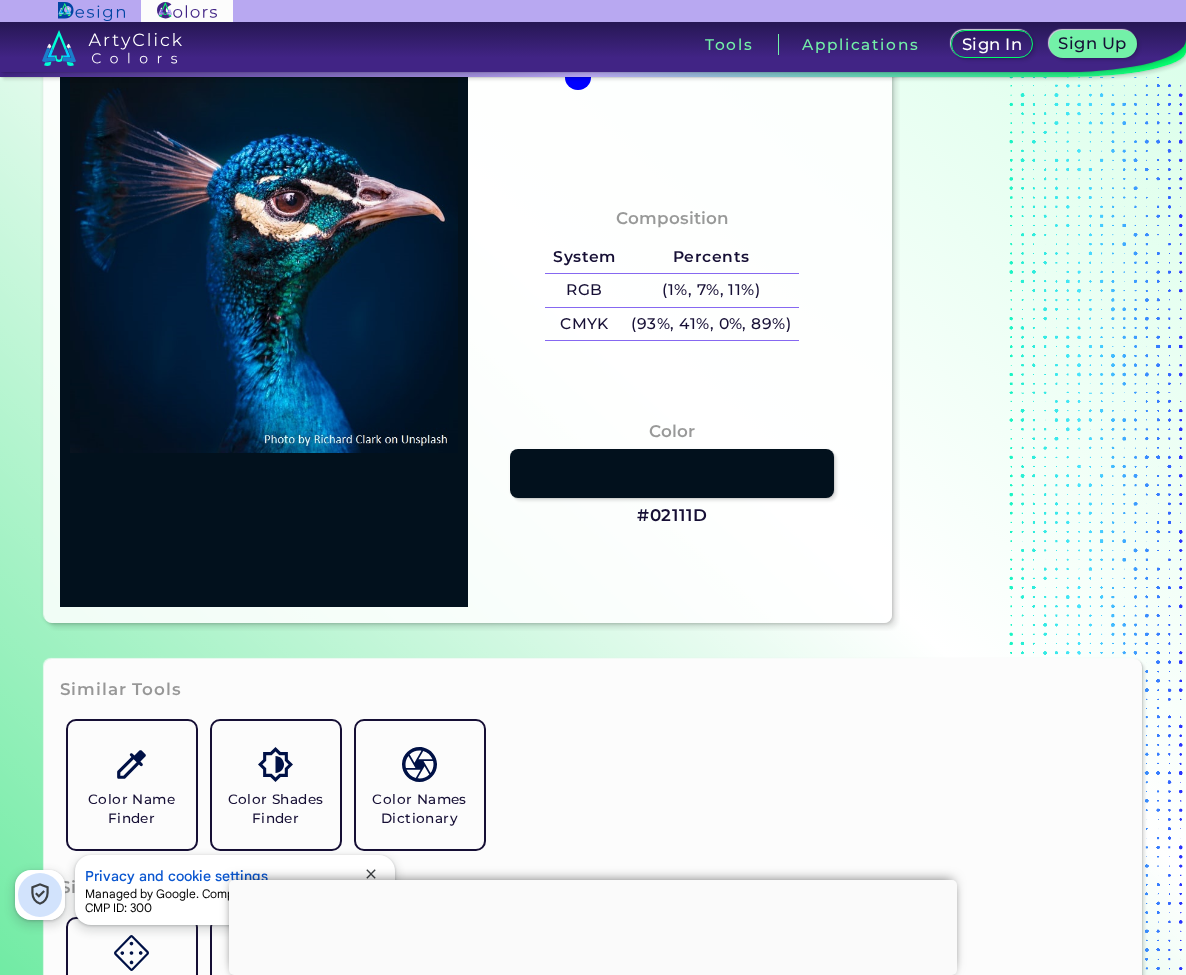 scroll, scrollTop: 0, scrollLeft: 0, axis: both 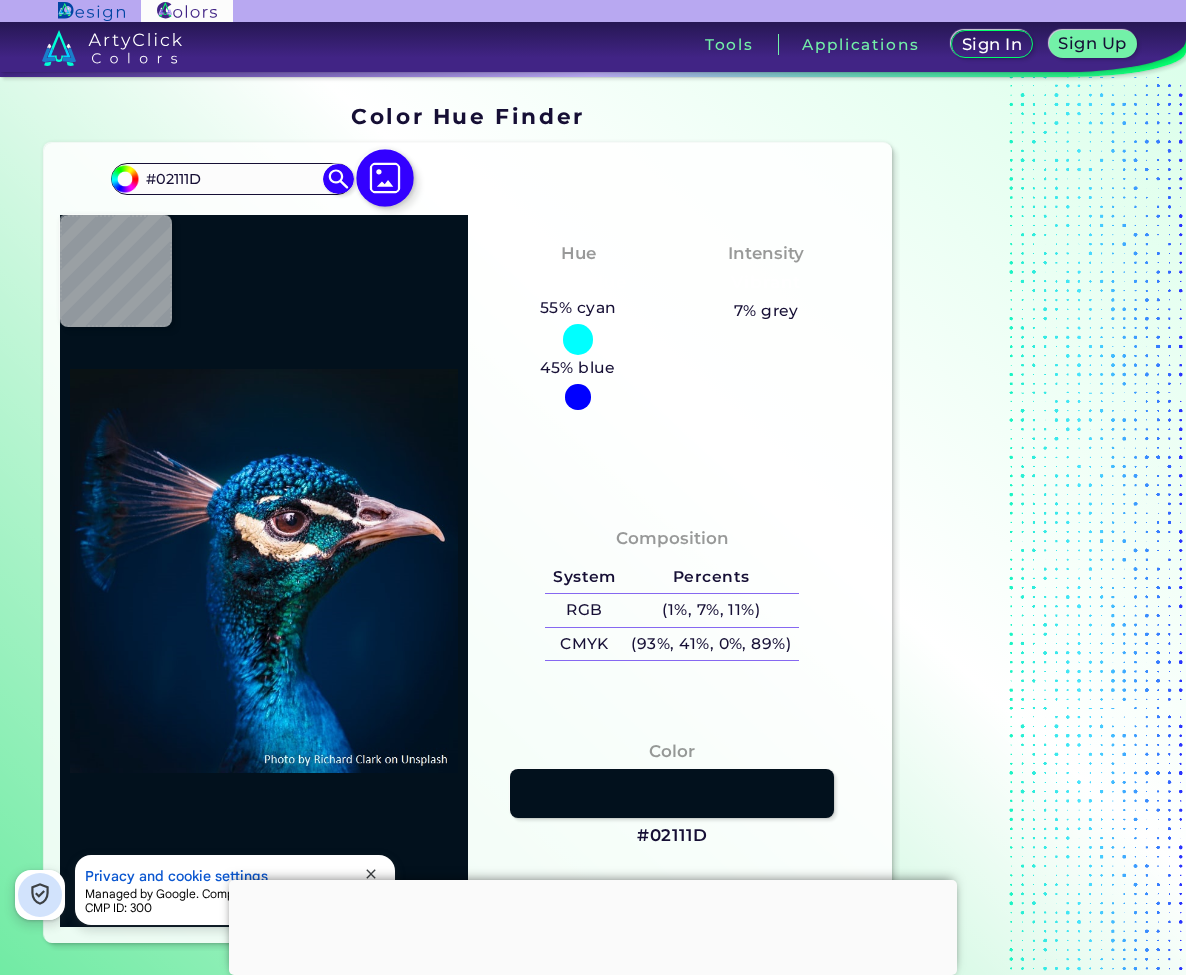 click at bounding box center (385, 178) 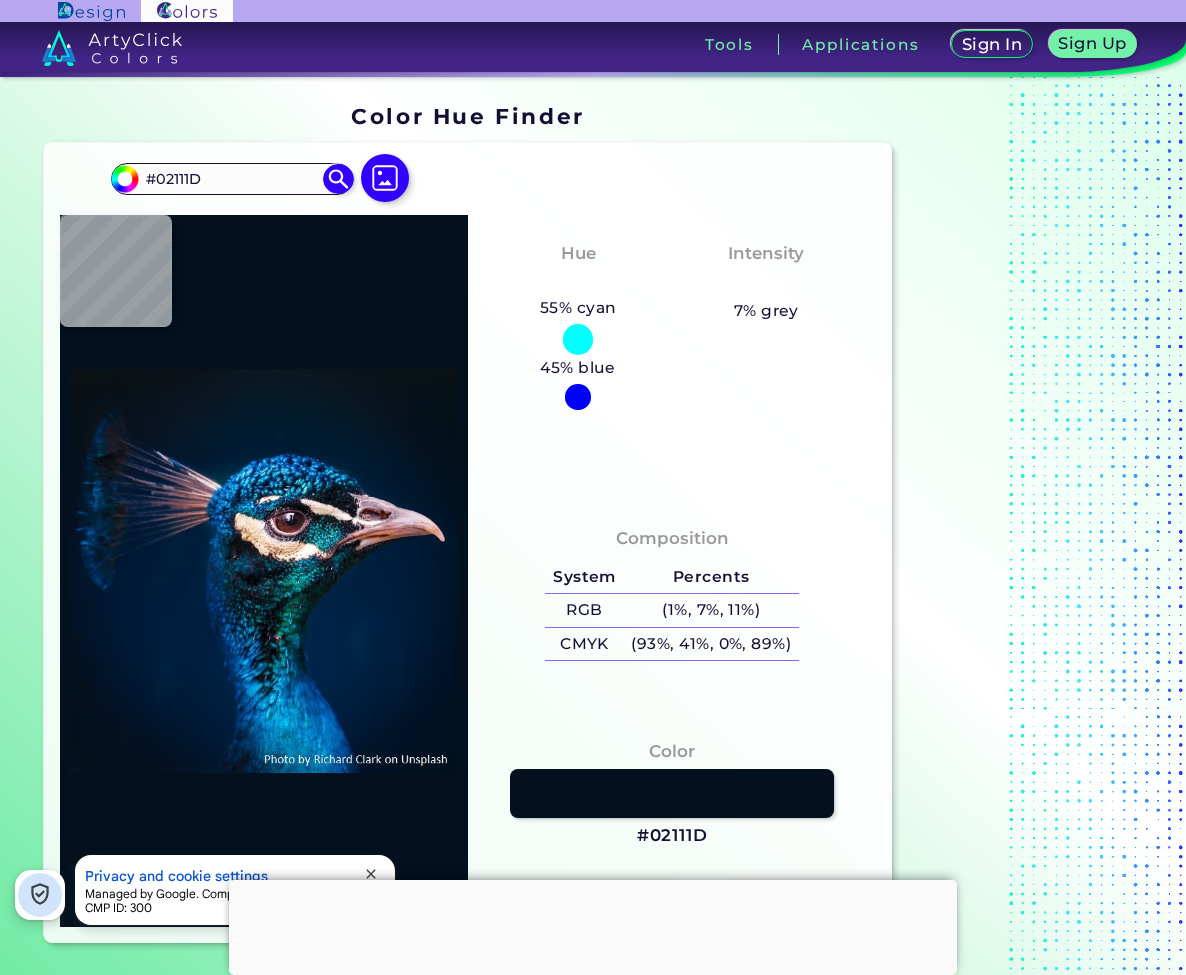 type on "#000000" 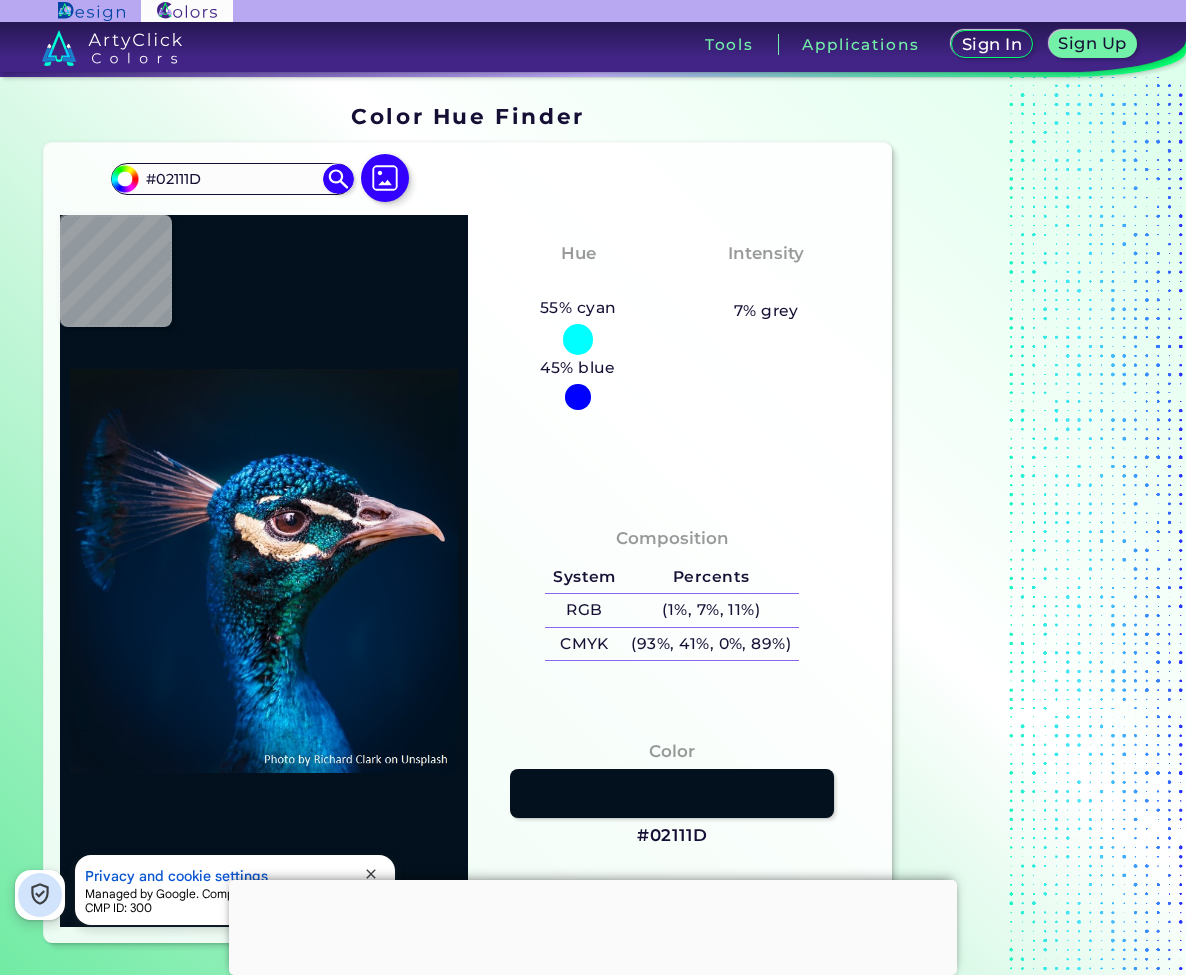 type on "#000000" 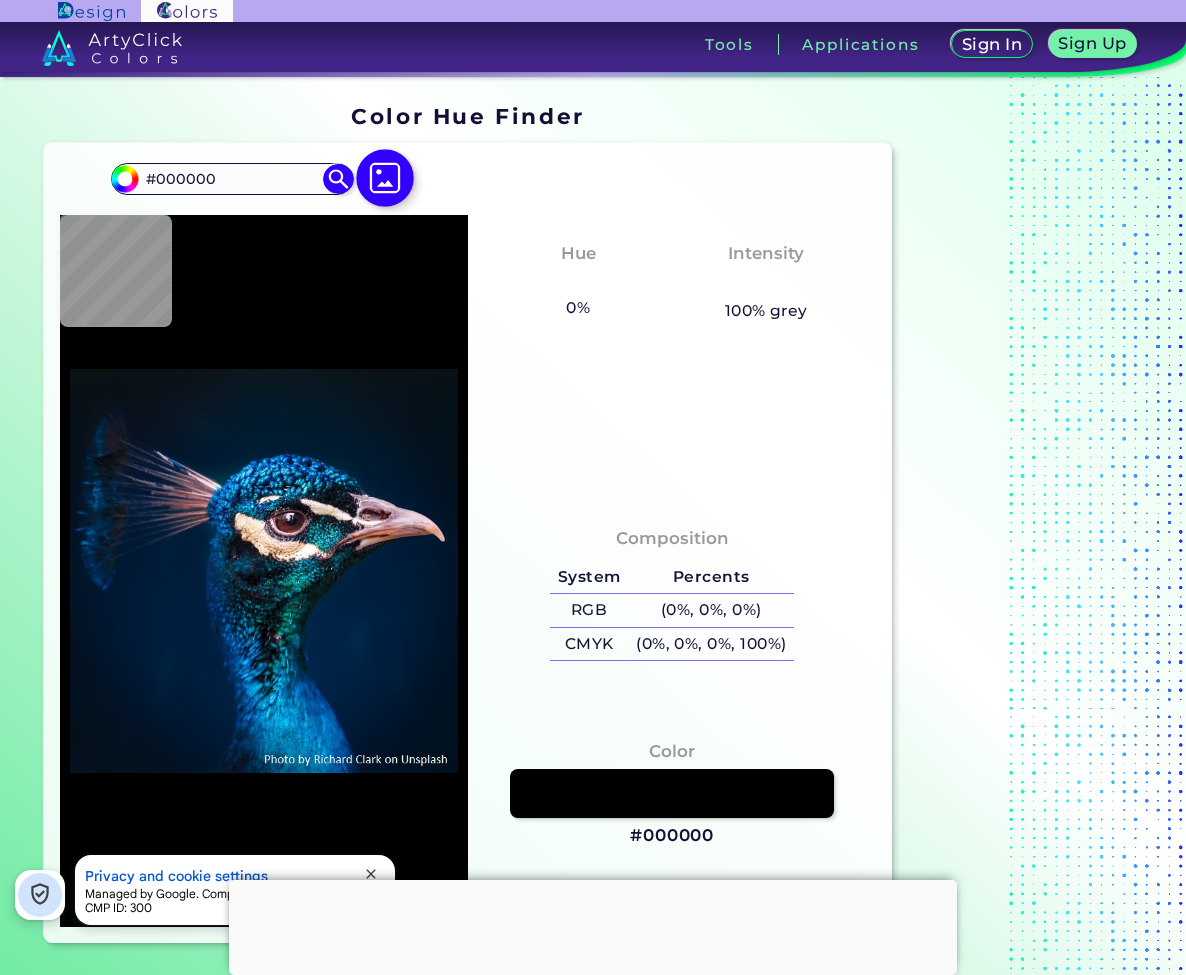 click at bounding box center (385, 178) 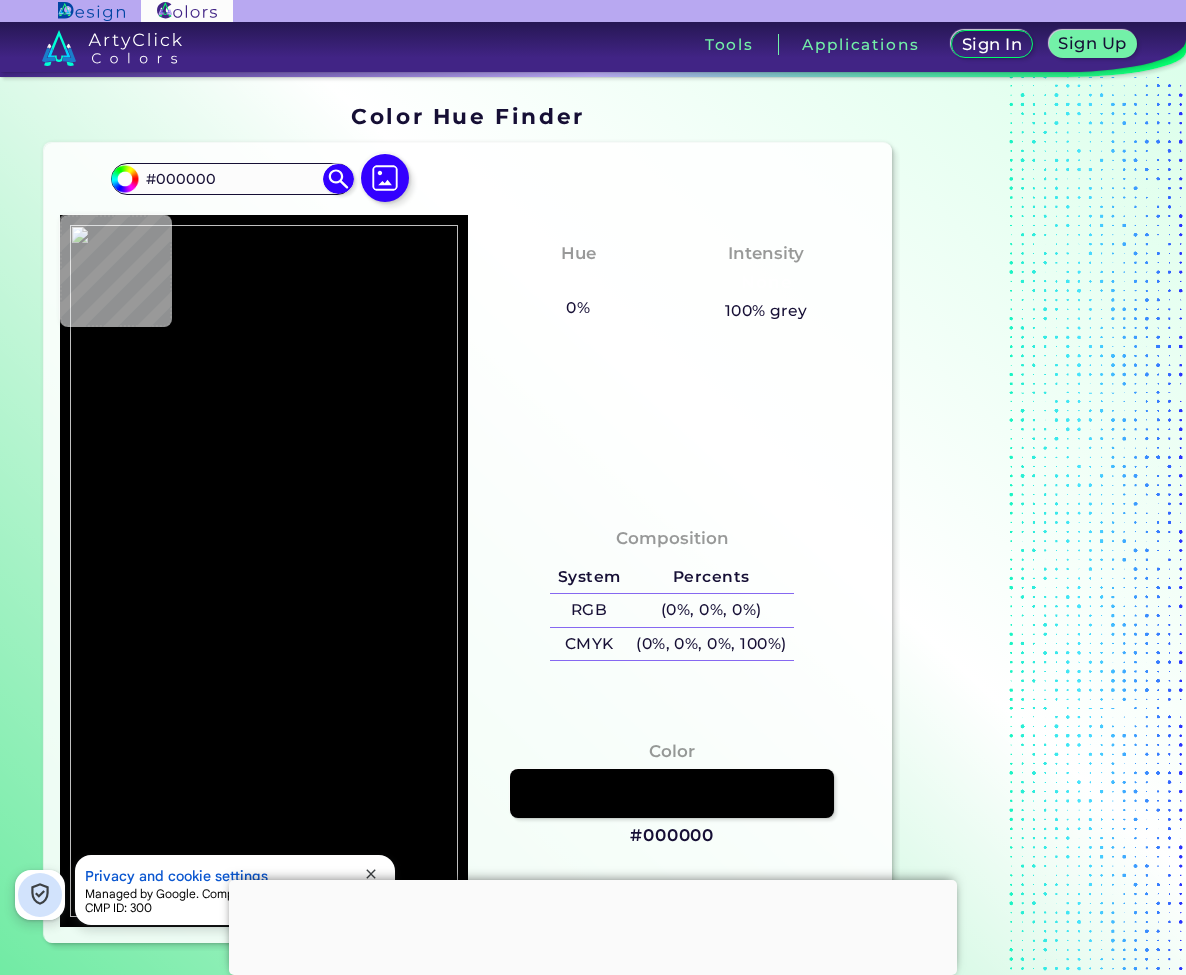 type on "#647486" 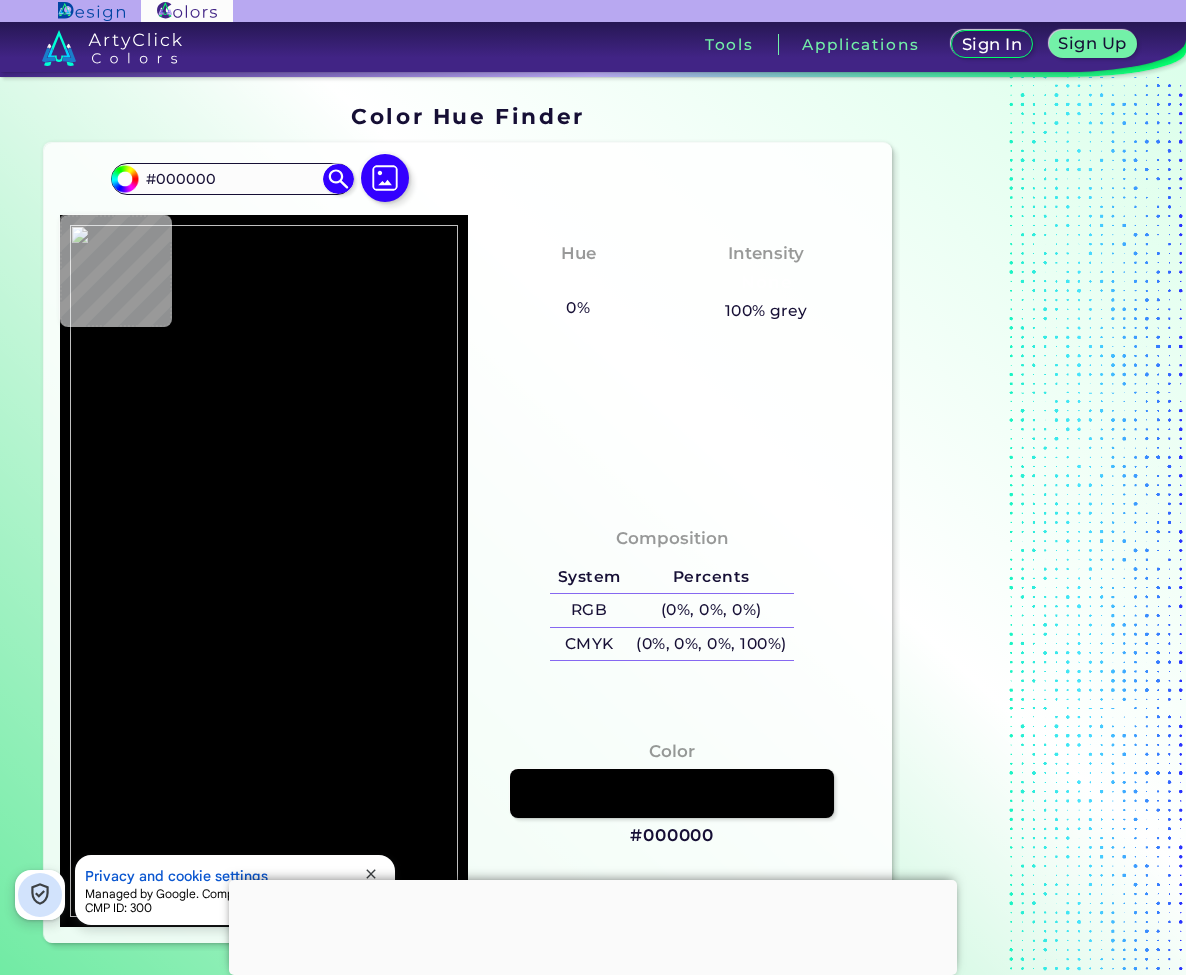 type on "#647486" 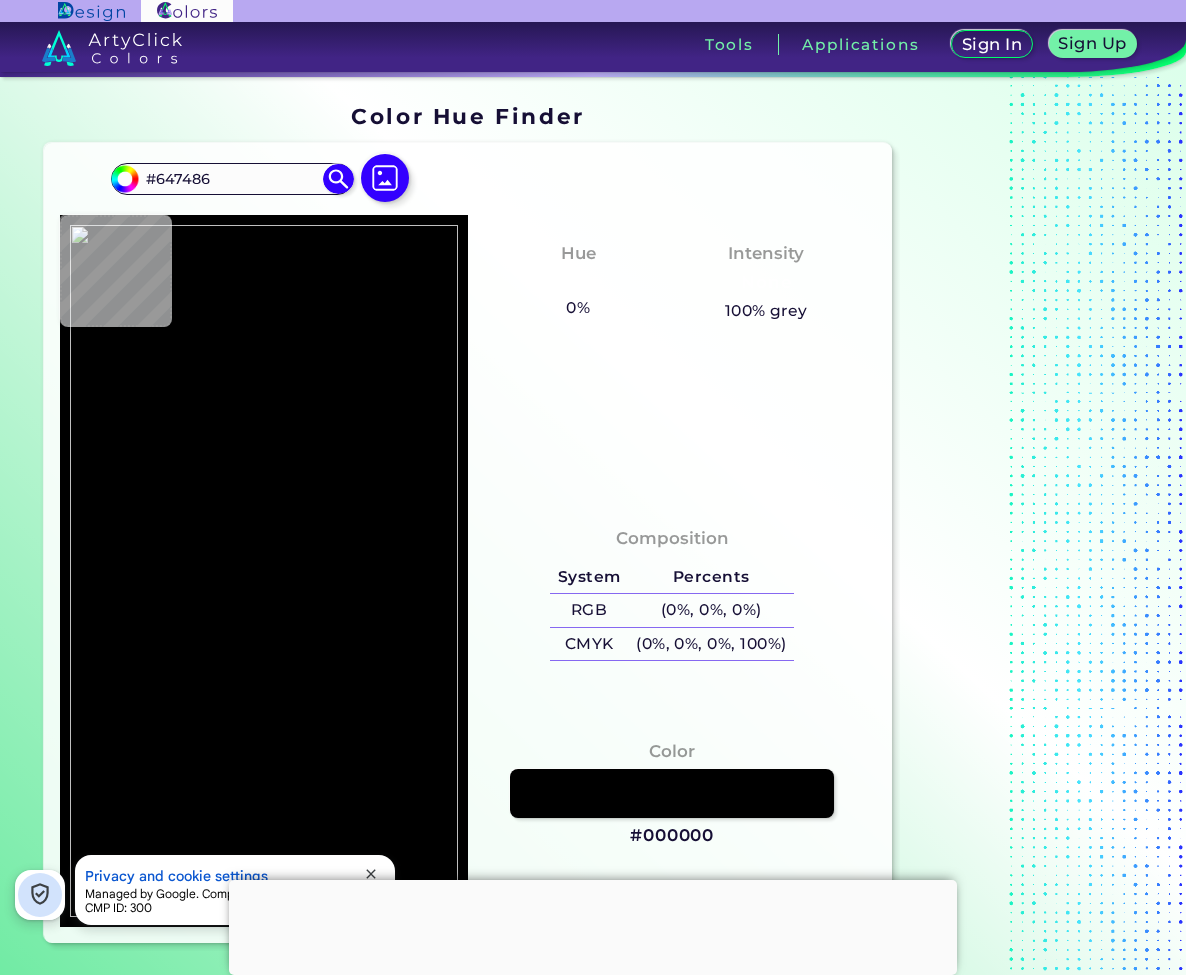 type on "#506481" 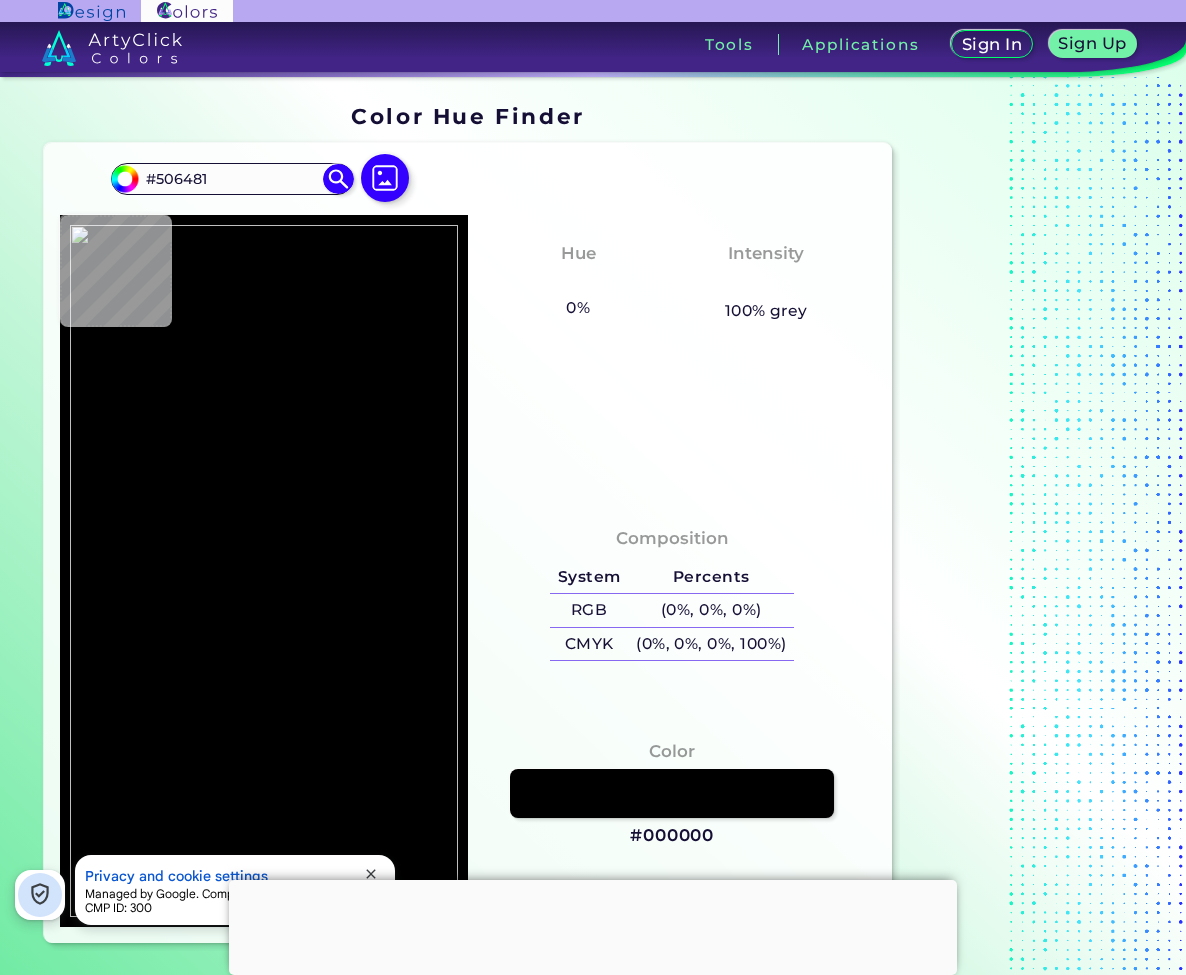 type on "#95a8a4" 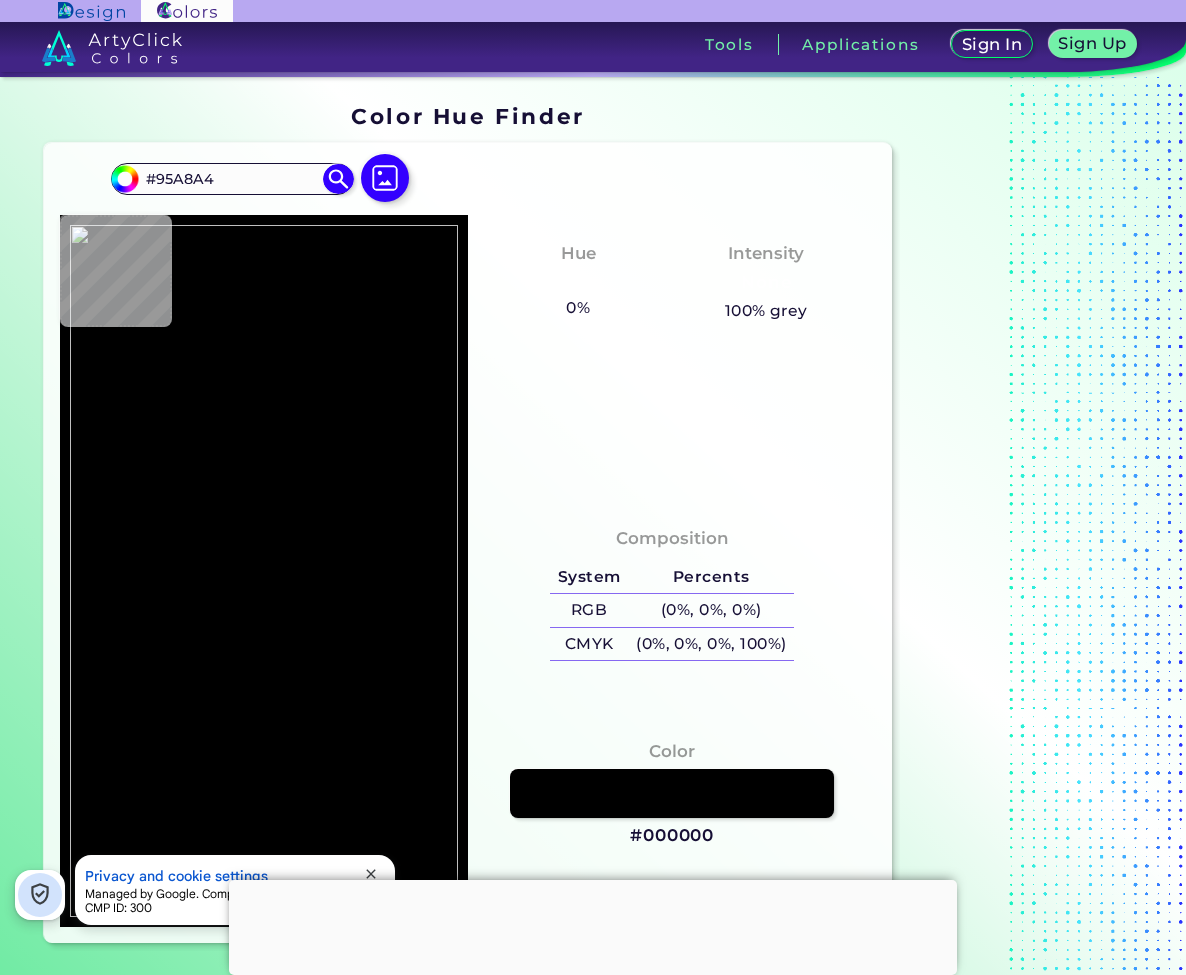 type on "#6f7a8a" 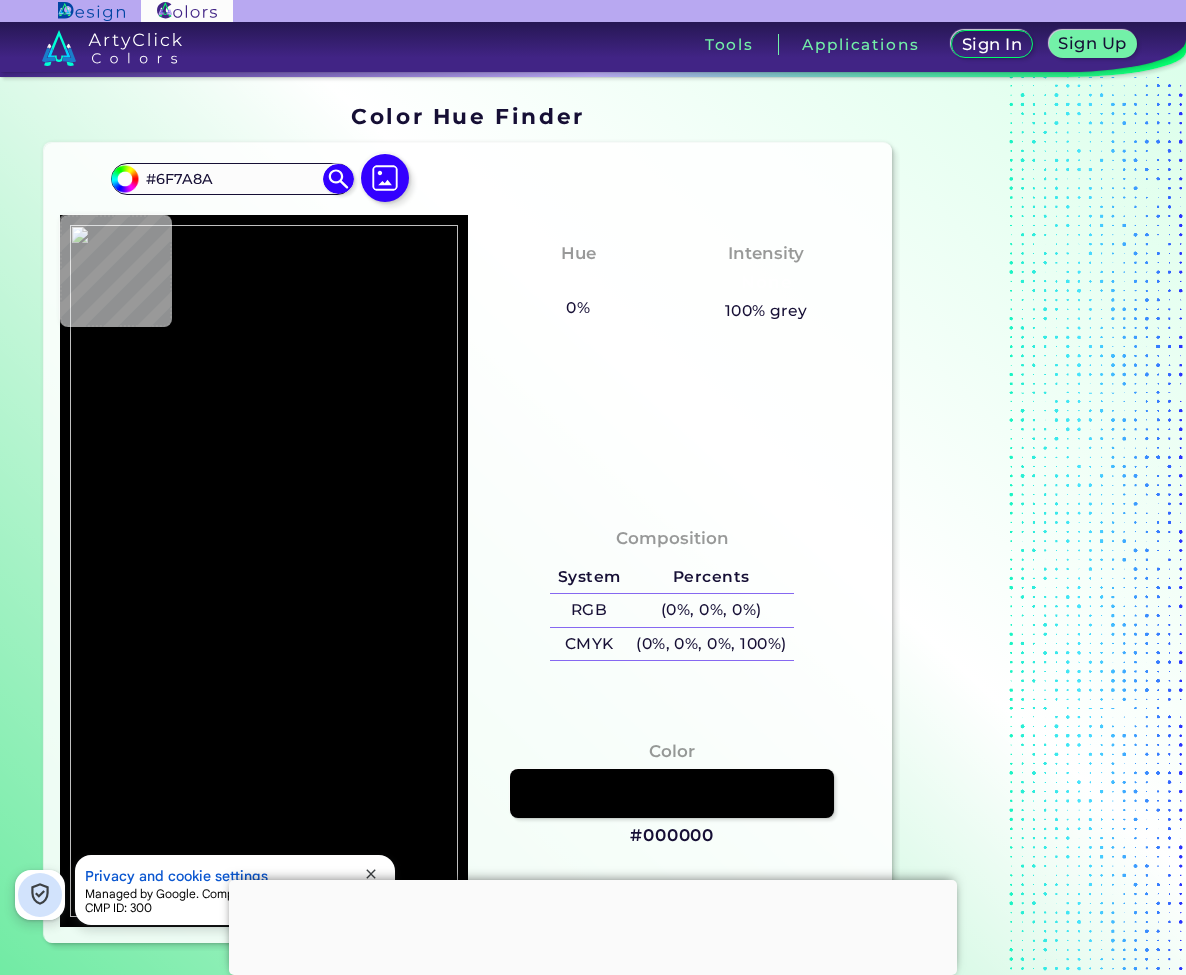 type on "#57637b" 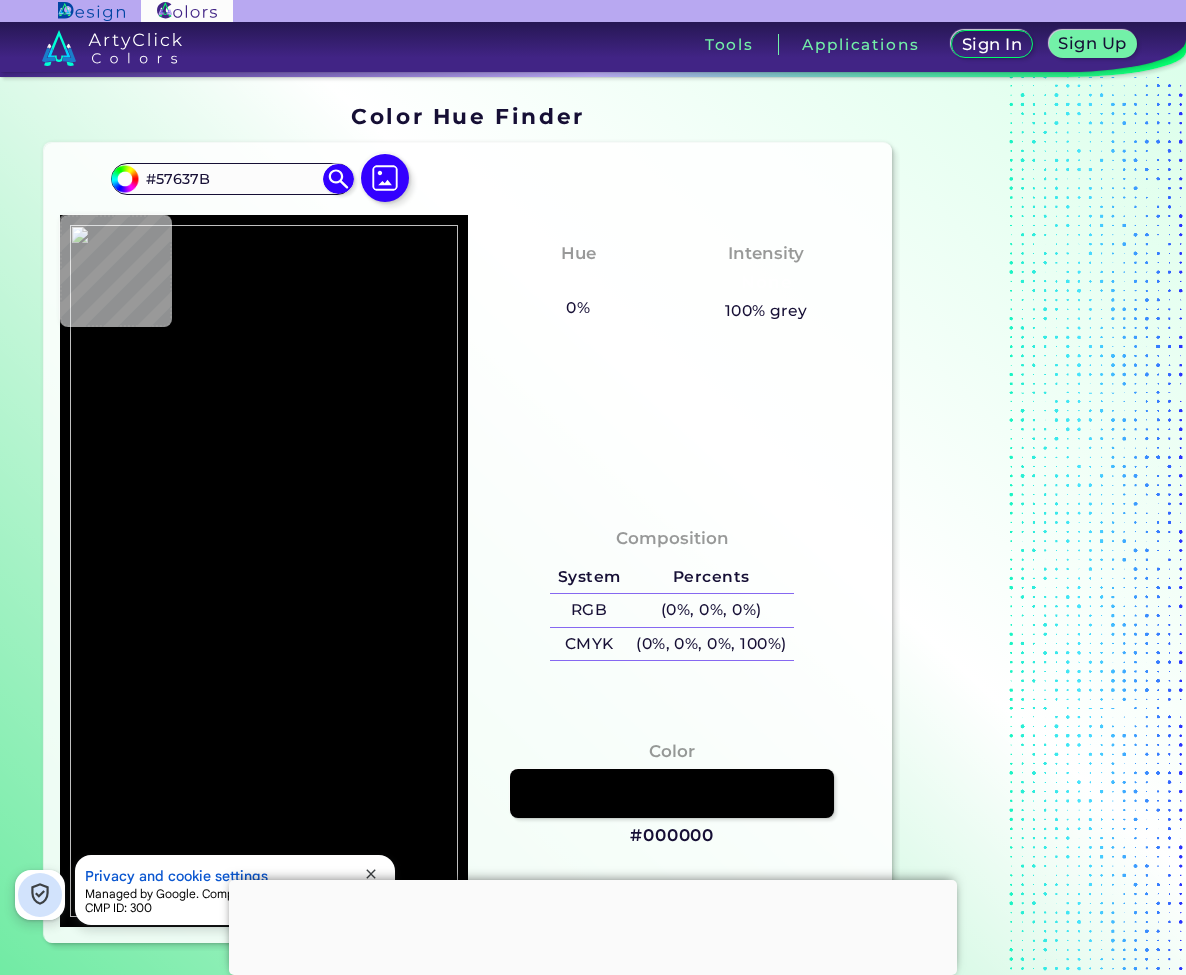 type on "#707985" 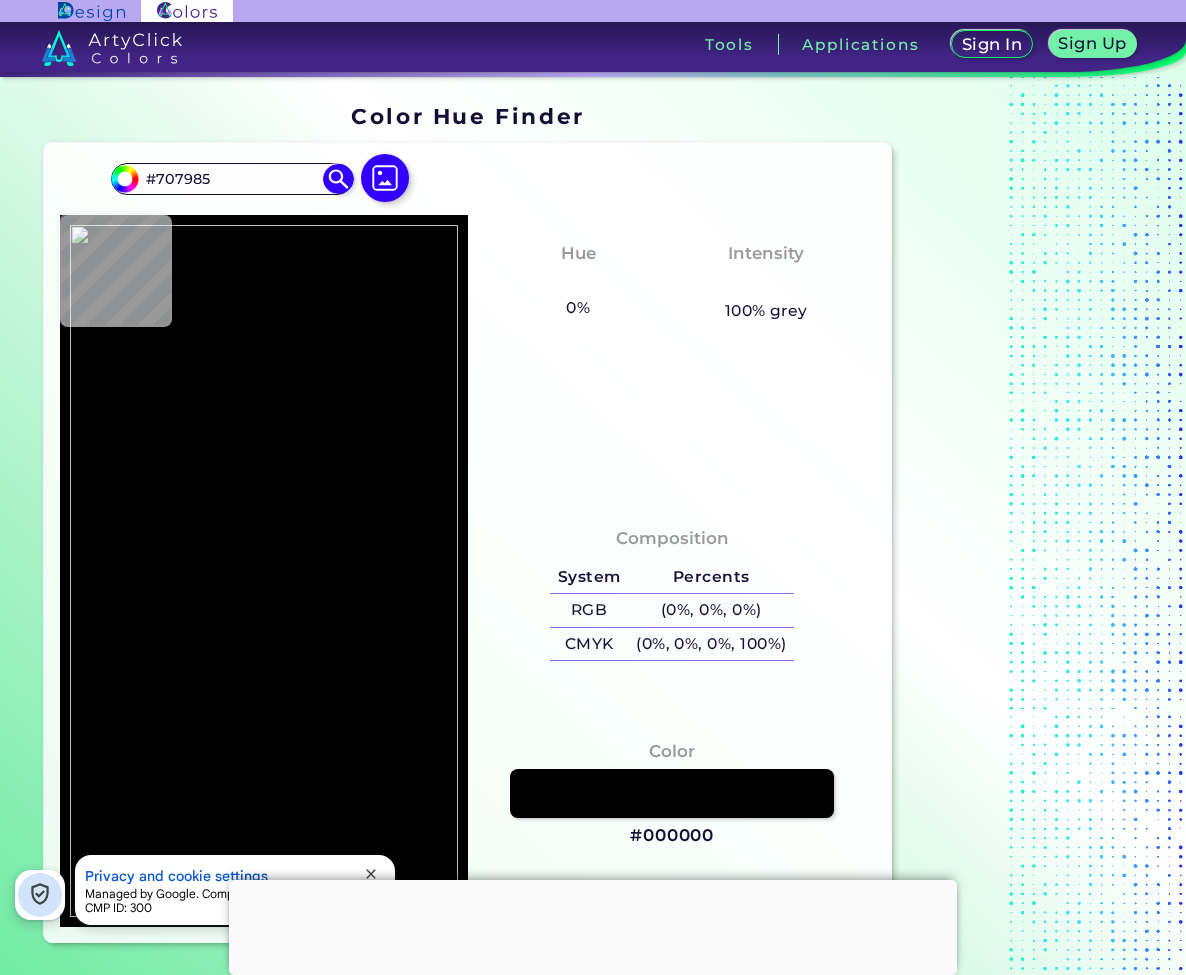 type on "#747e89" 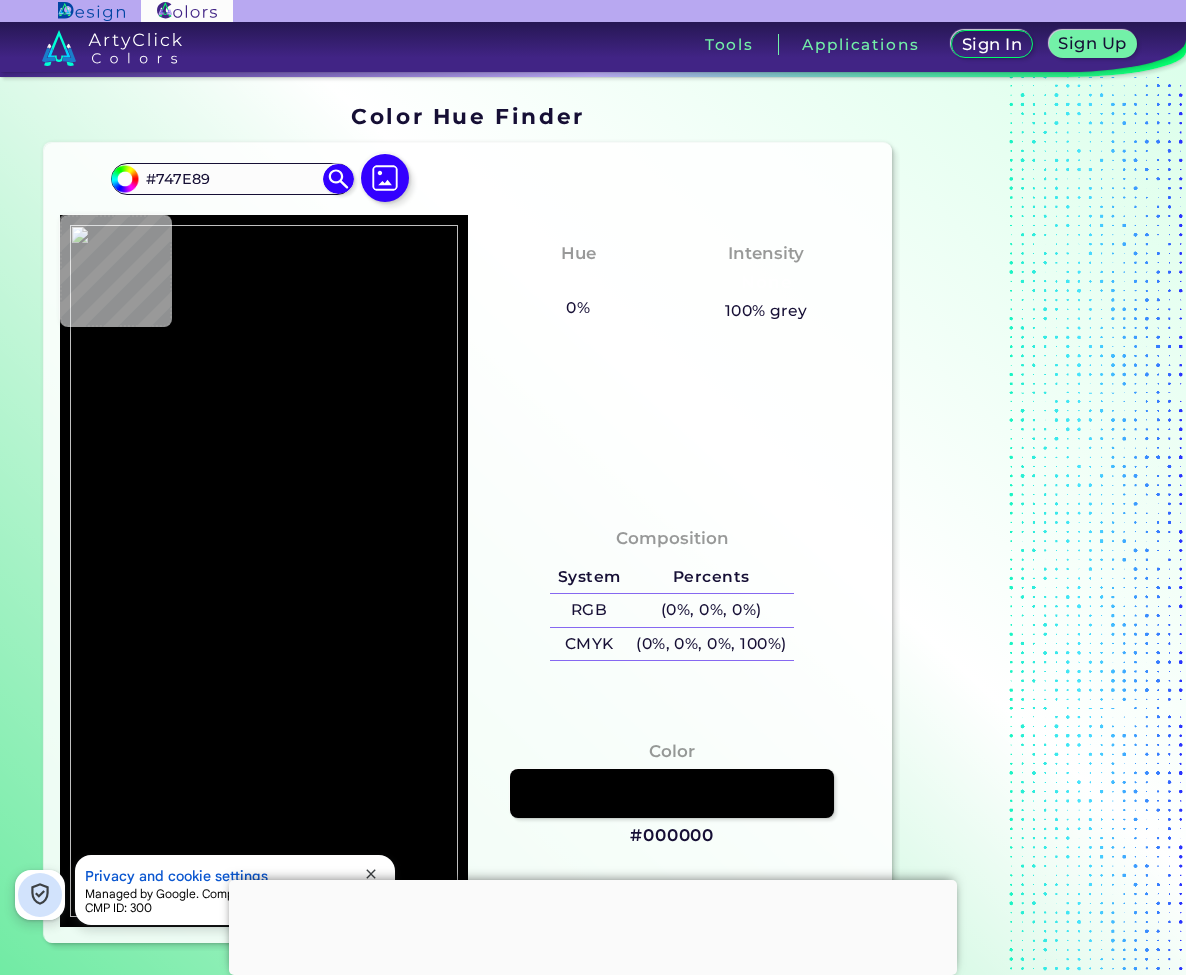 type on "#c0d8f8" 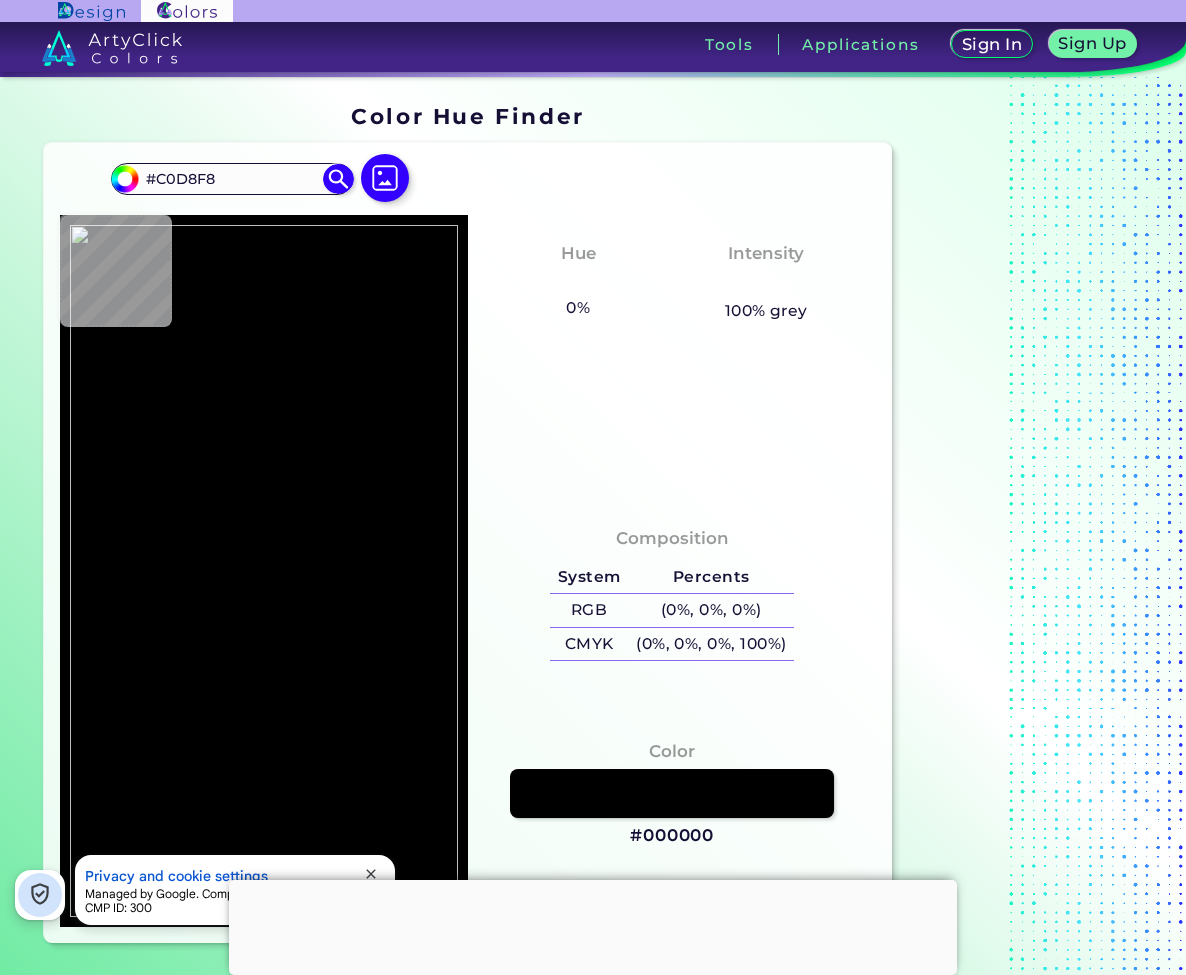 type on "#9dc9f2" 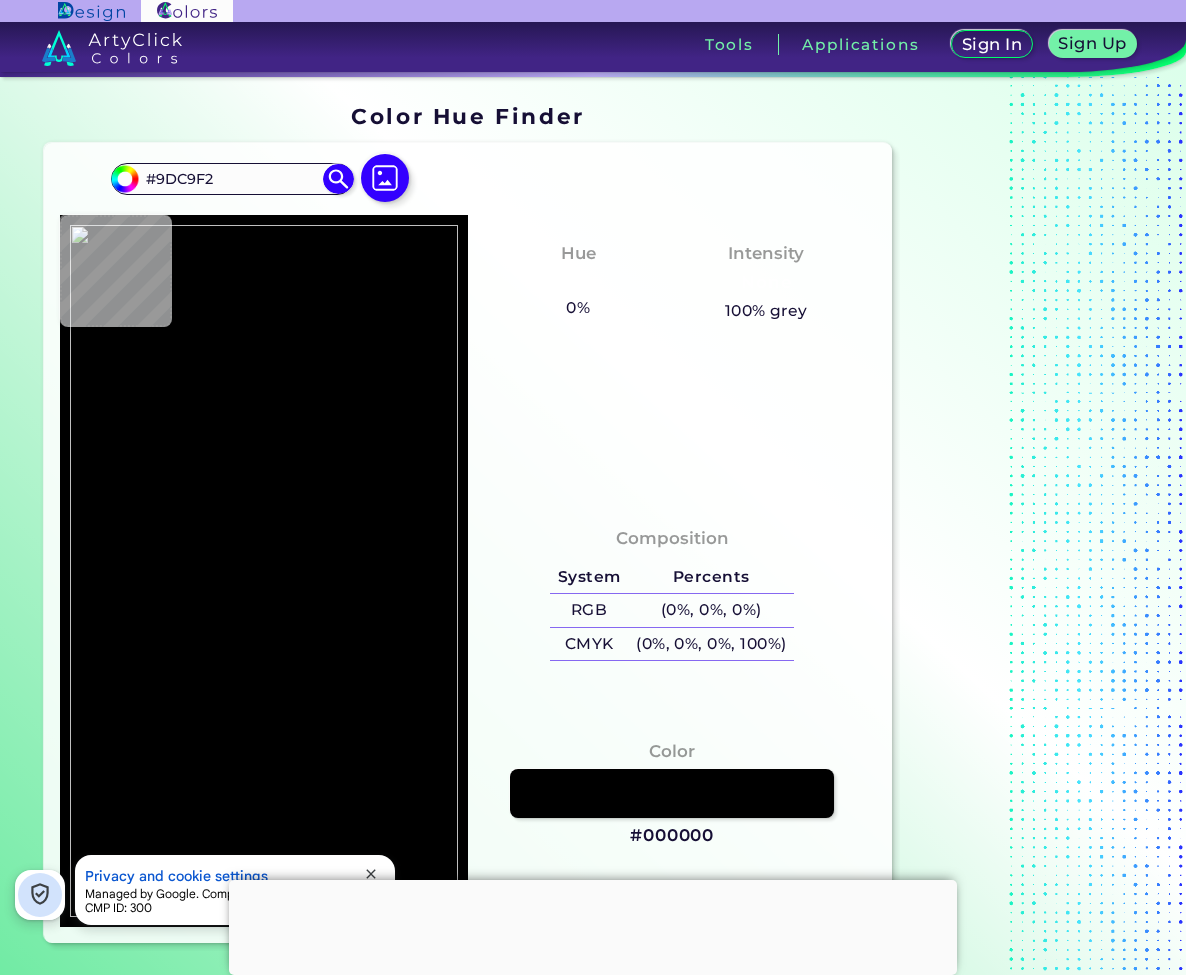 type on "#bed6f5" 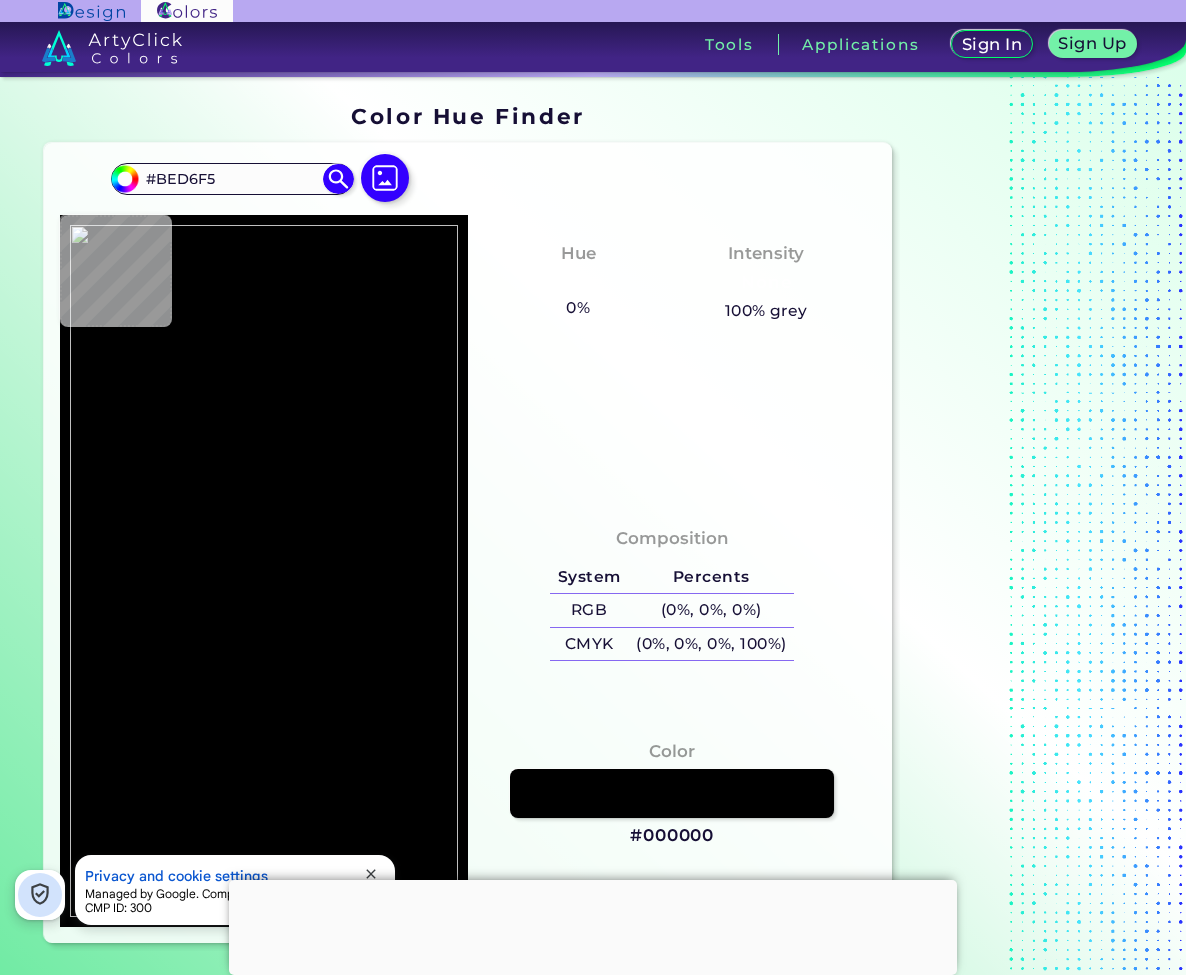 type on "#c0d5f4" 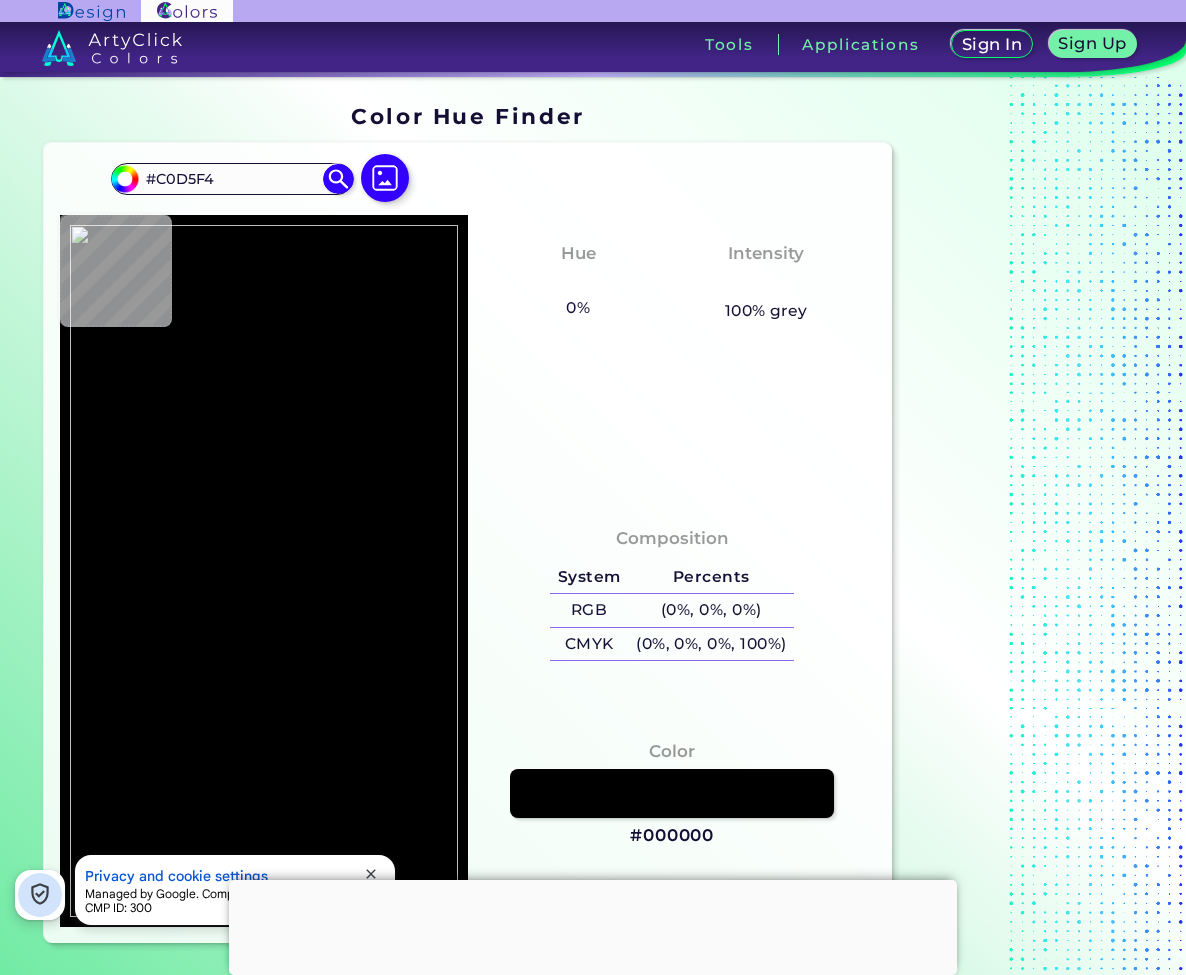type on "#bcd2f9" 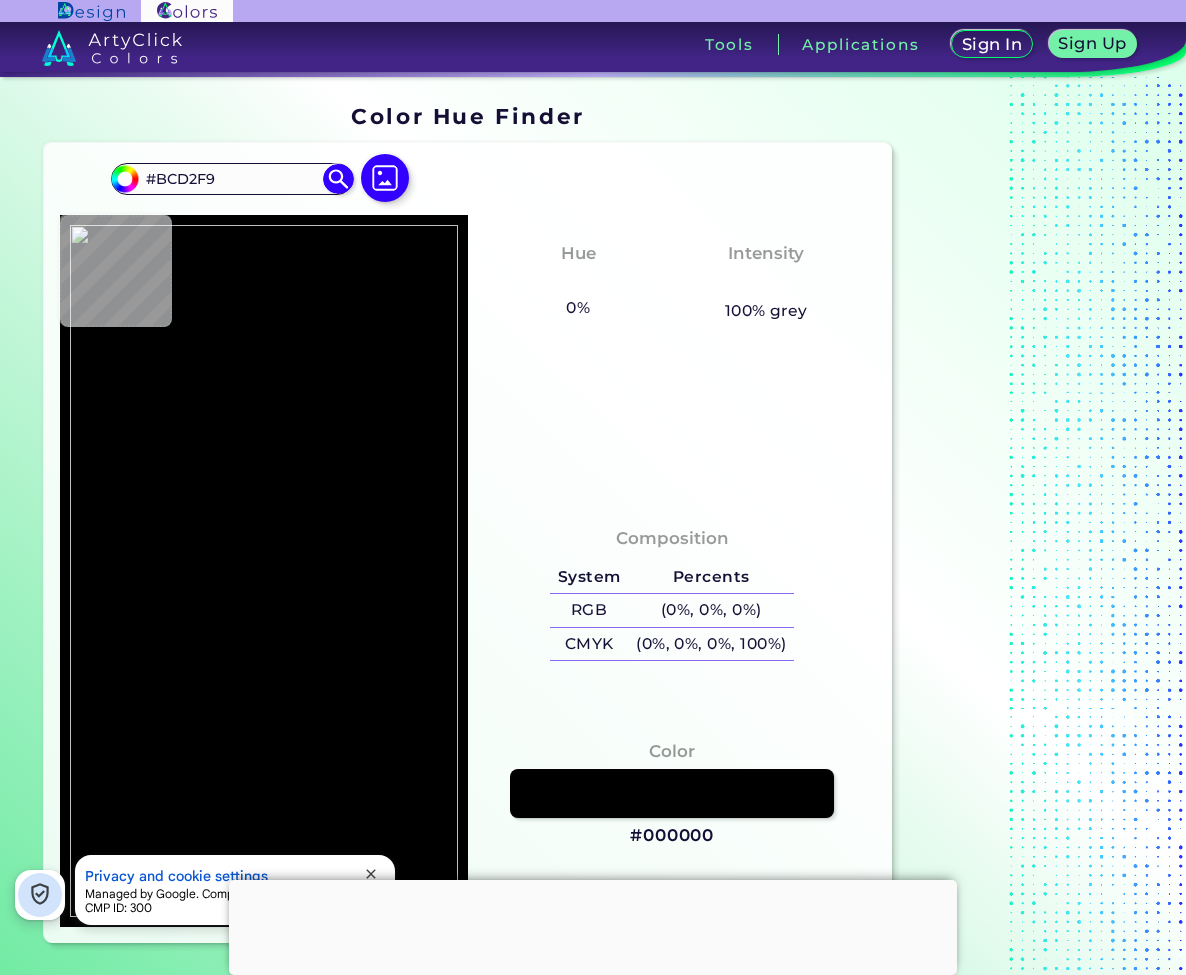 type on "#4899be" 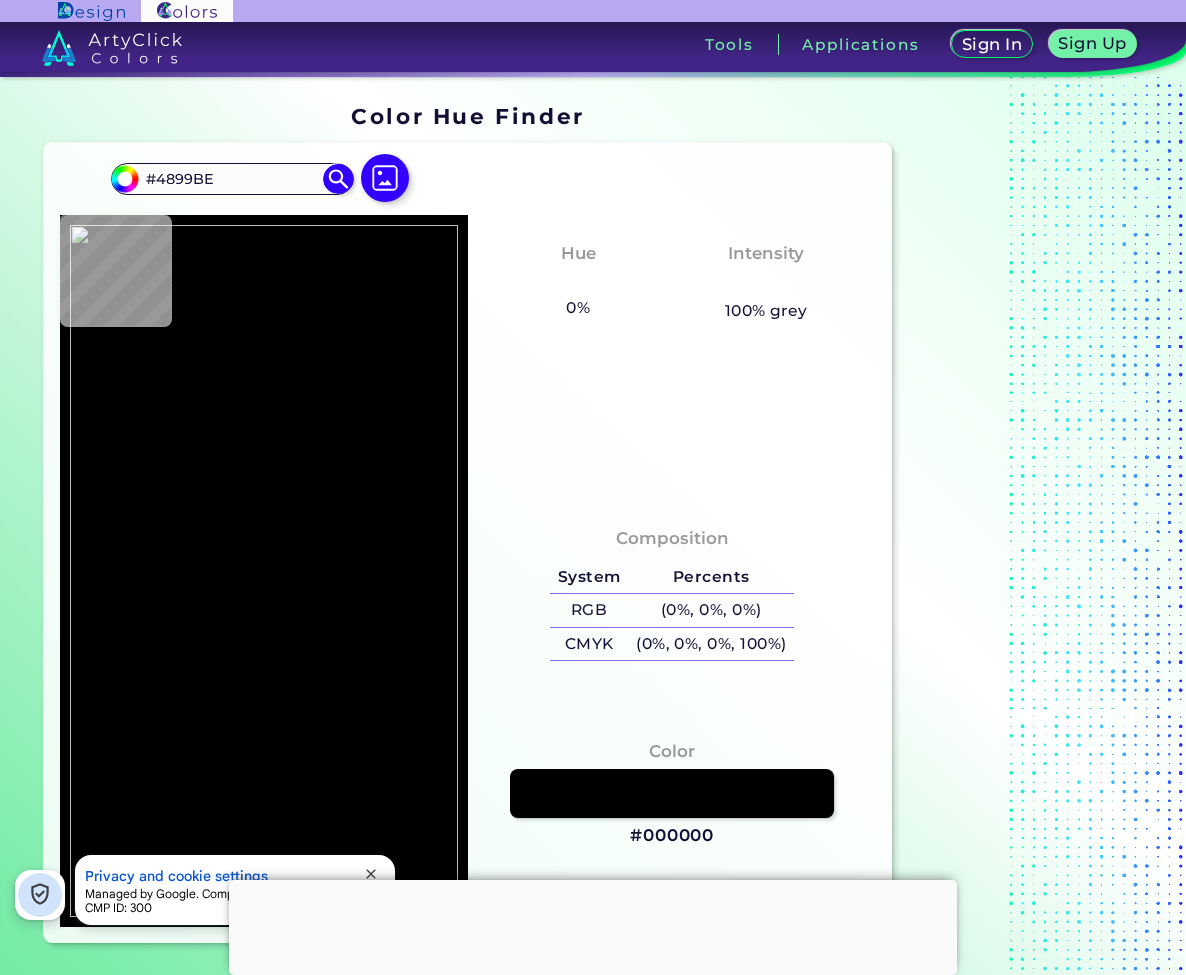 type on "#489bd2" 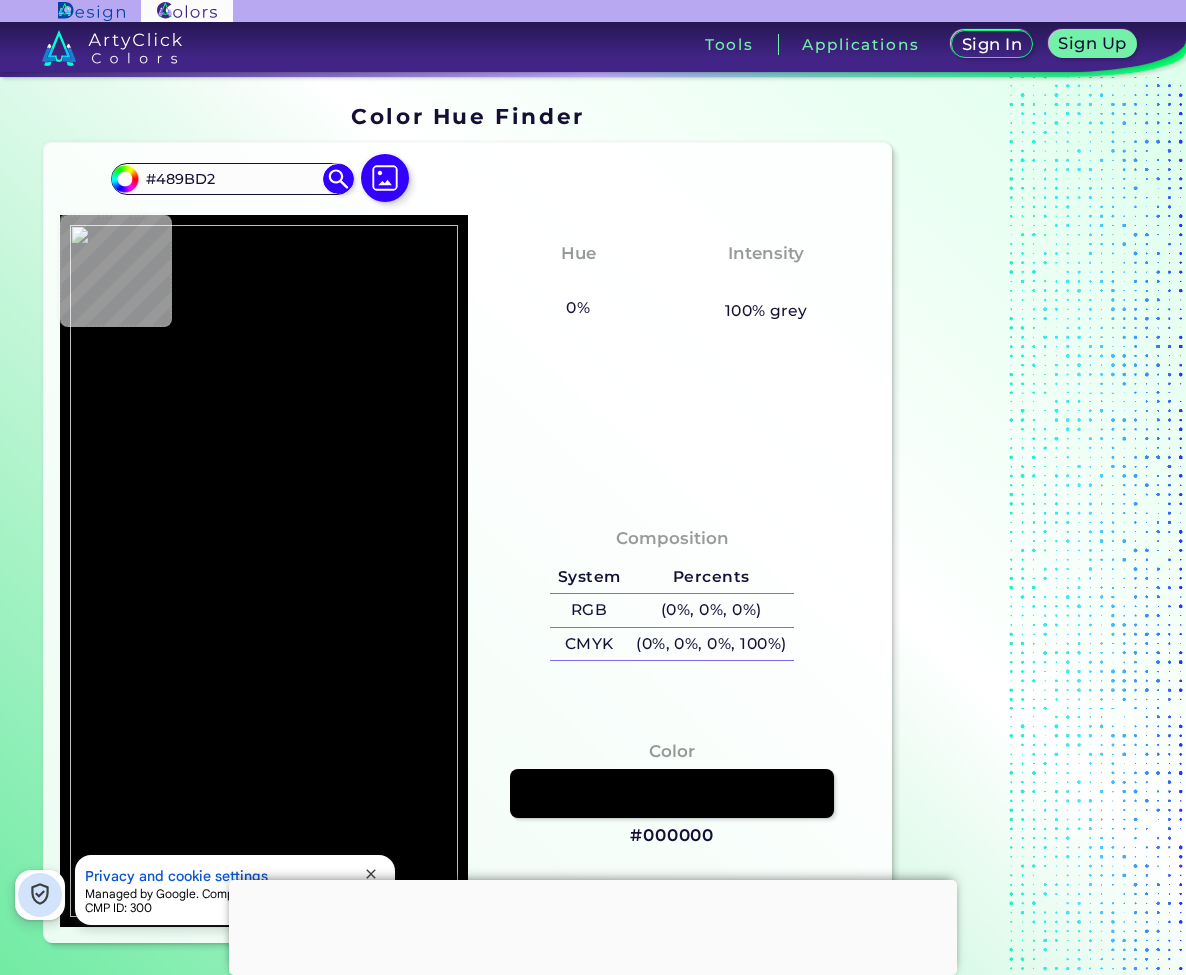 type on "#48a2d7" 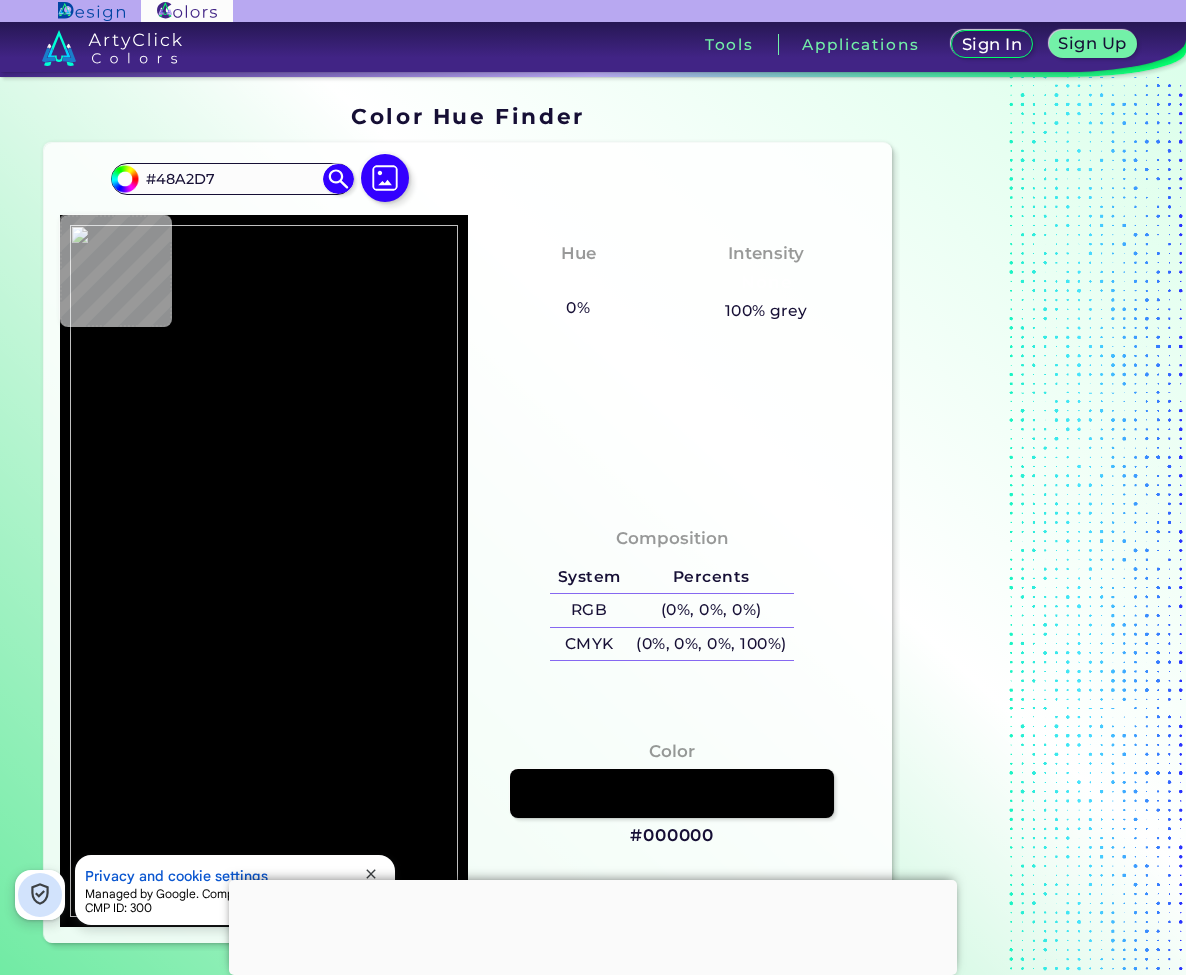 type on "#3d99cd" 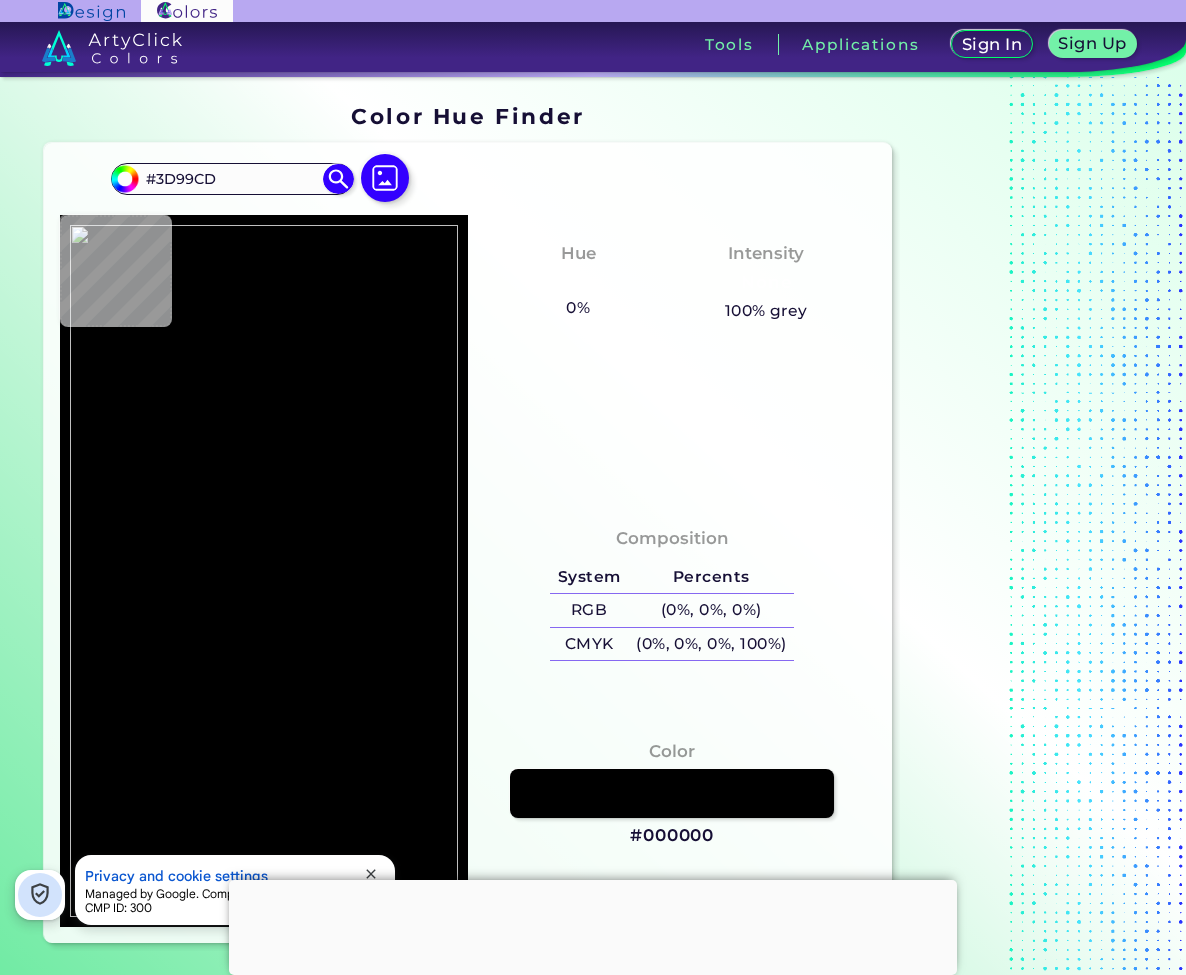 type on "#419bcd" 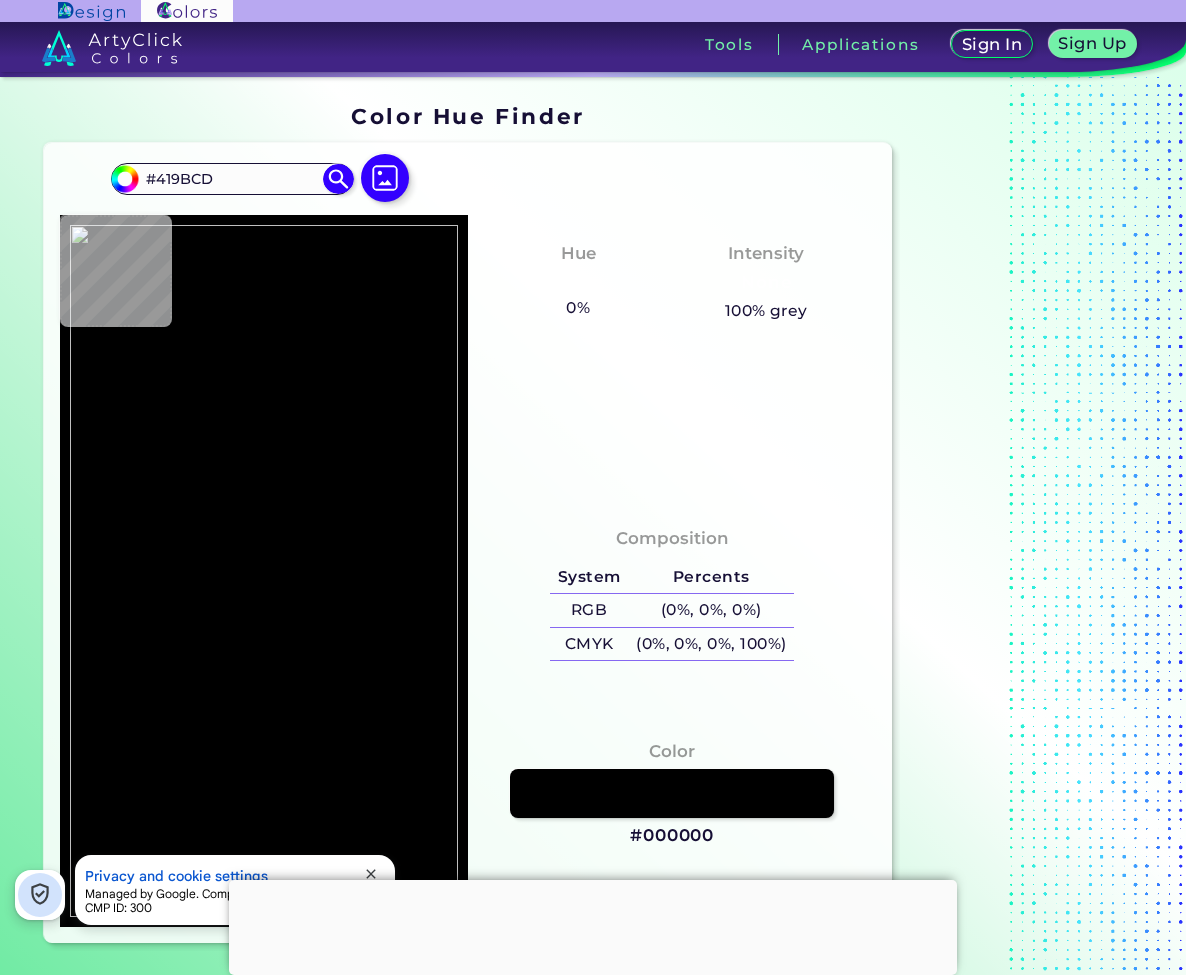 type on "#3e9acf" 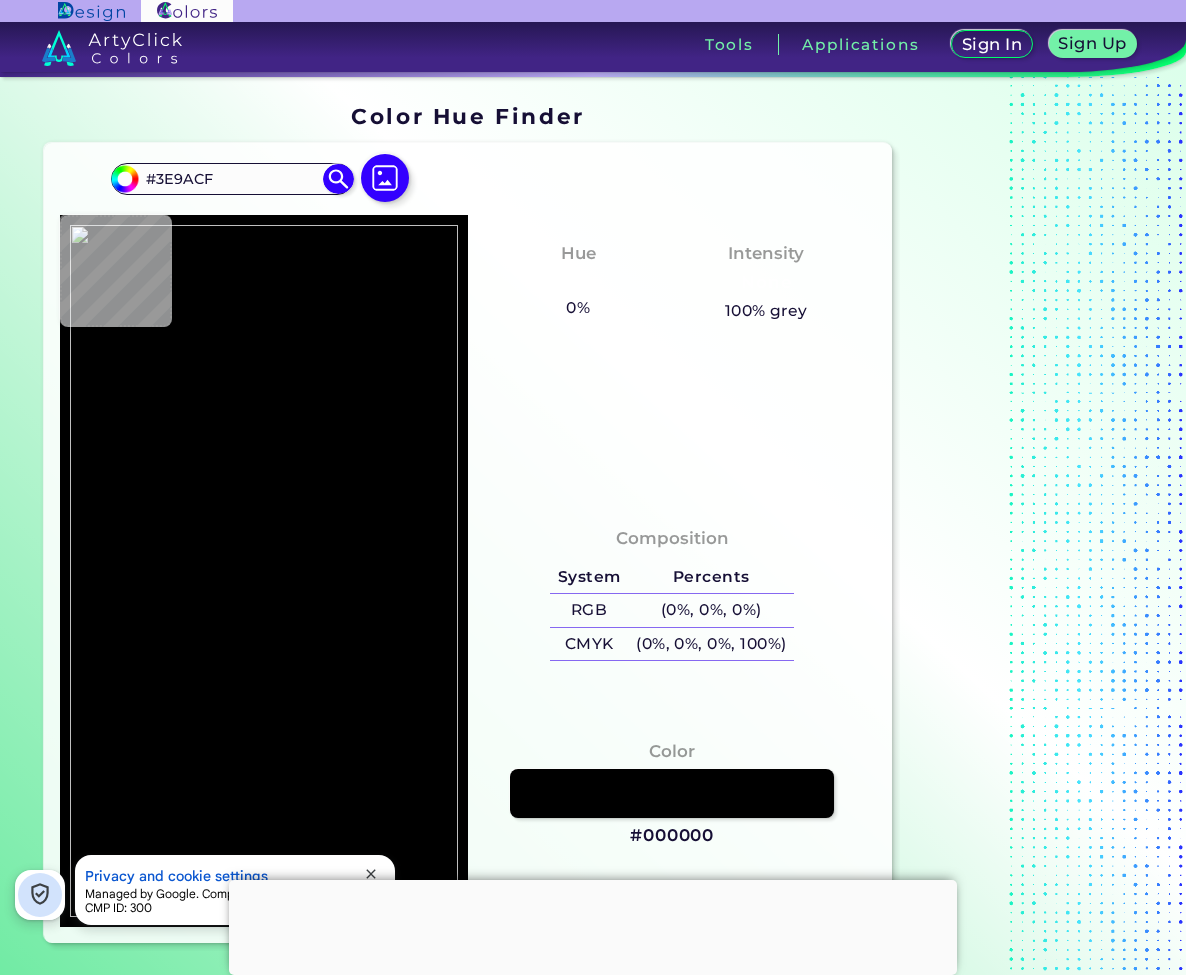 type on "#3c97cd" 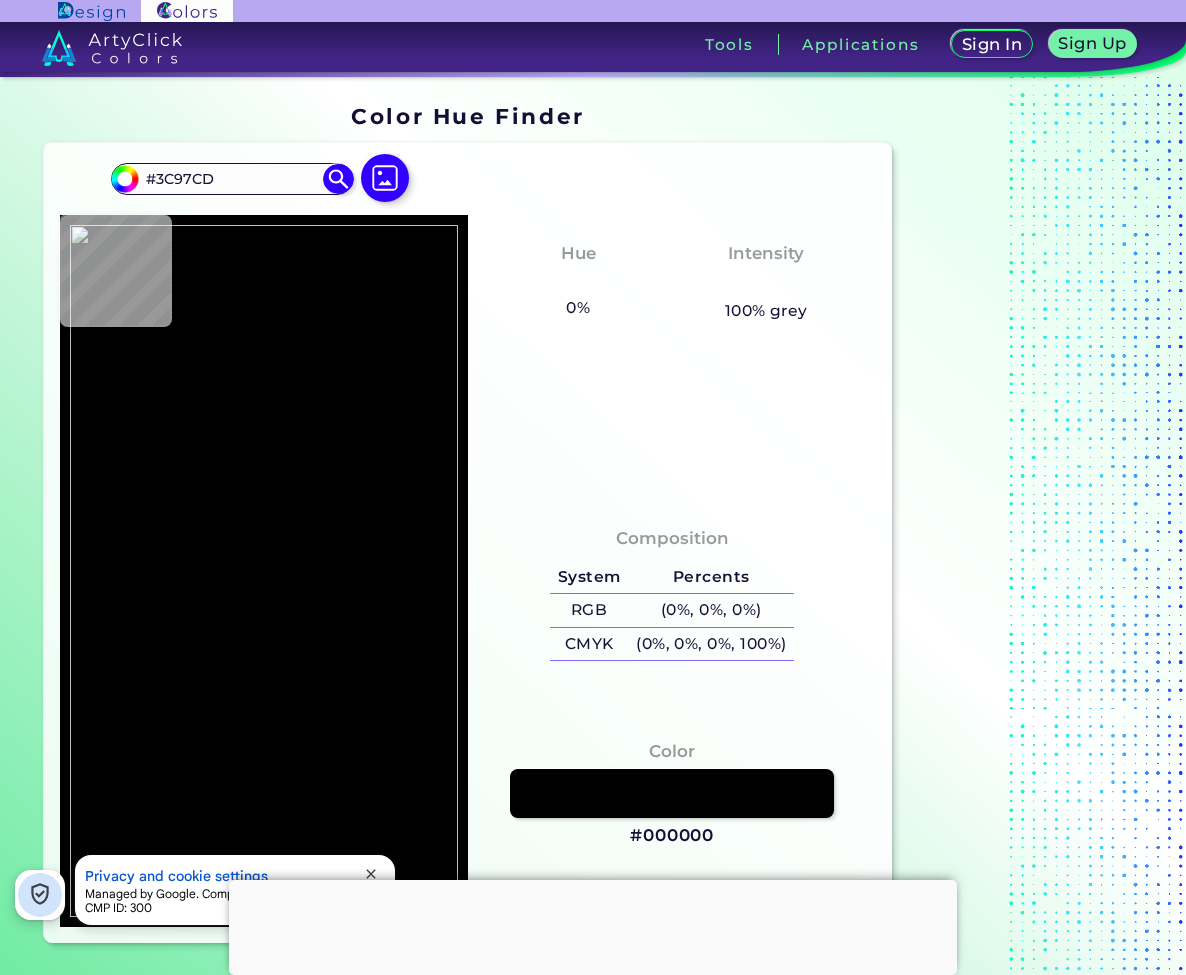 type on "#3695ca" 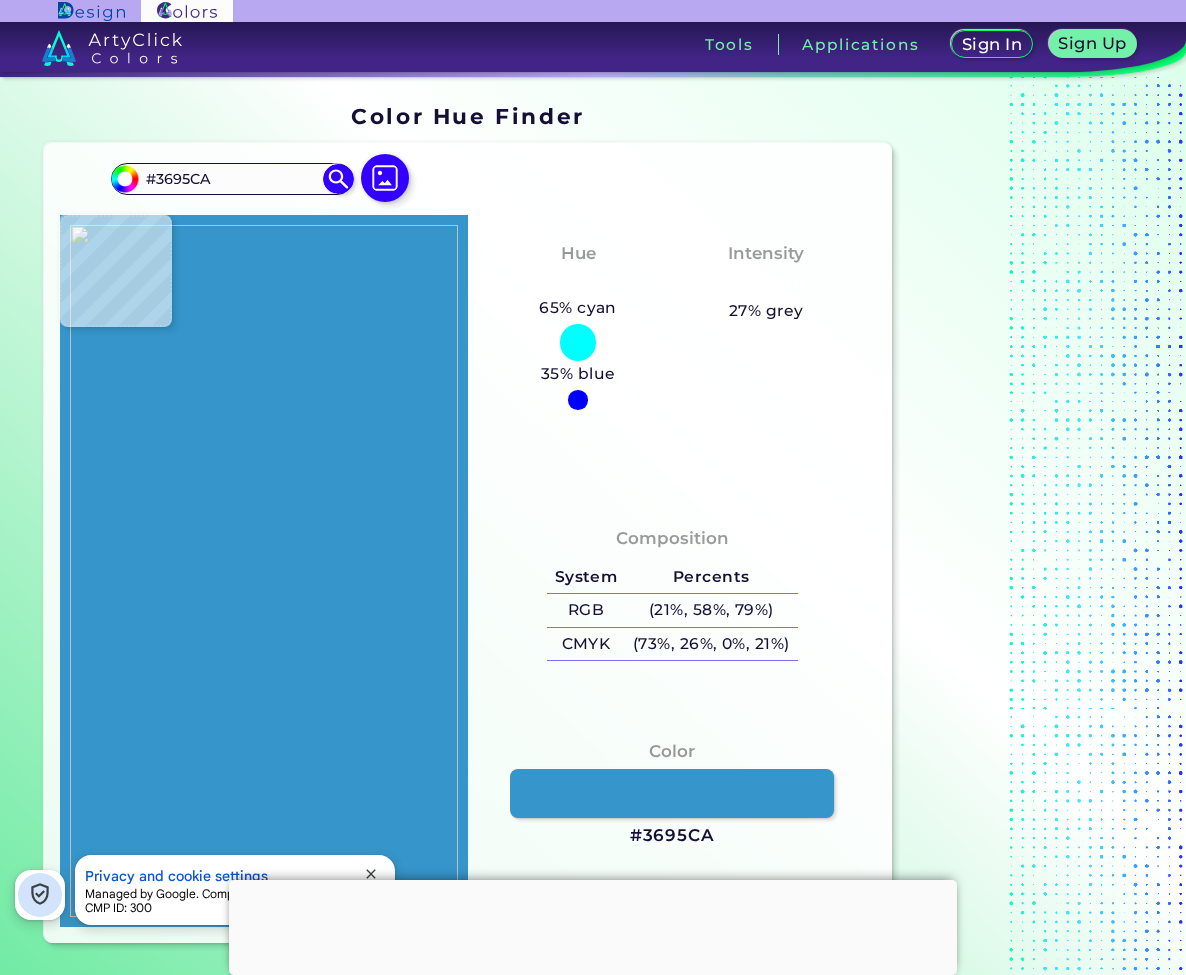 type on "#288fc9" 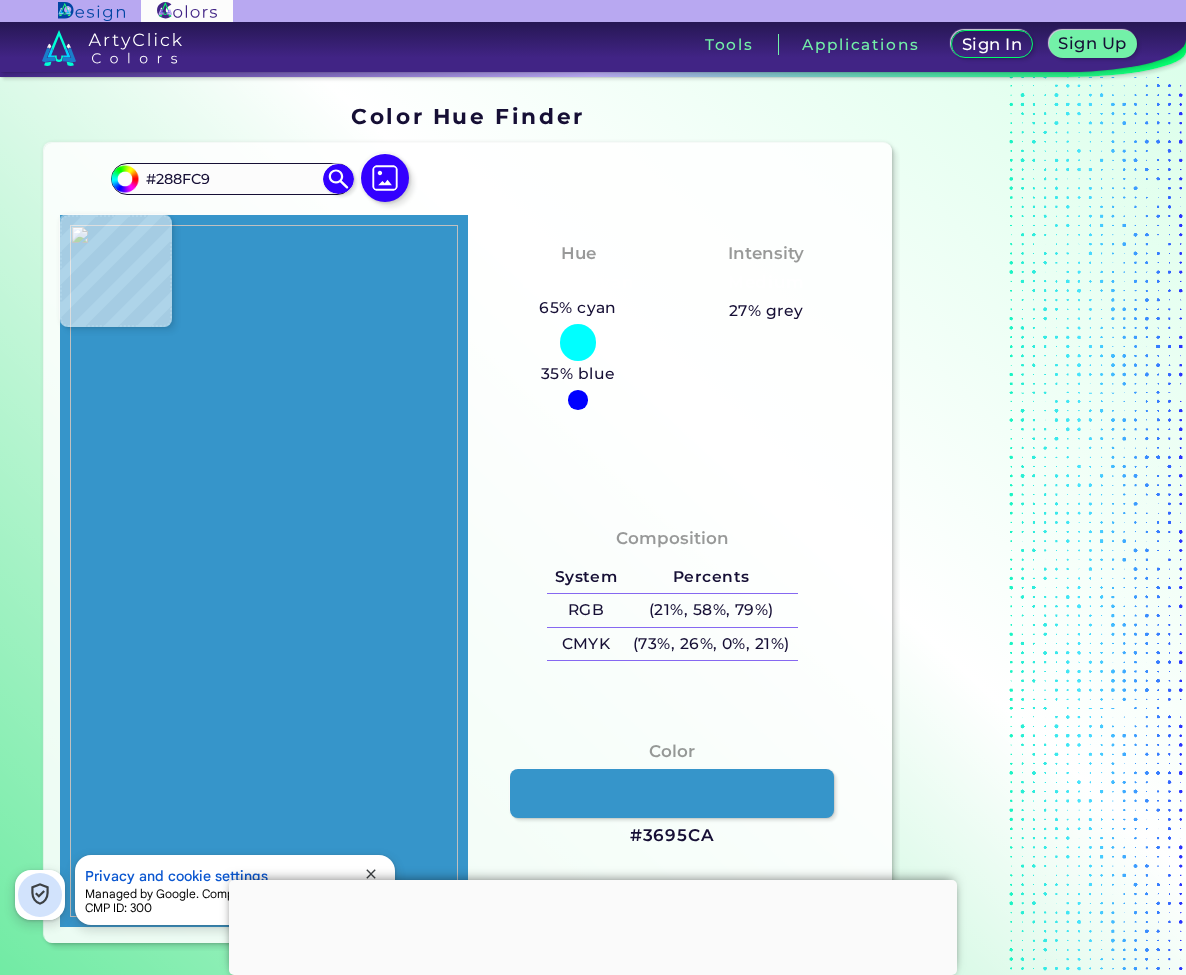 type on "#218ac4" 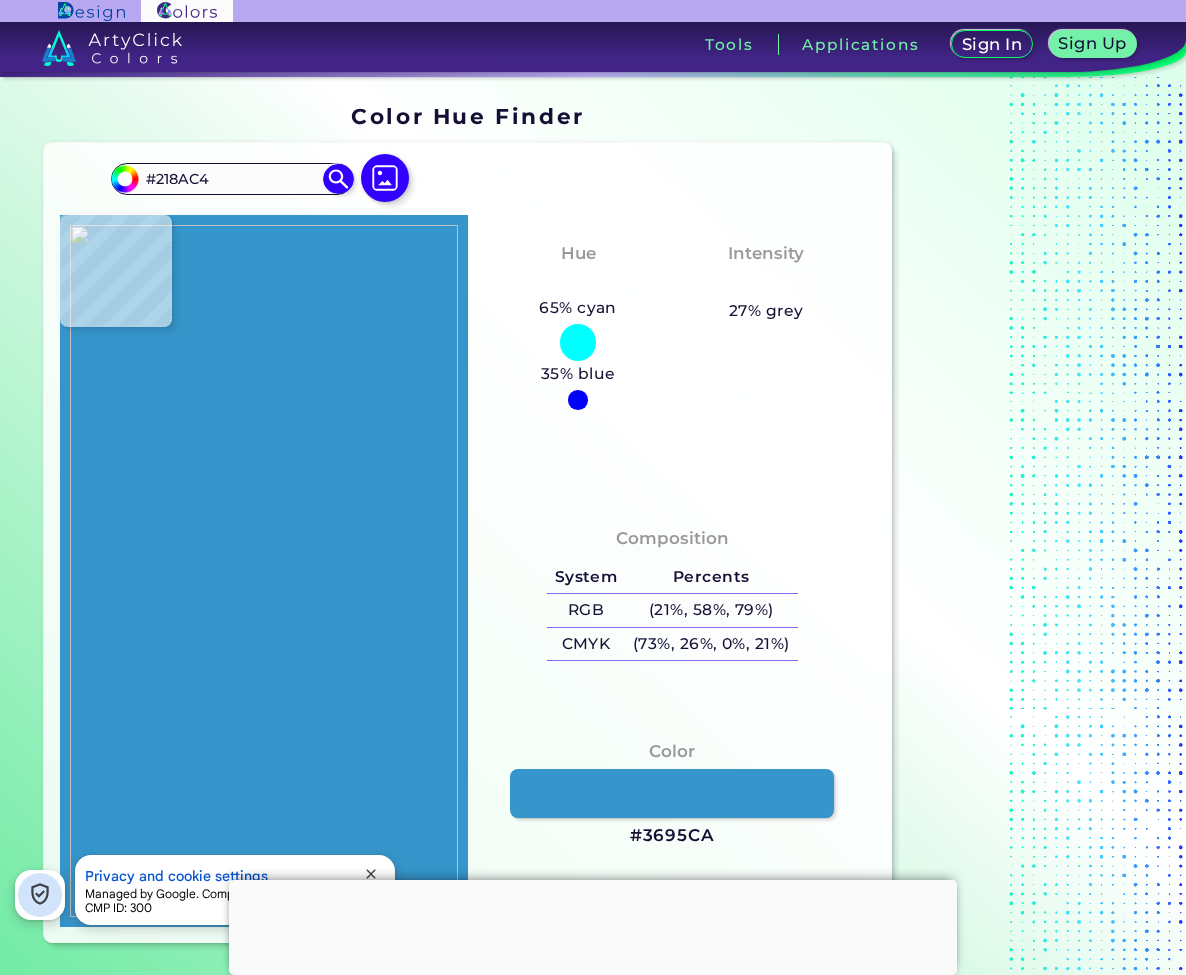 type on "#0070ba" 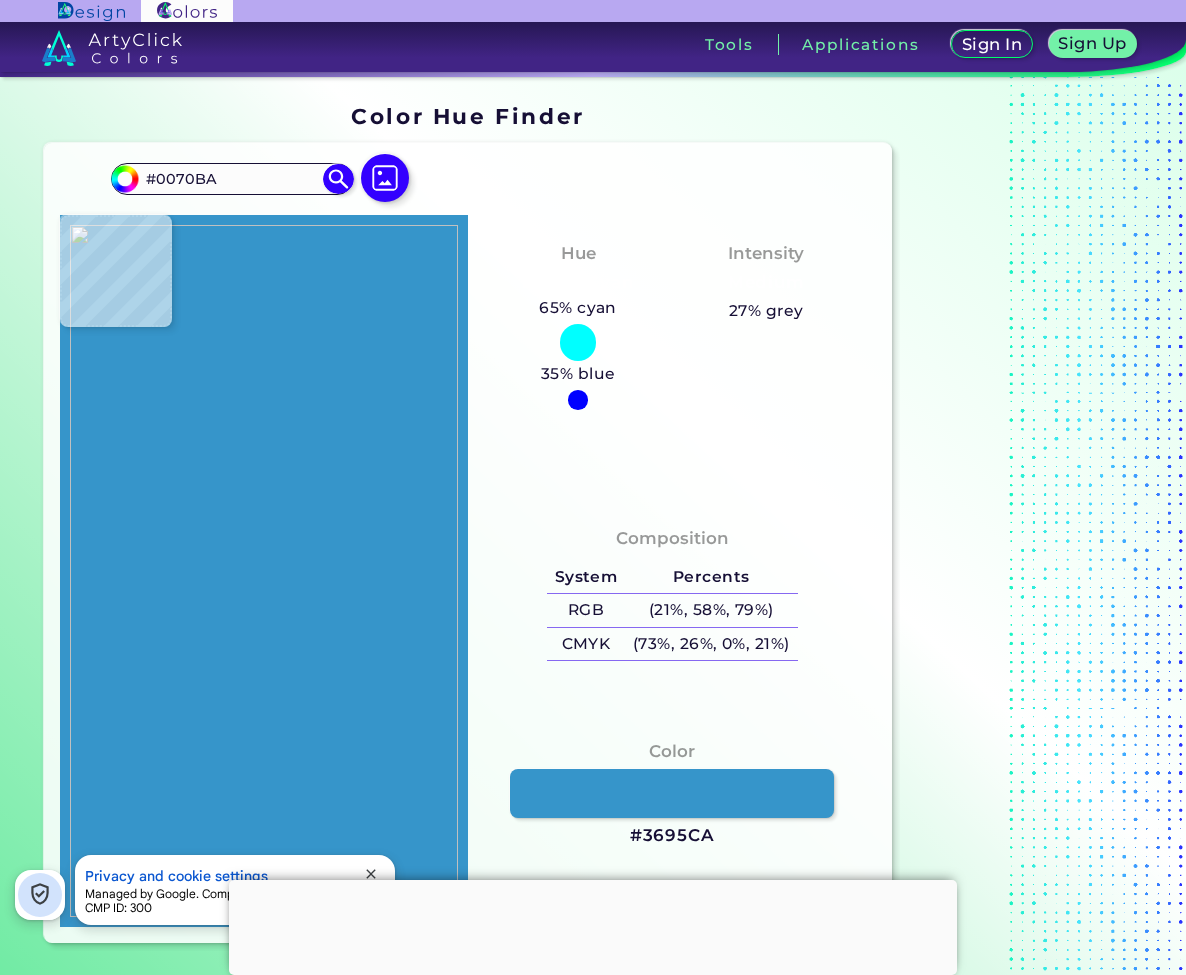 type on "#0065b5" 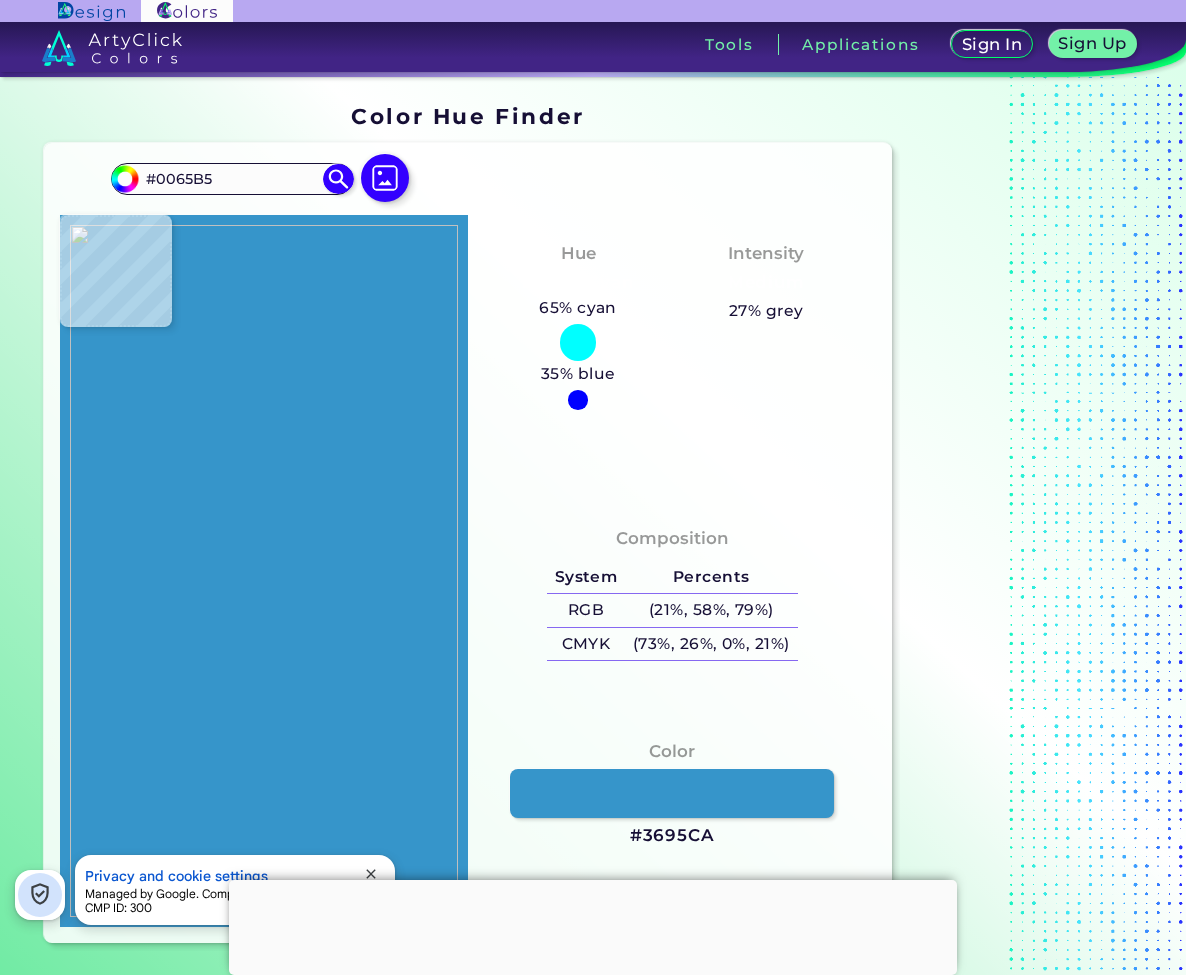 type on "#006db4" 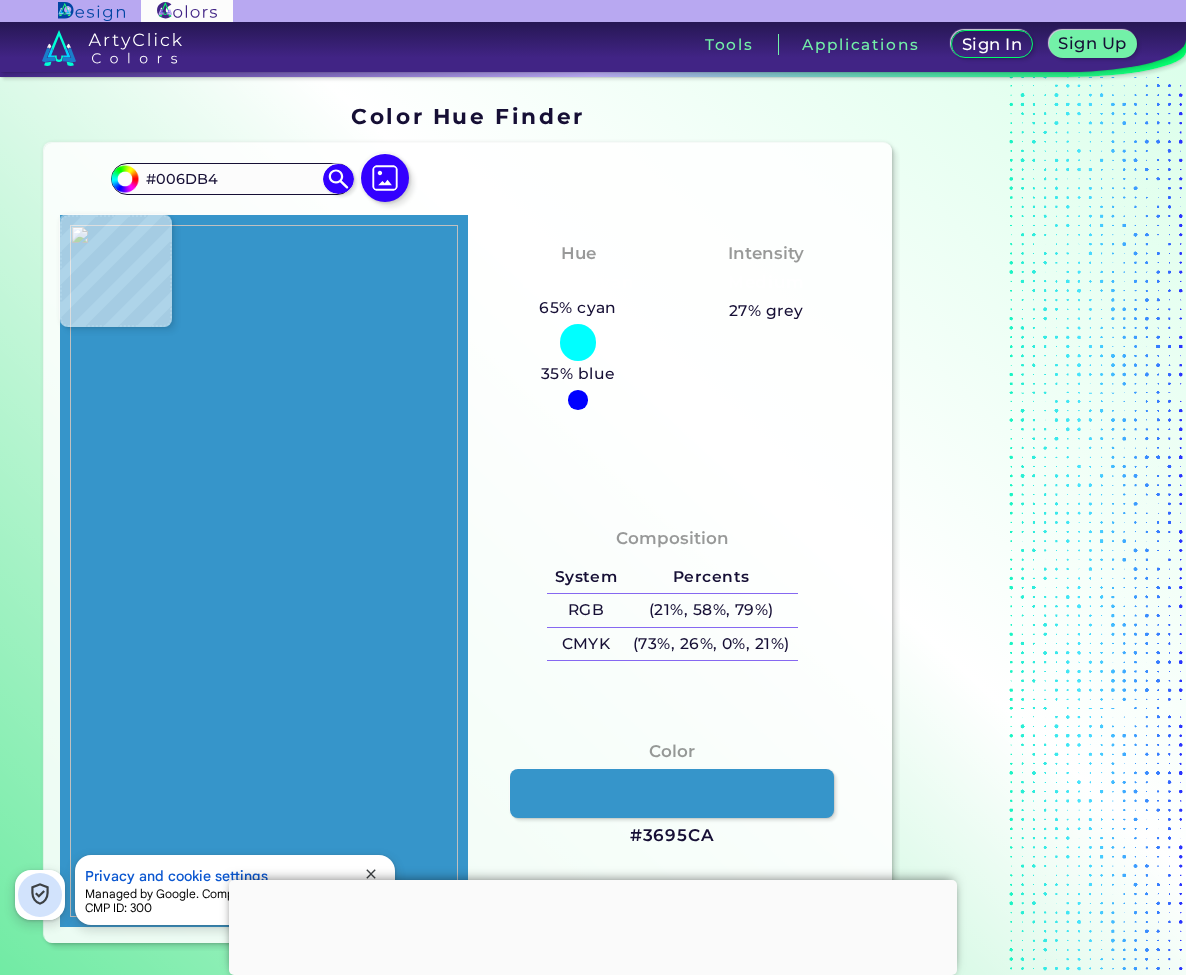 type on "#026bbb" 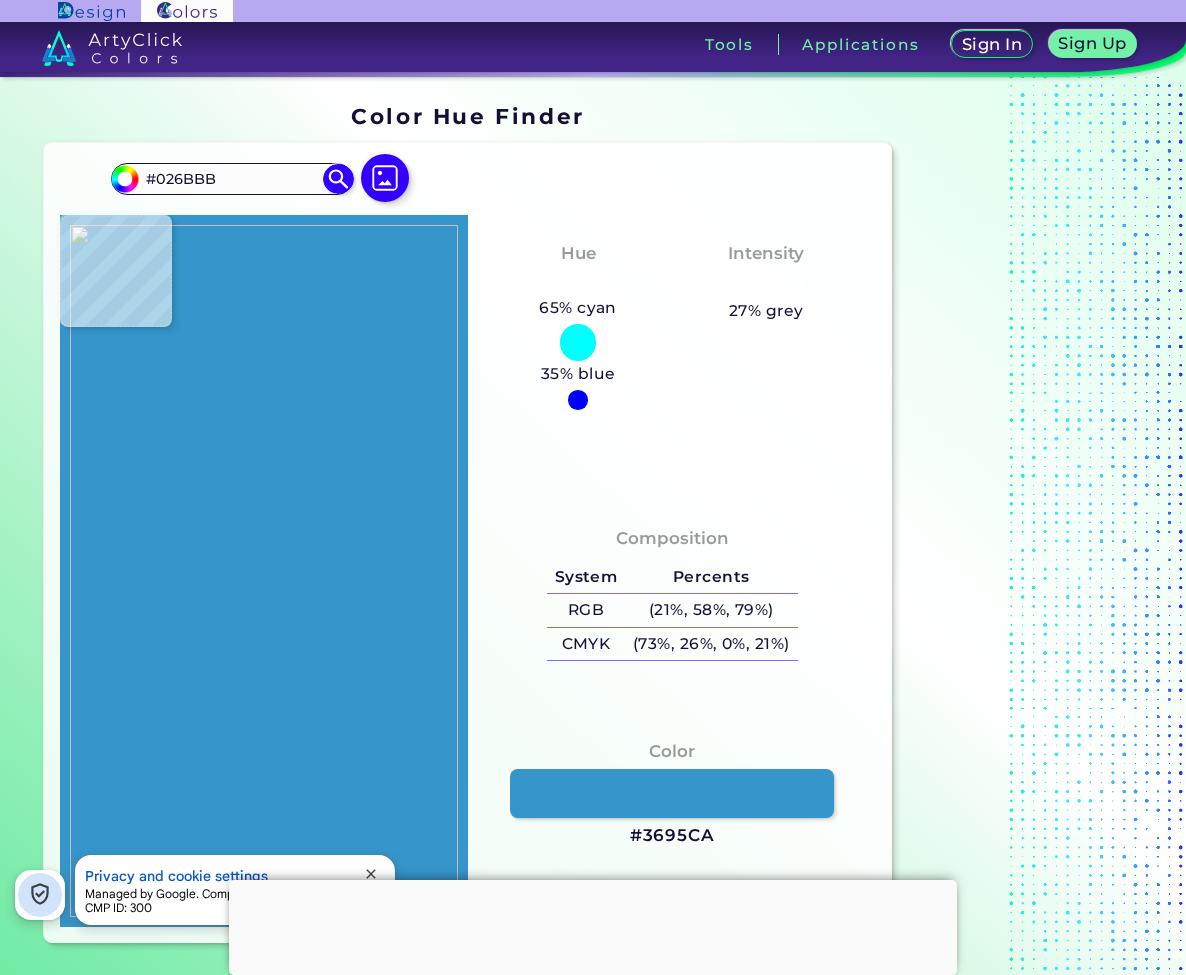 type on "#1e84cd" 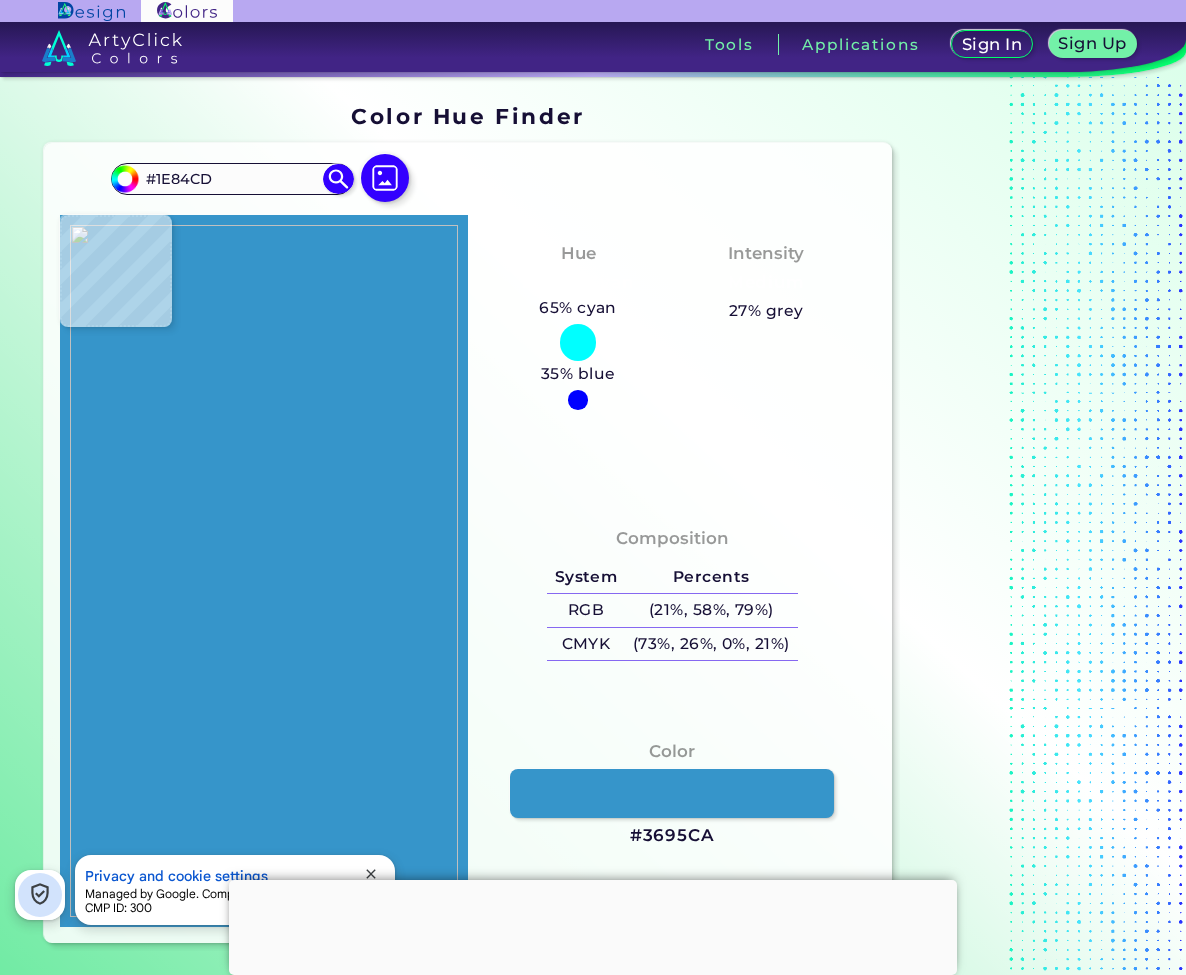 type on "#2b8fca" 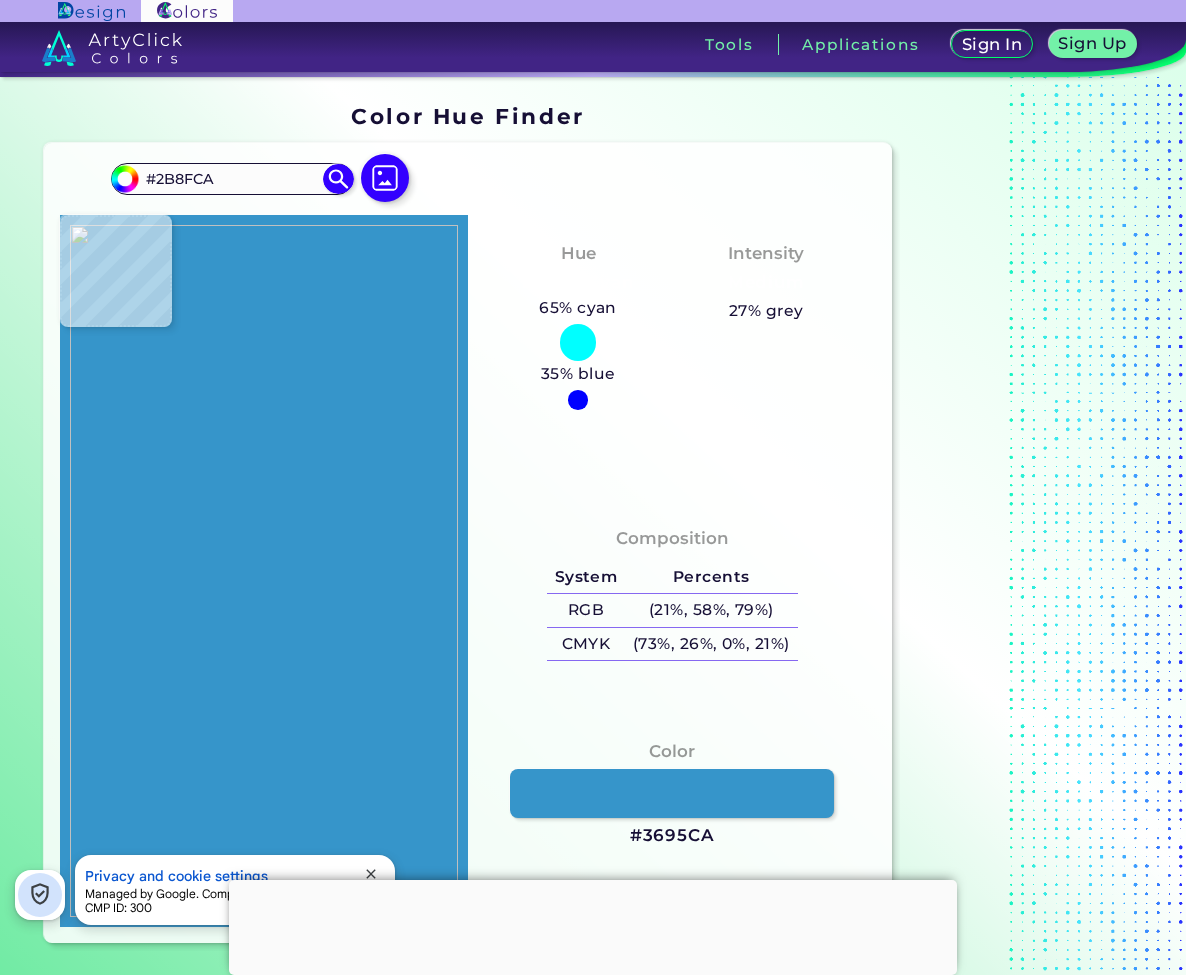 type on "#3296ca" 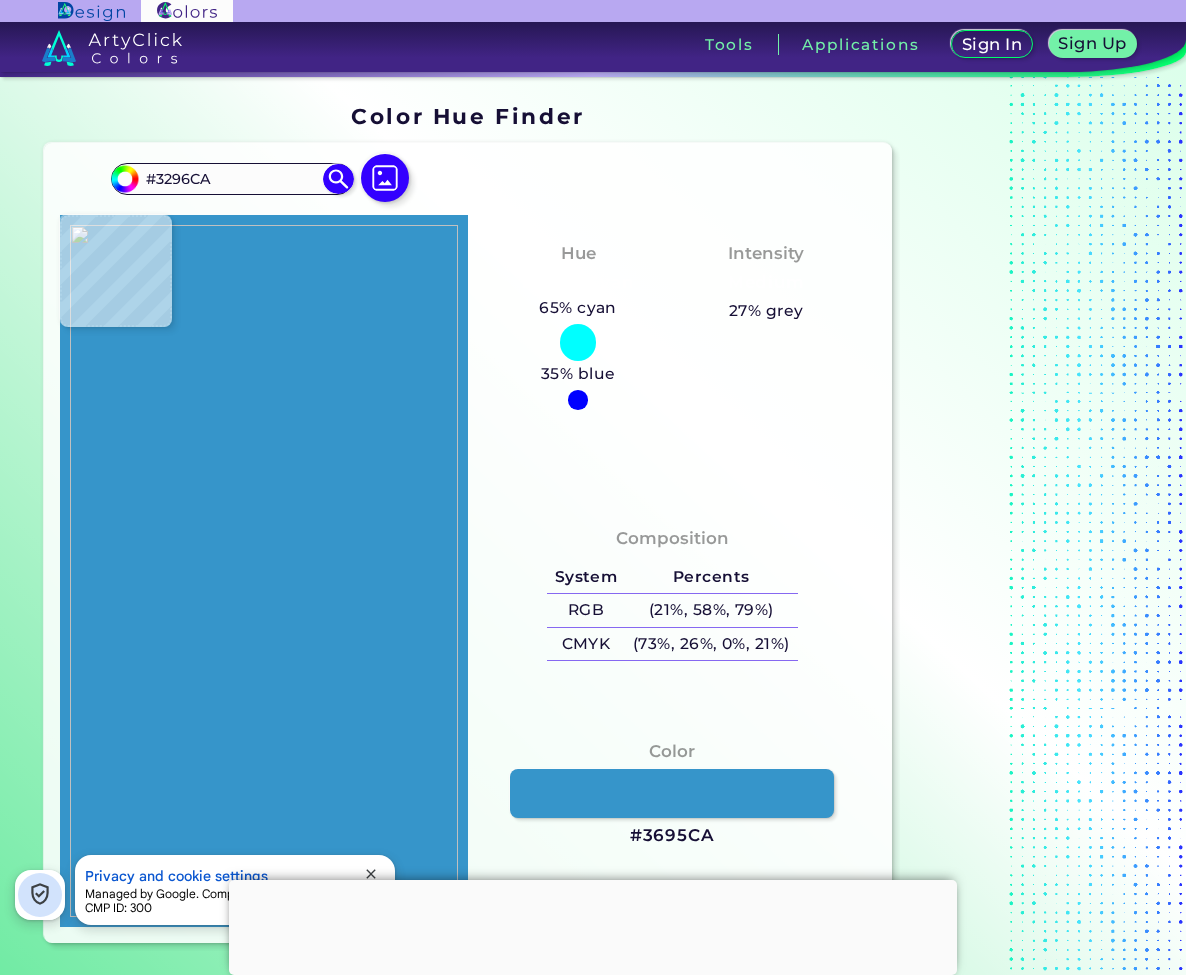 type on "#3f99d2" 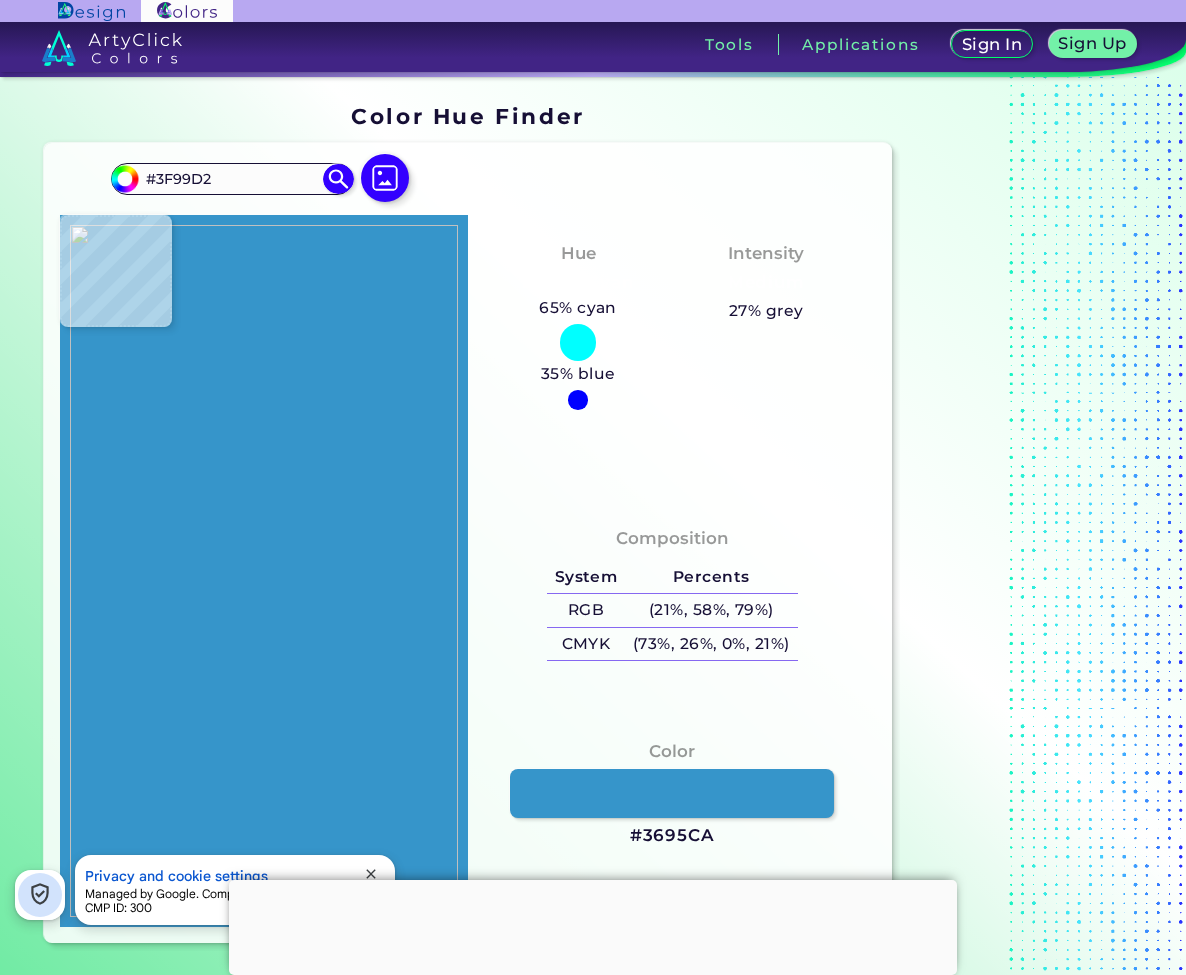 type on "#48a2d7" 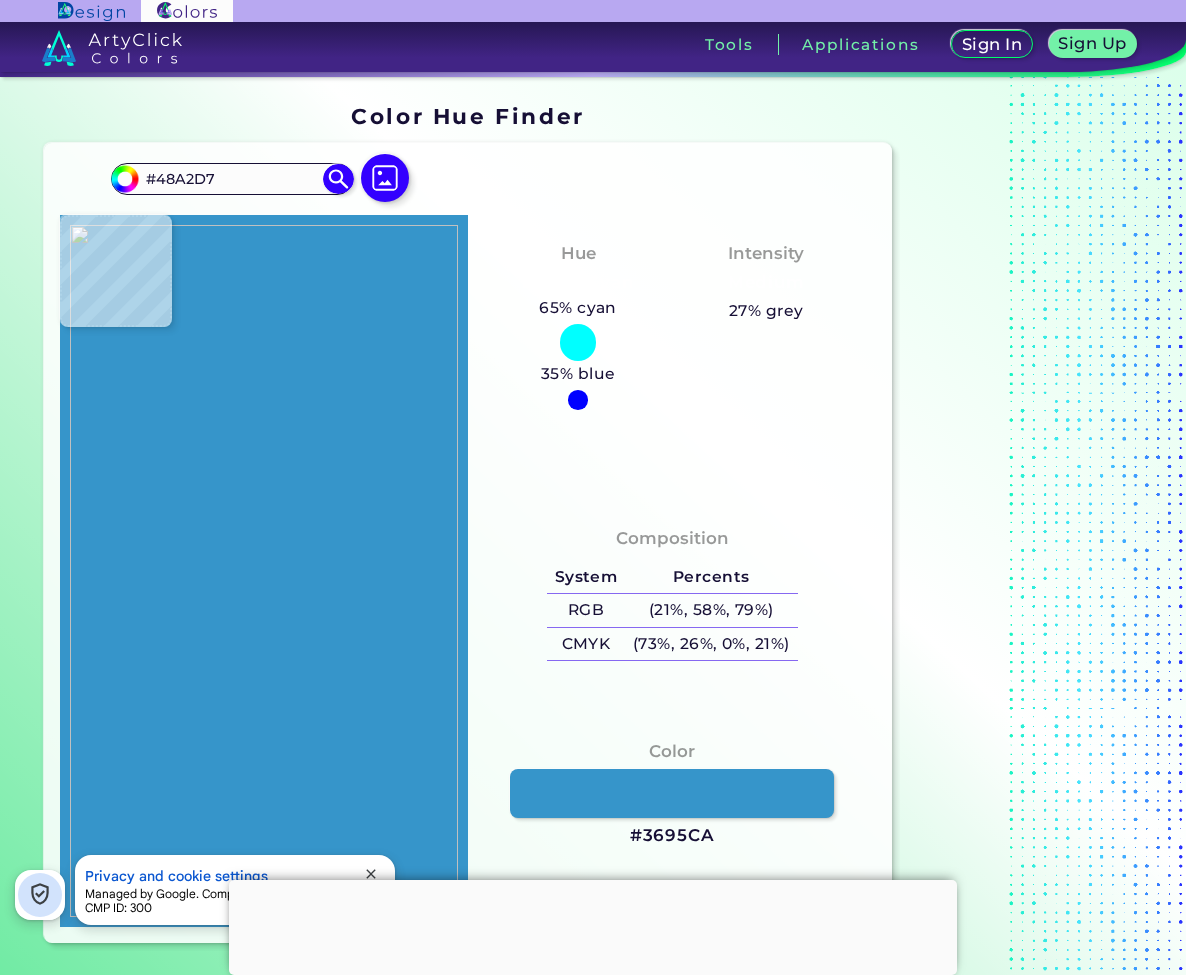 type on "#62a4d1" 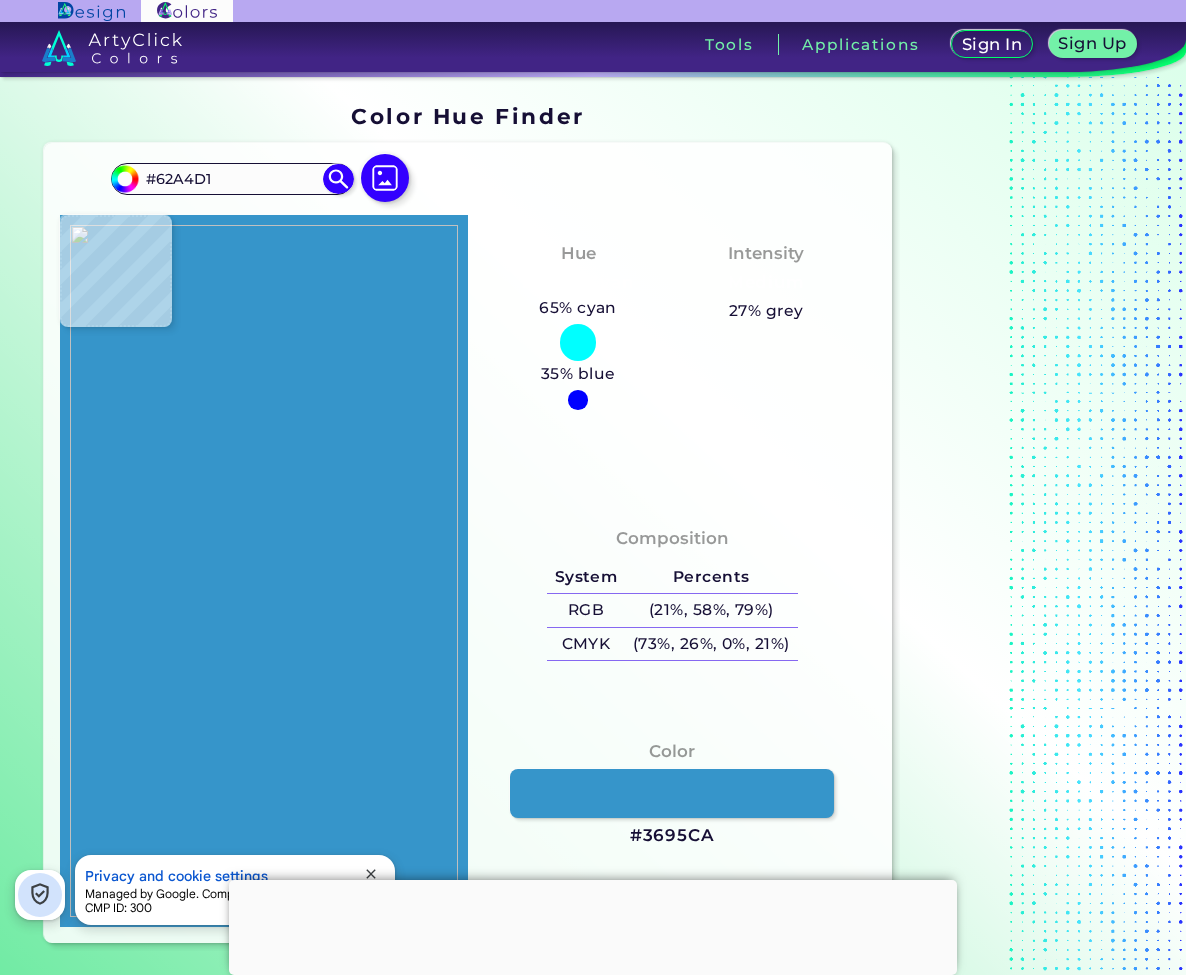 type on "#6baddb" 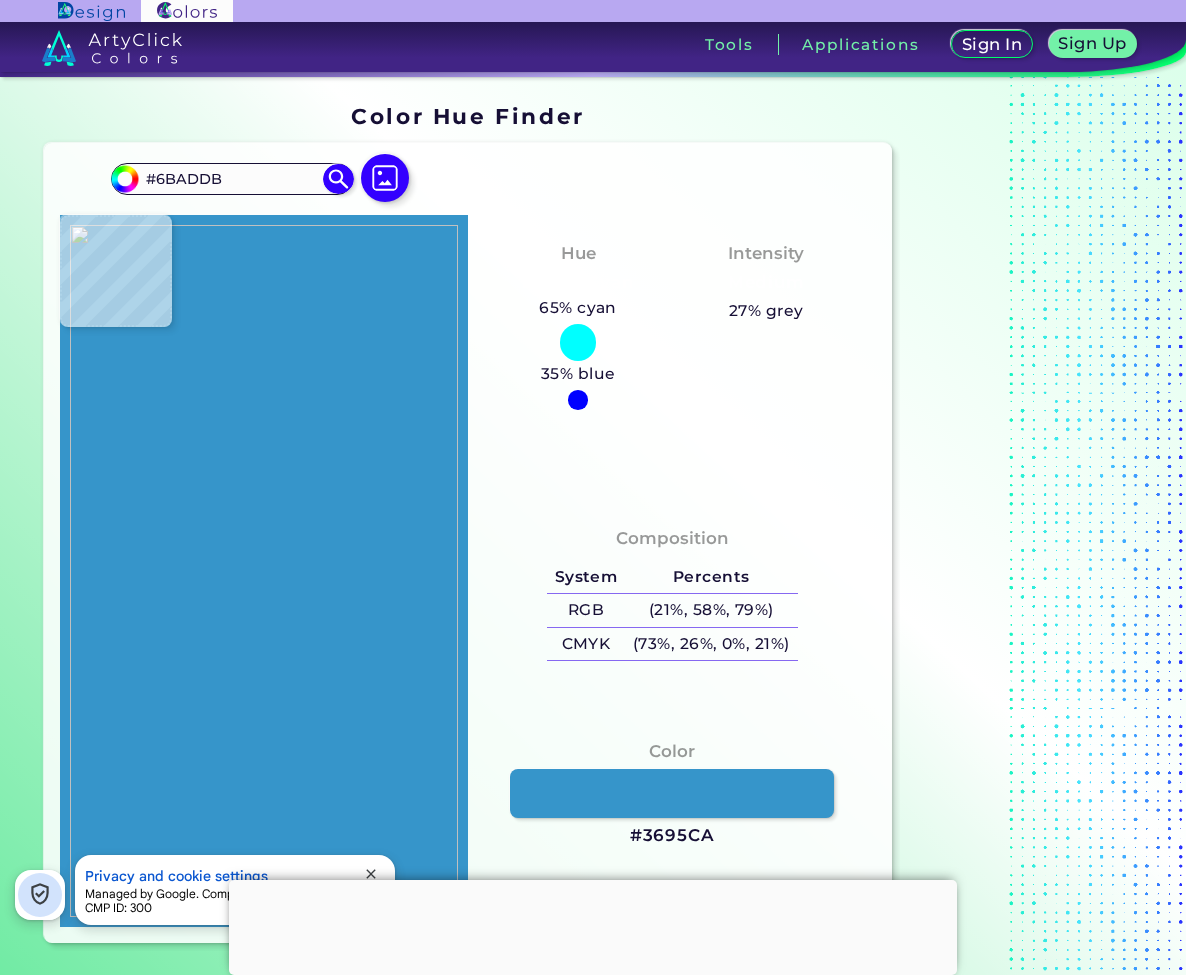 type on "#6baadd" 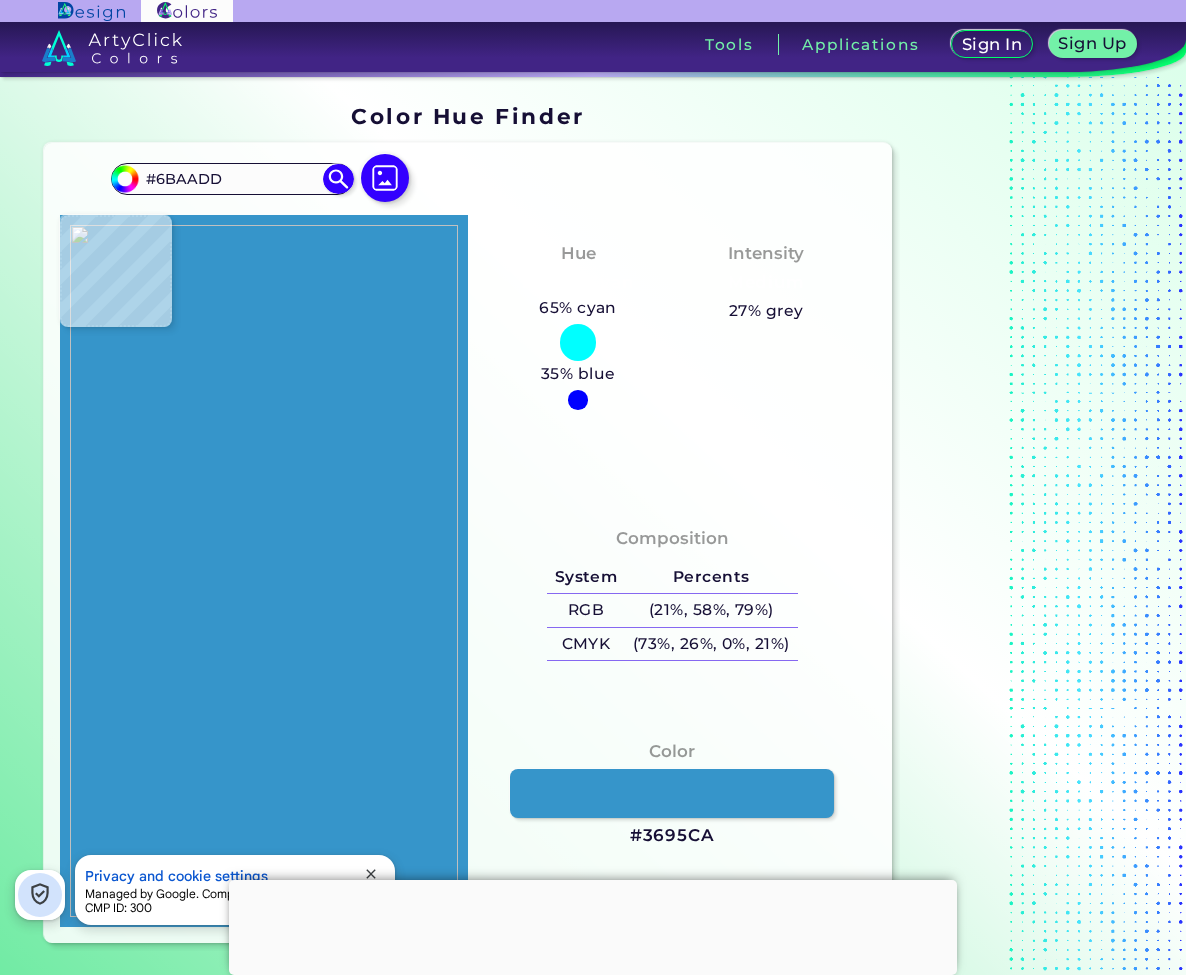 type on "#75b3e4" 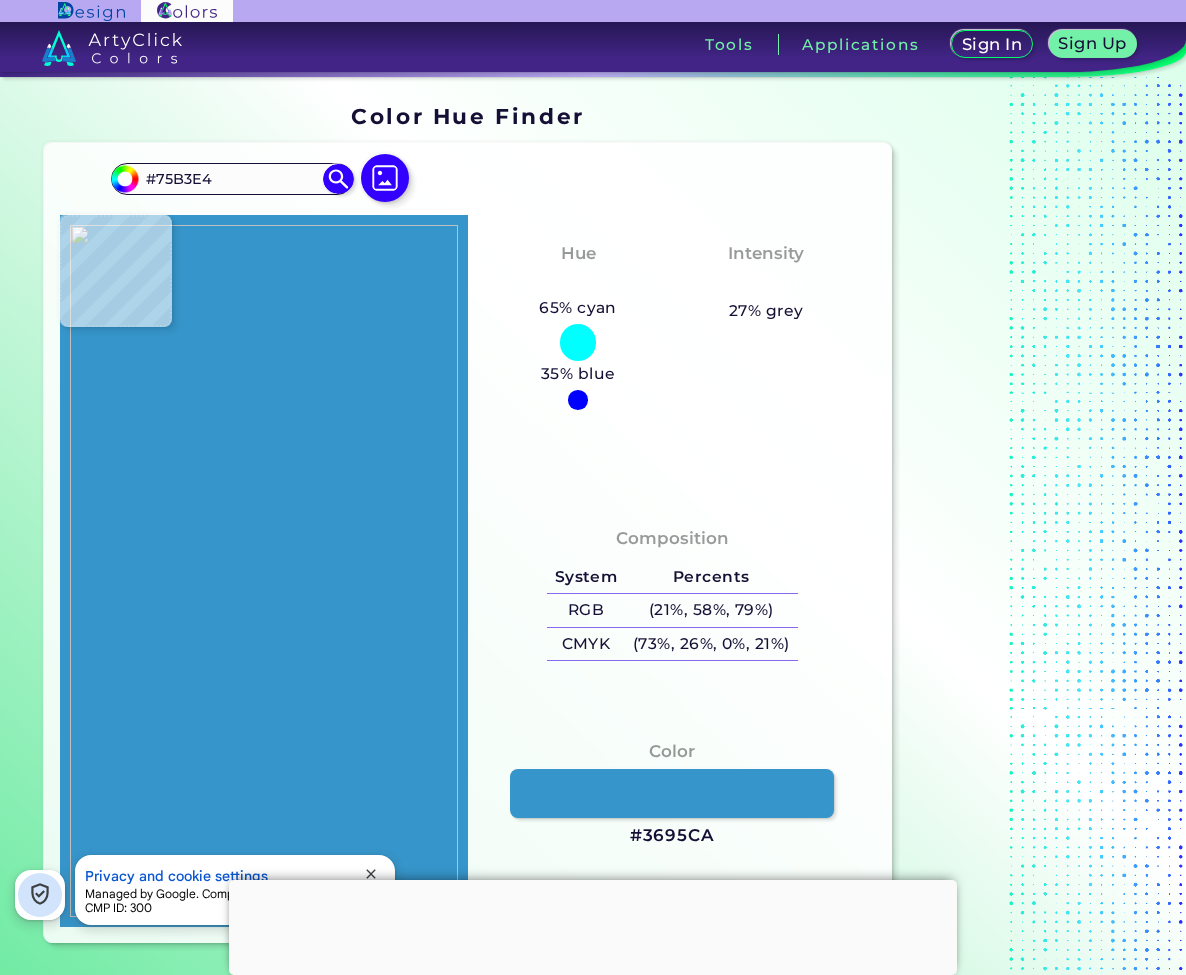 type on "#77b6e5" 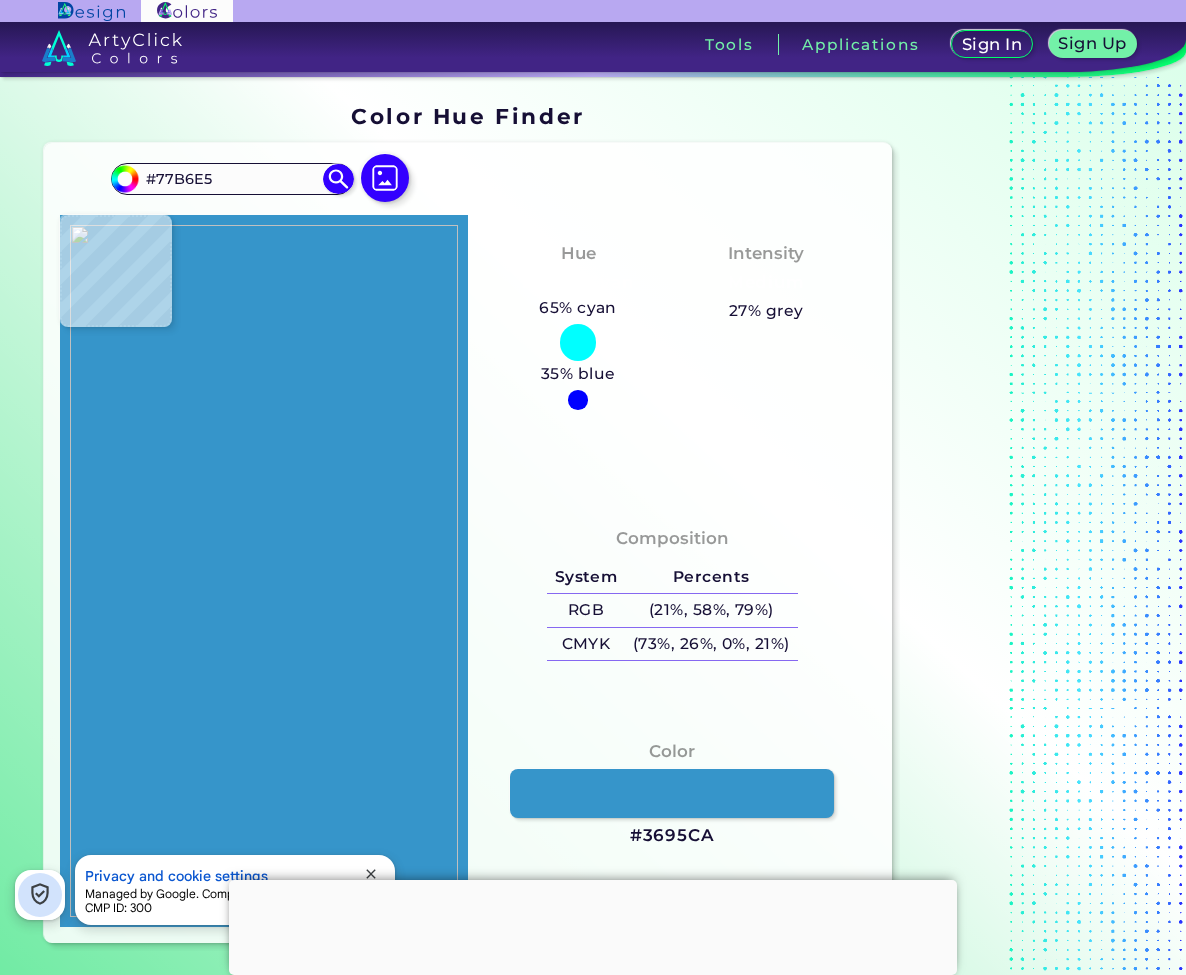 type on "#79b7e6" 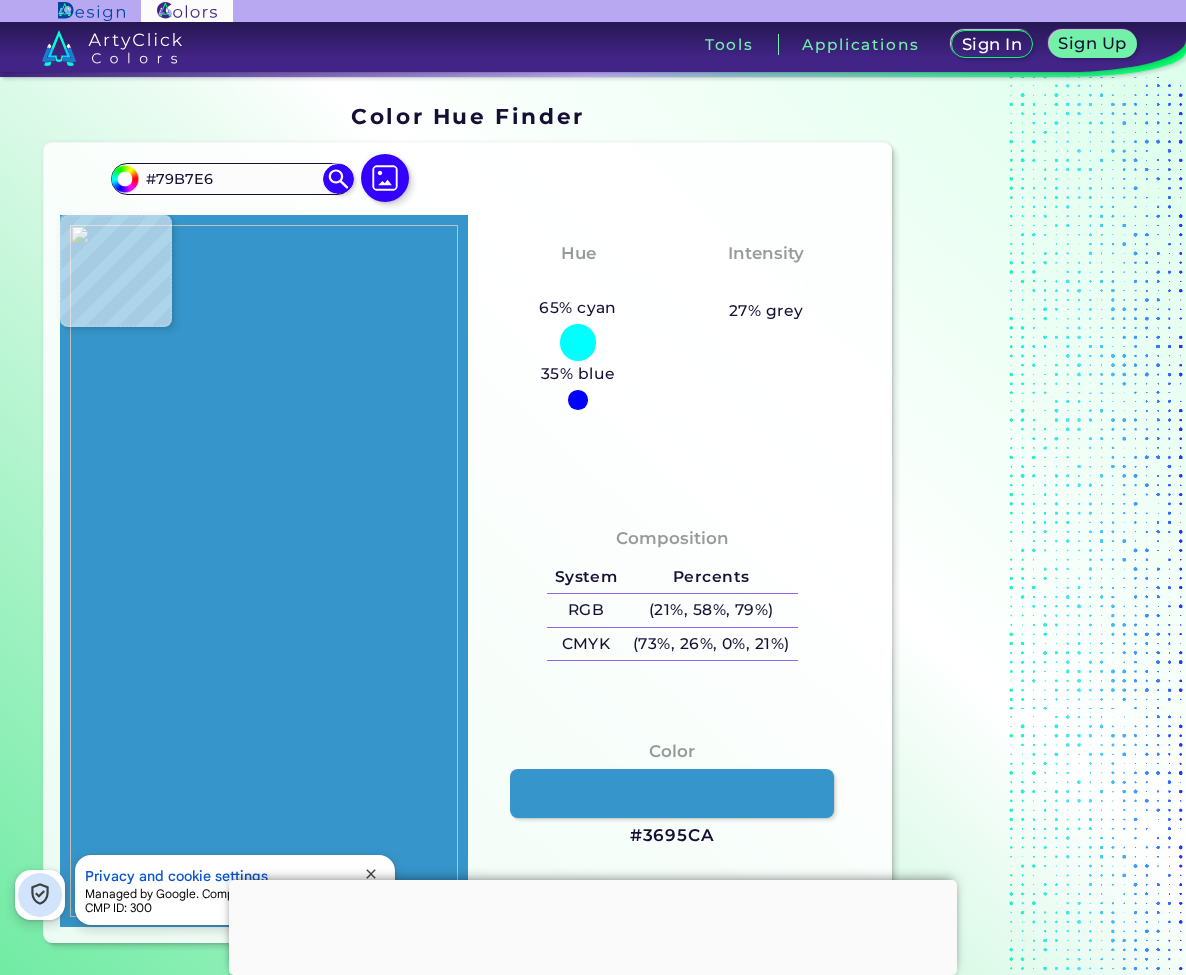 type on "#76b4e4" 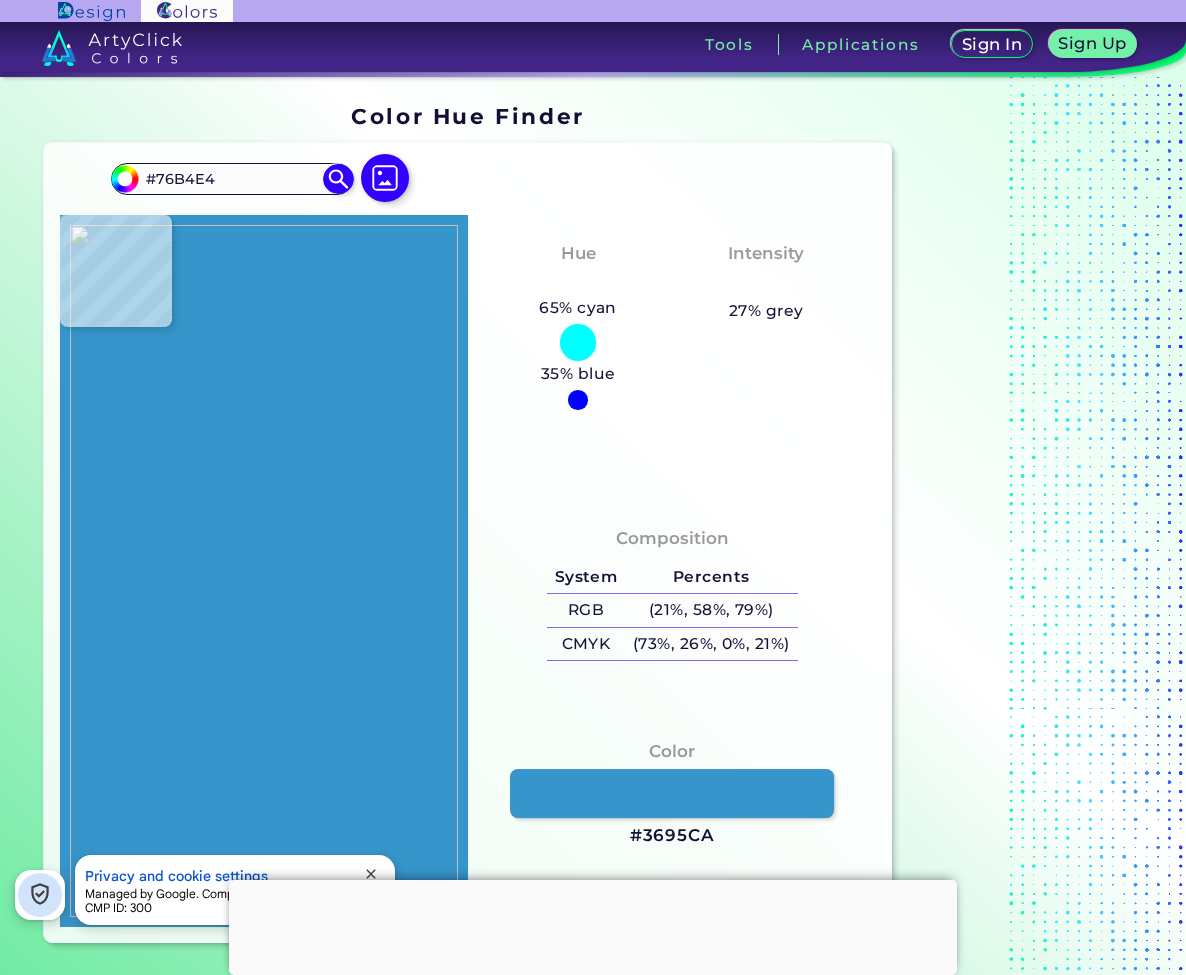 type on "#7eb9e5" 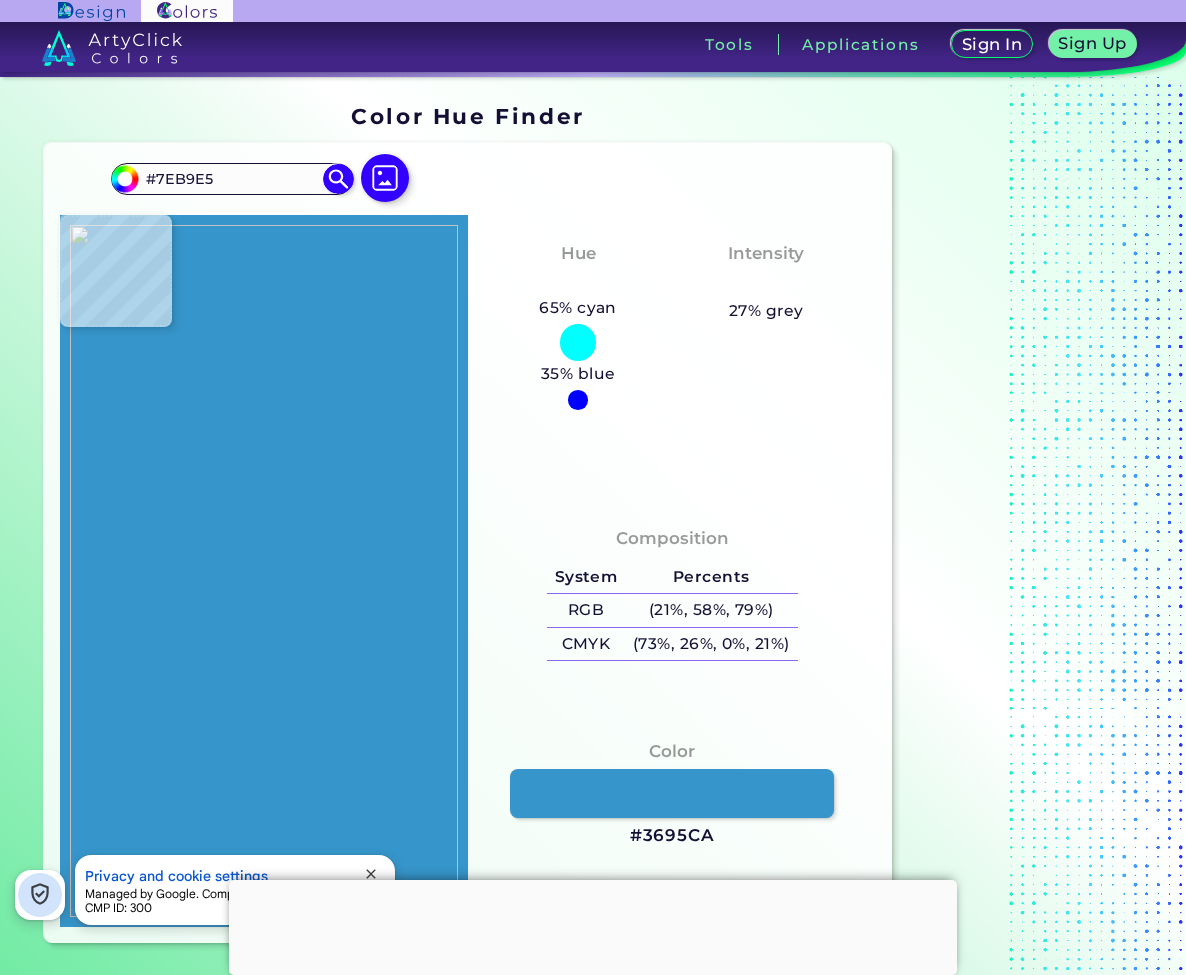 type on "#82bde9" 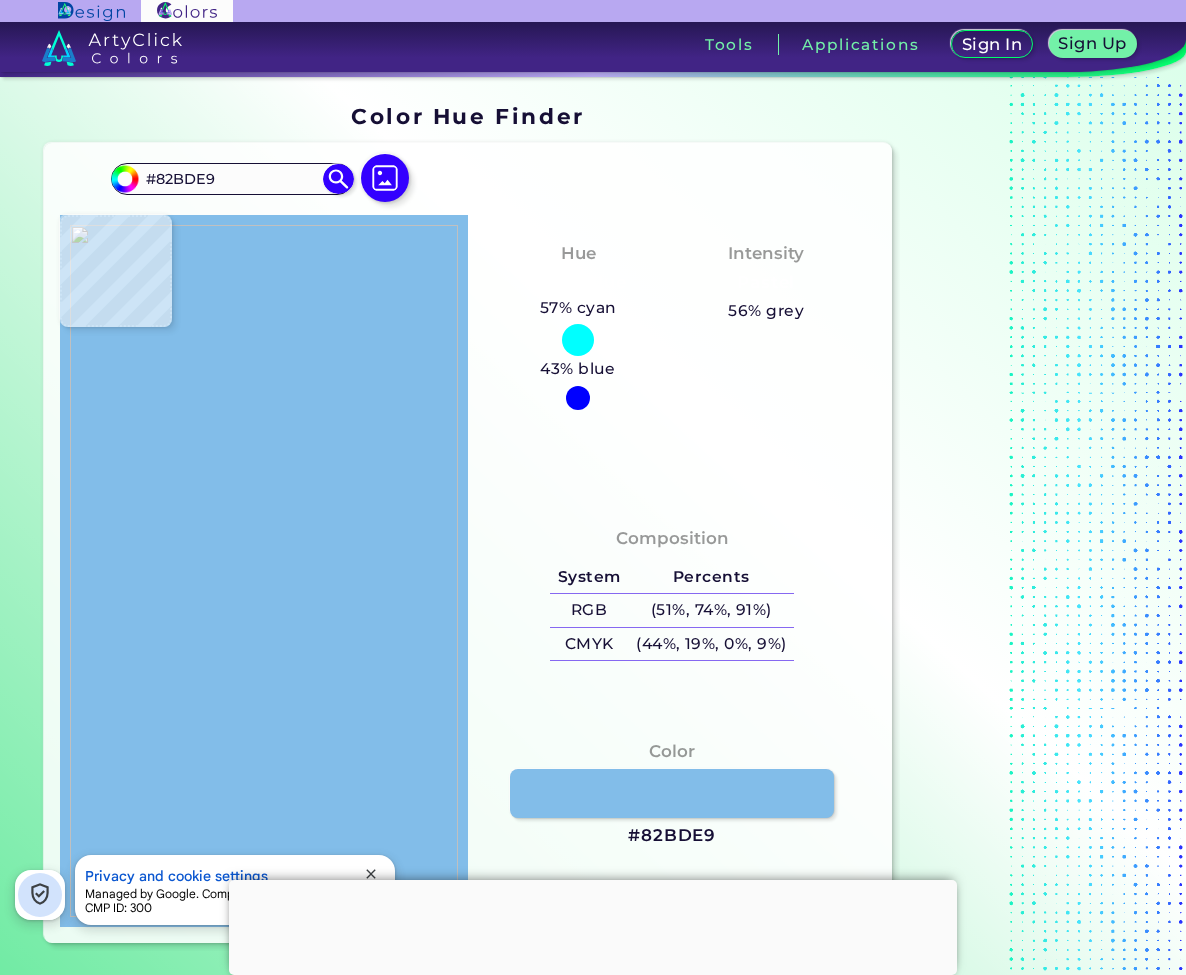 type on "#85bbea" 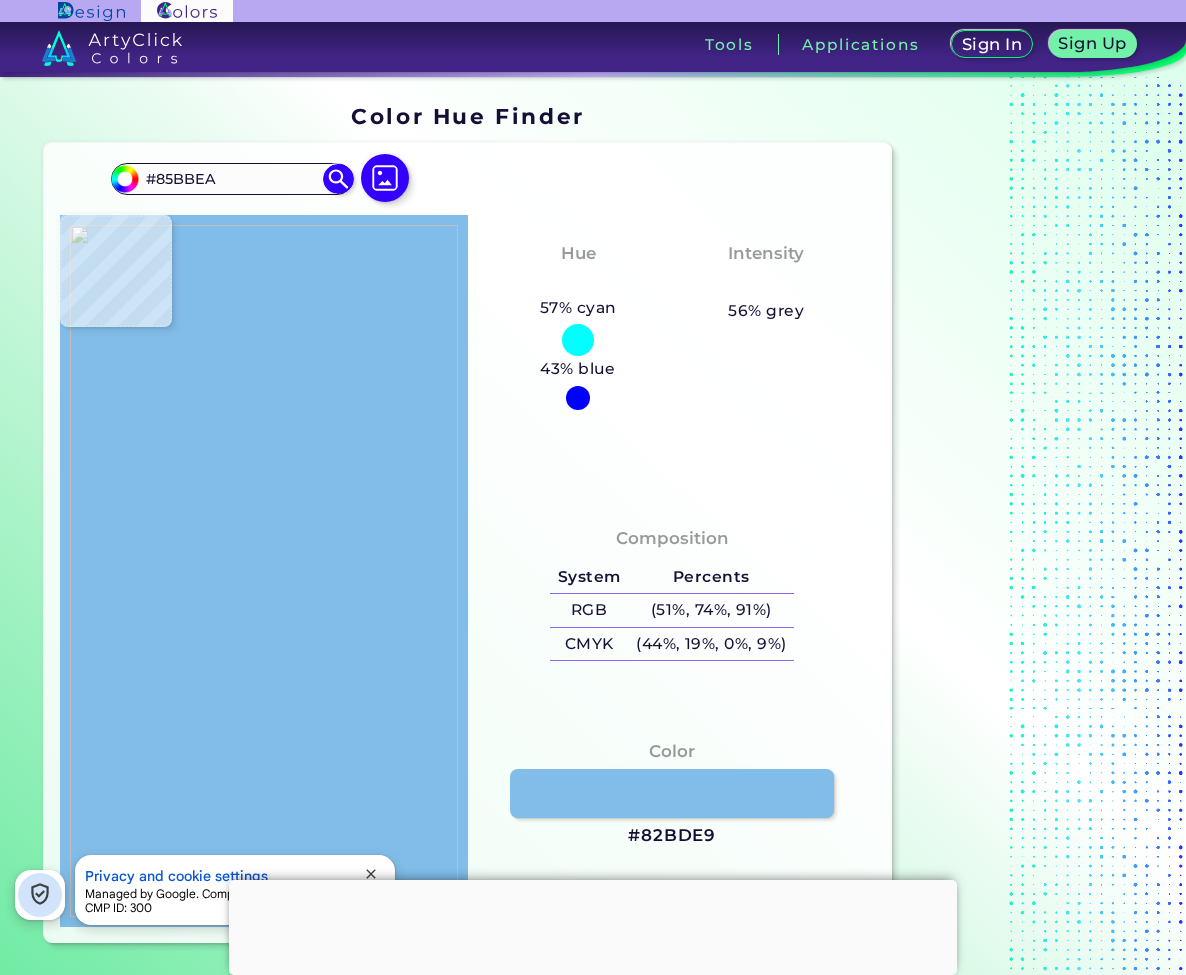 type on "#87c0eb" 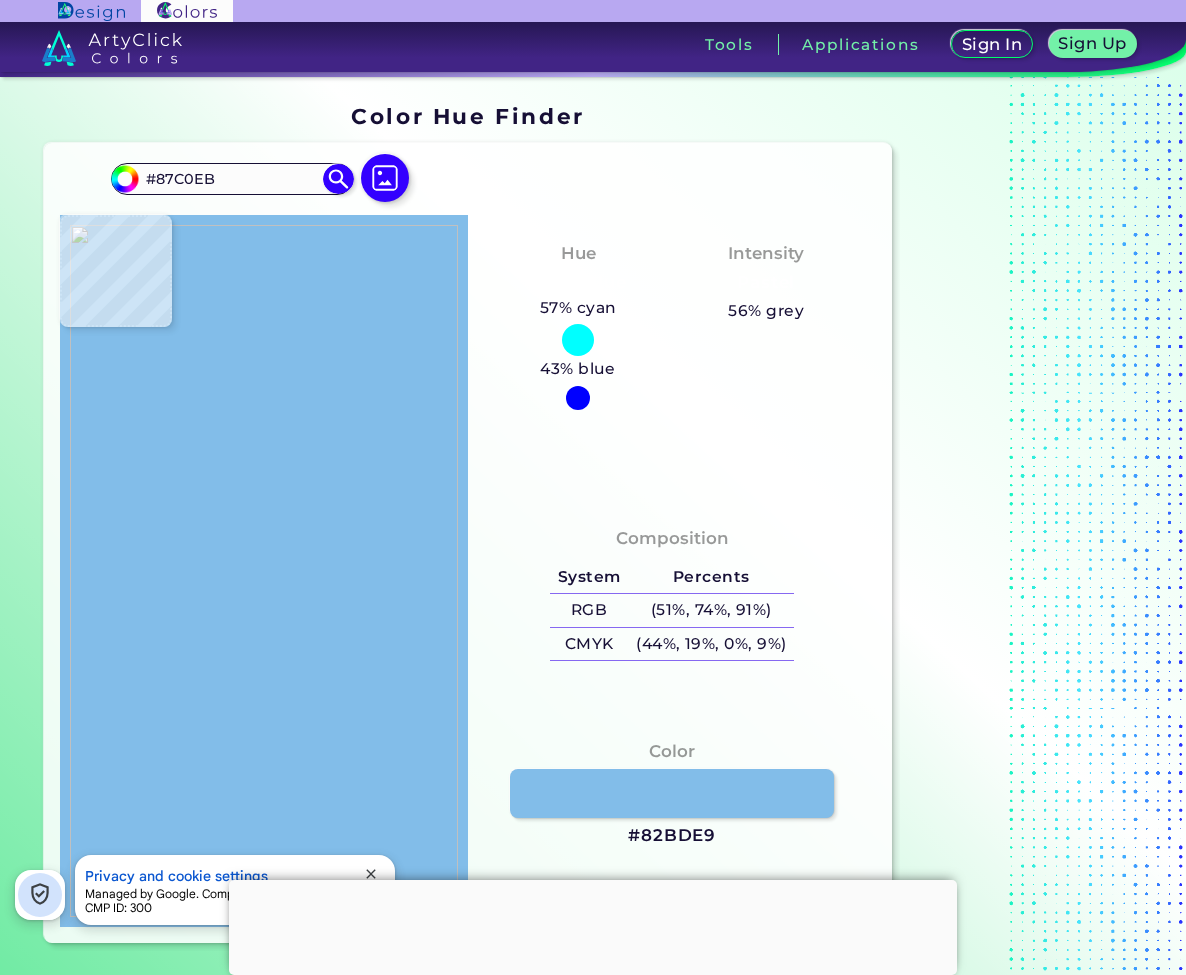 type on "#85beee" 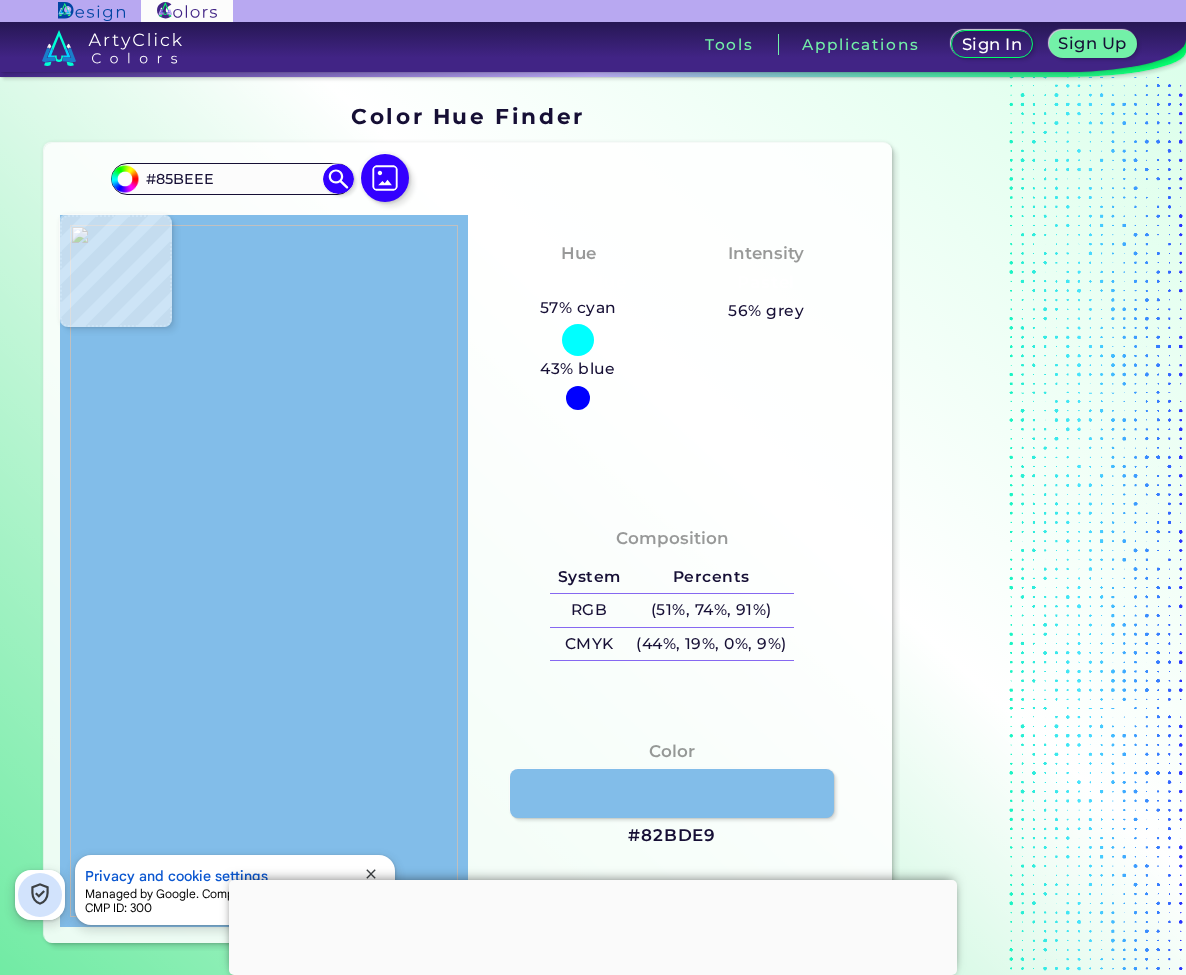 type on "#8bbfee" 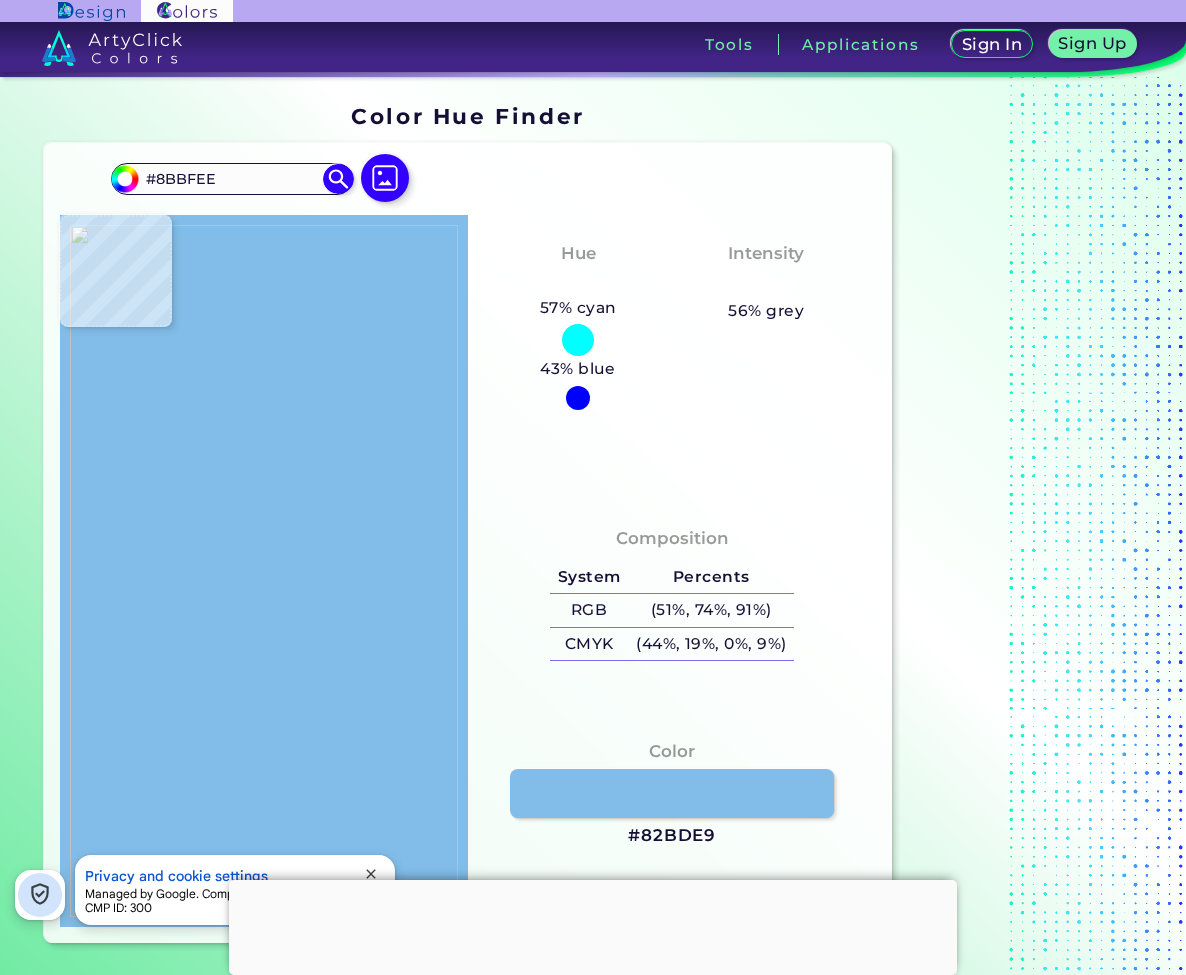 type on "#88bee6" 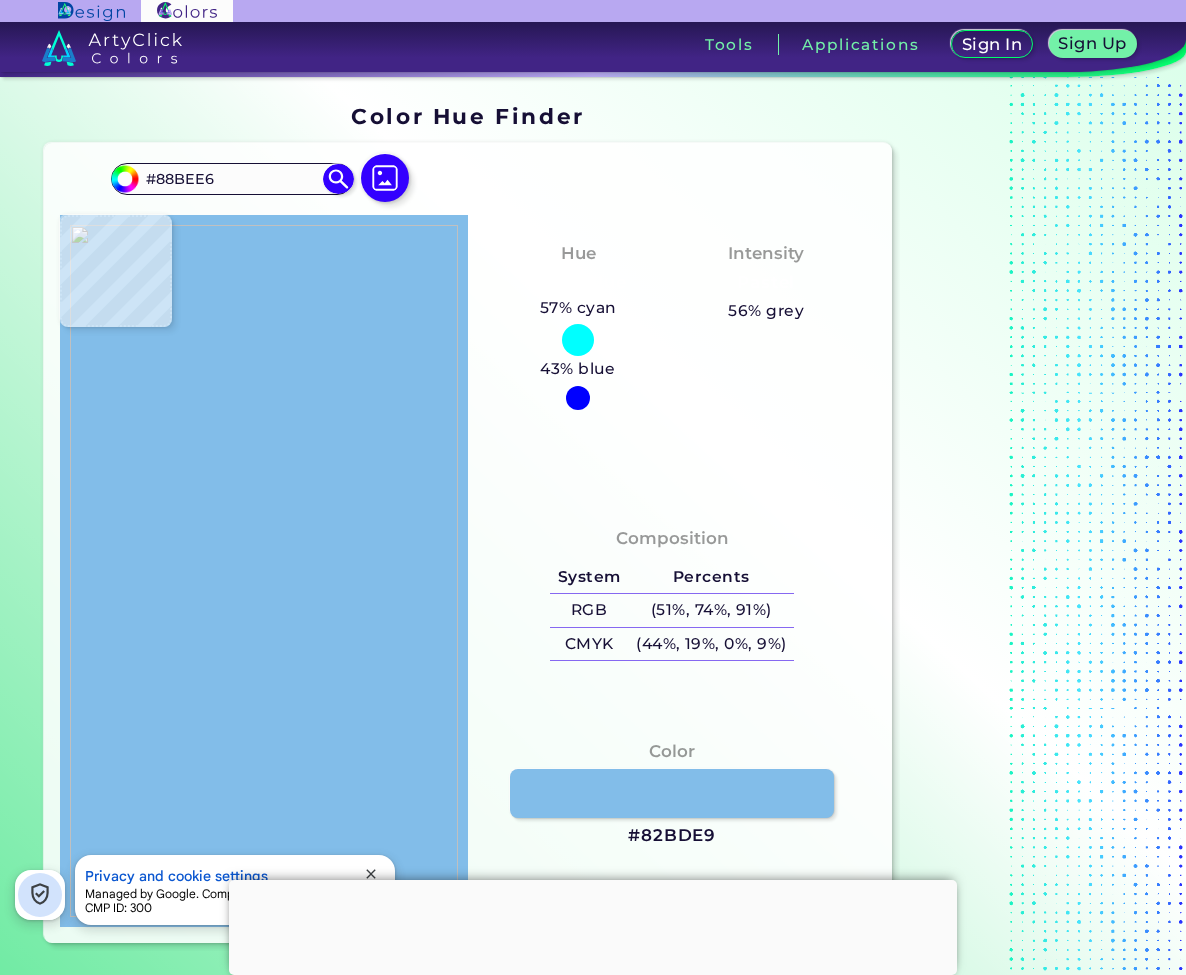 type on "#8dc3eb" 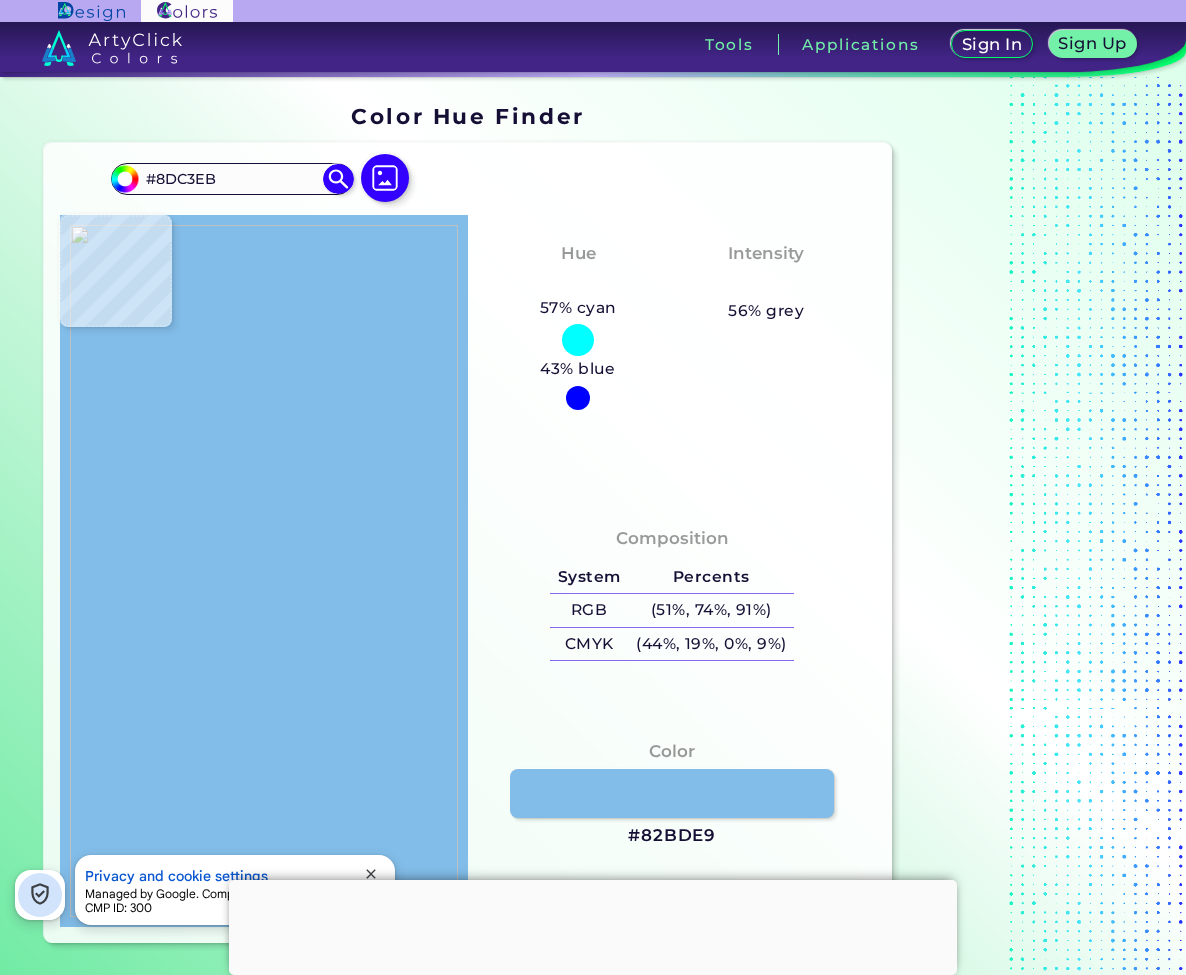 type on "#92c5ef" 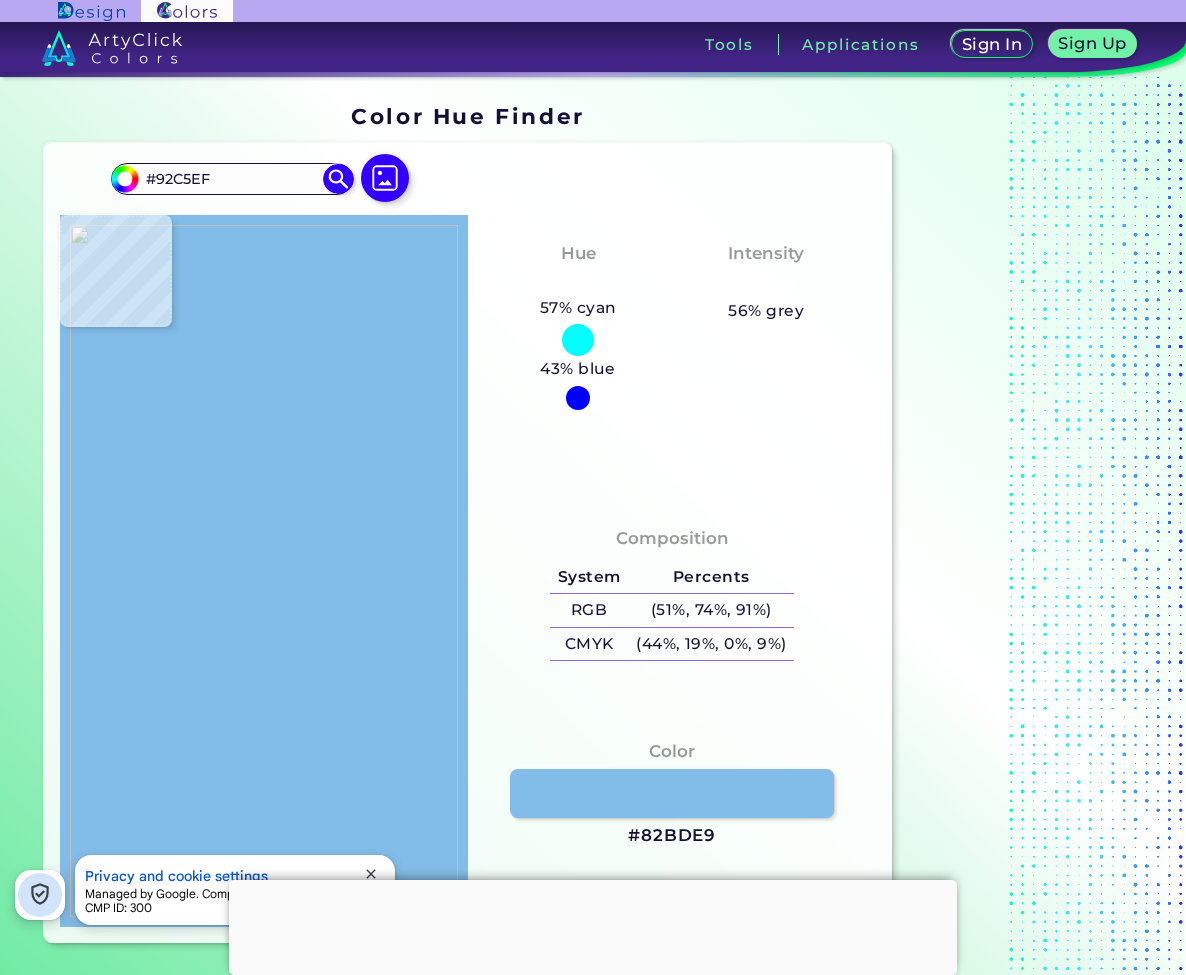 type on "#93c5ec" 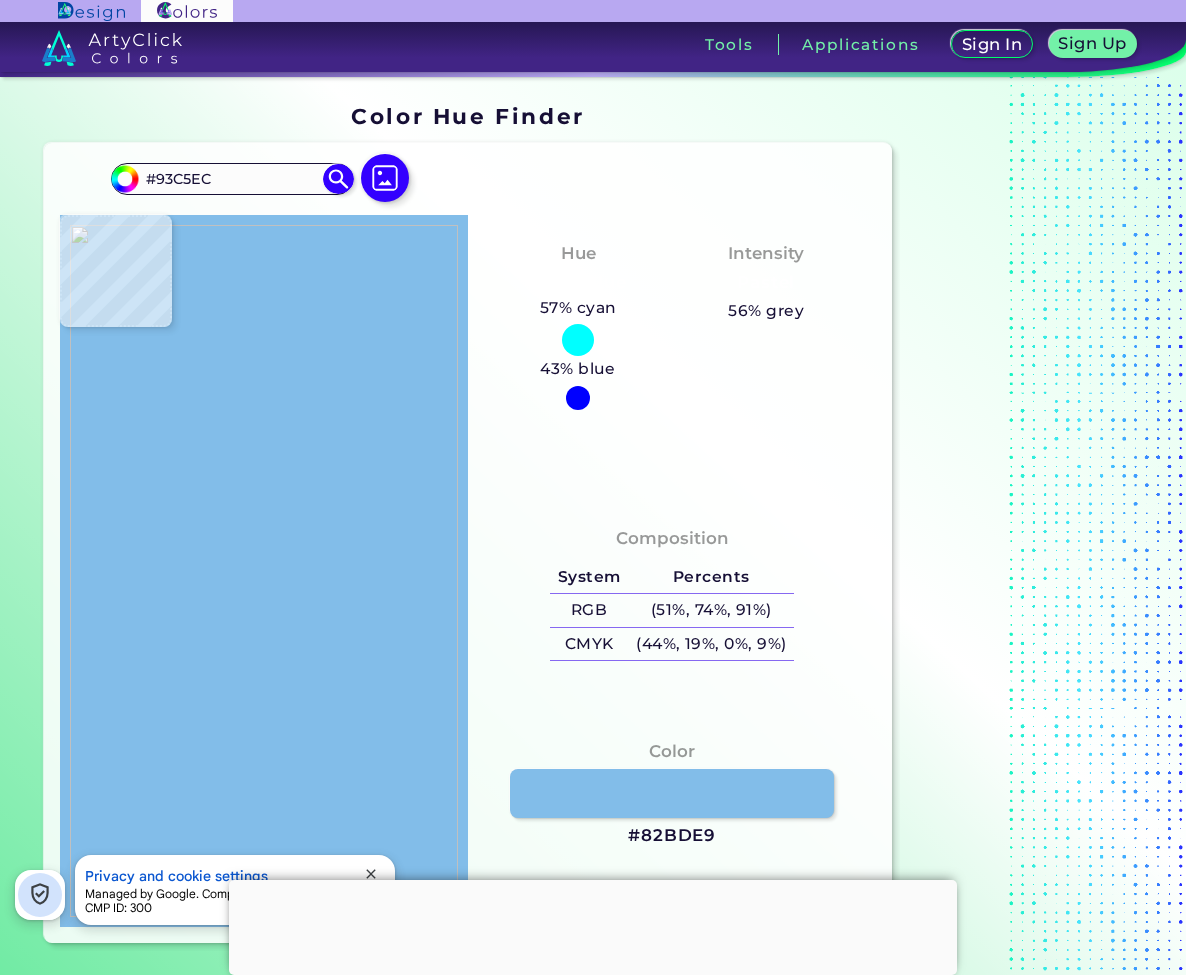 type on "#98c5ec" 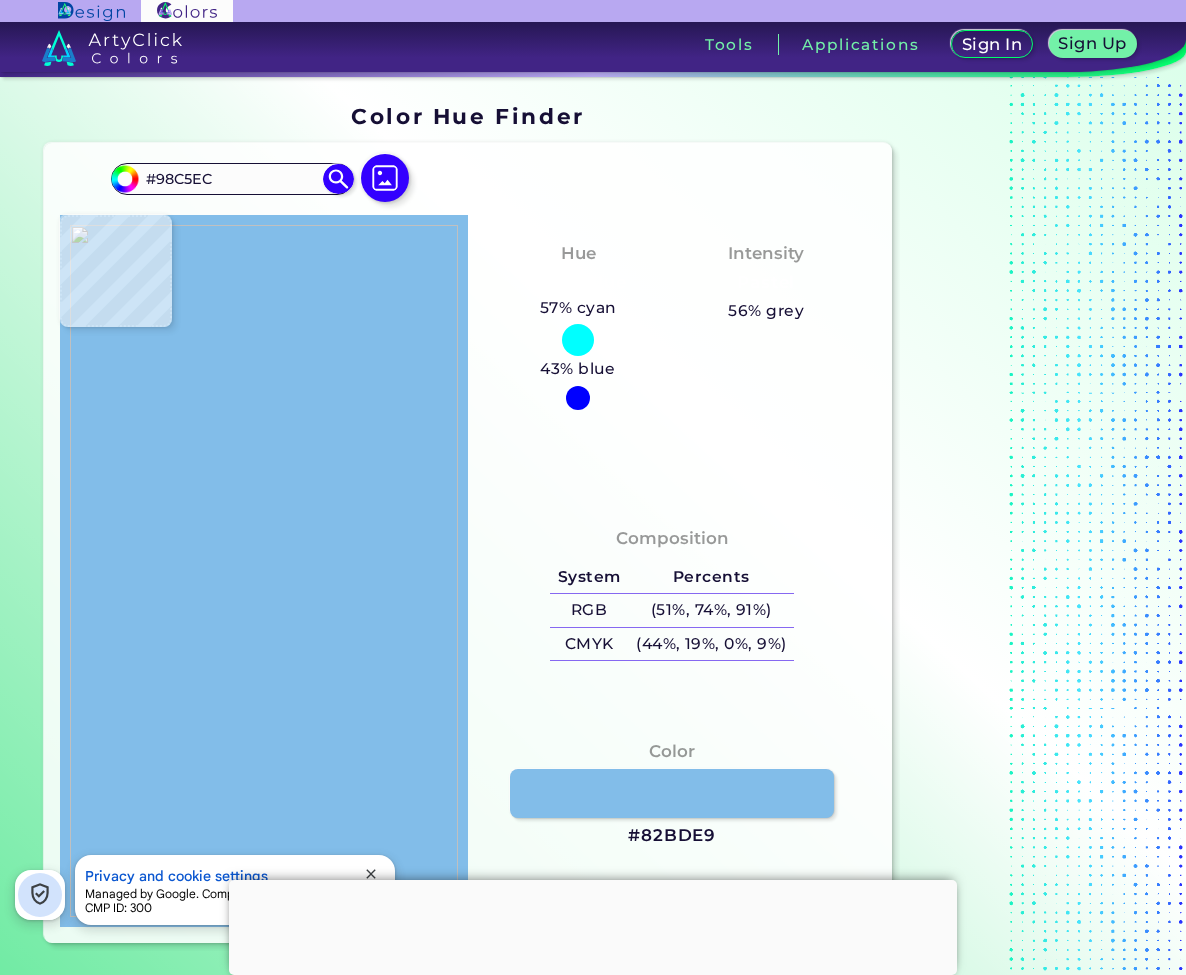 type on "#96c6ea" 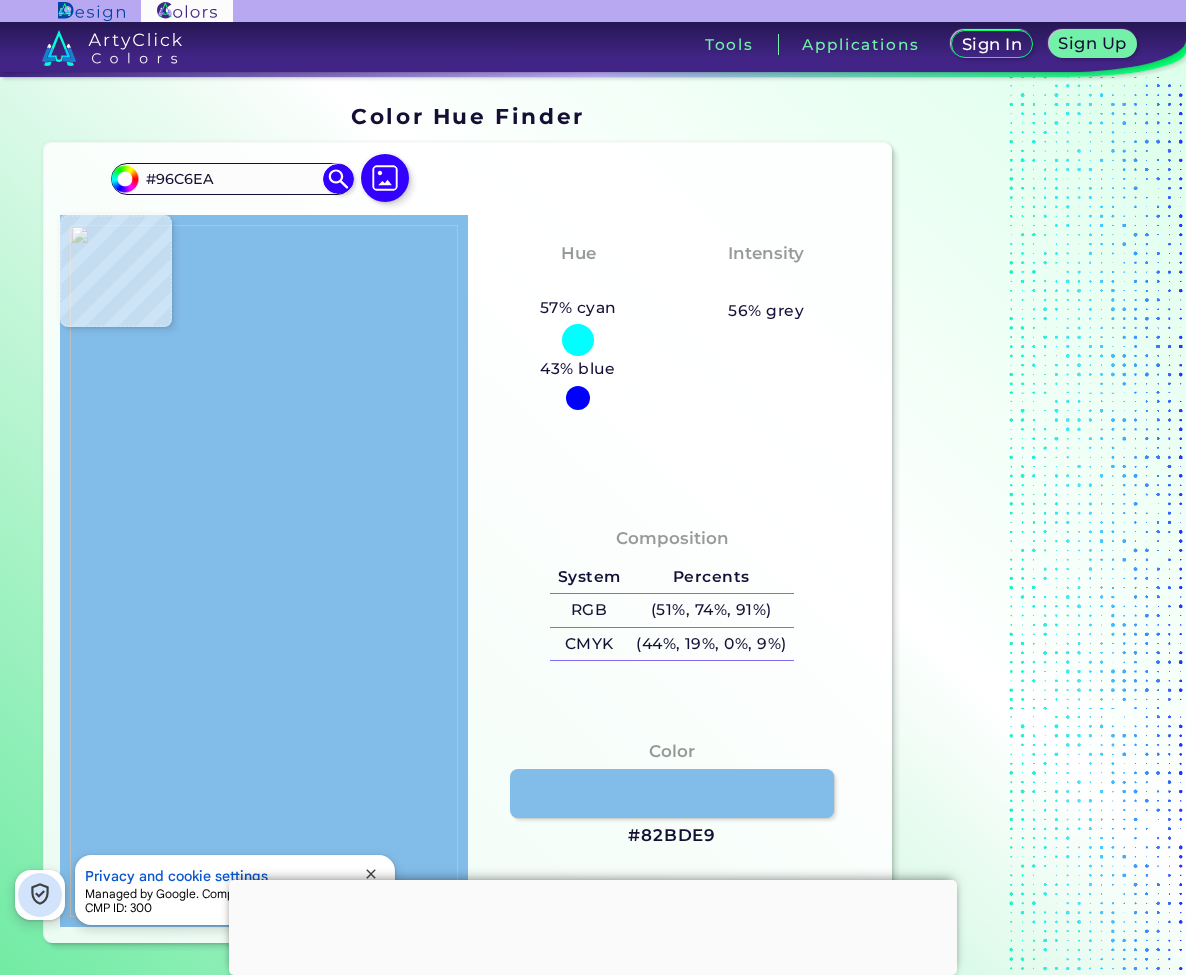 type on "#9ac1e8" 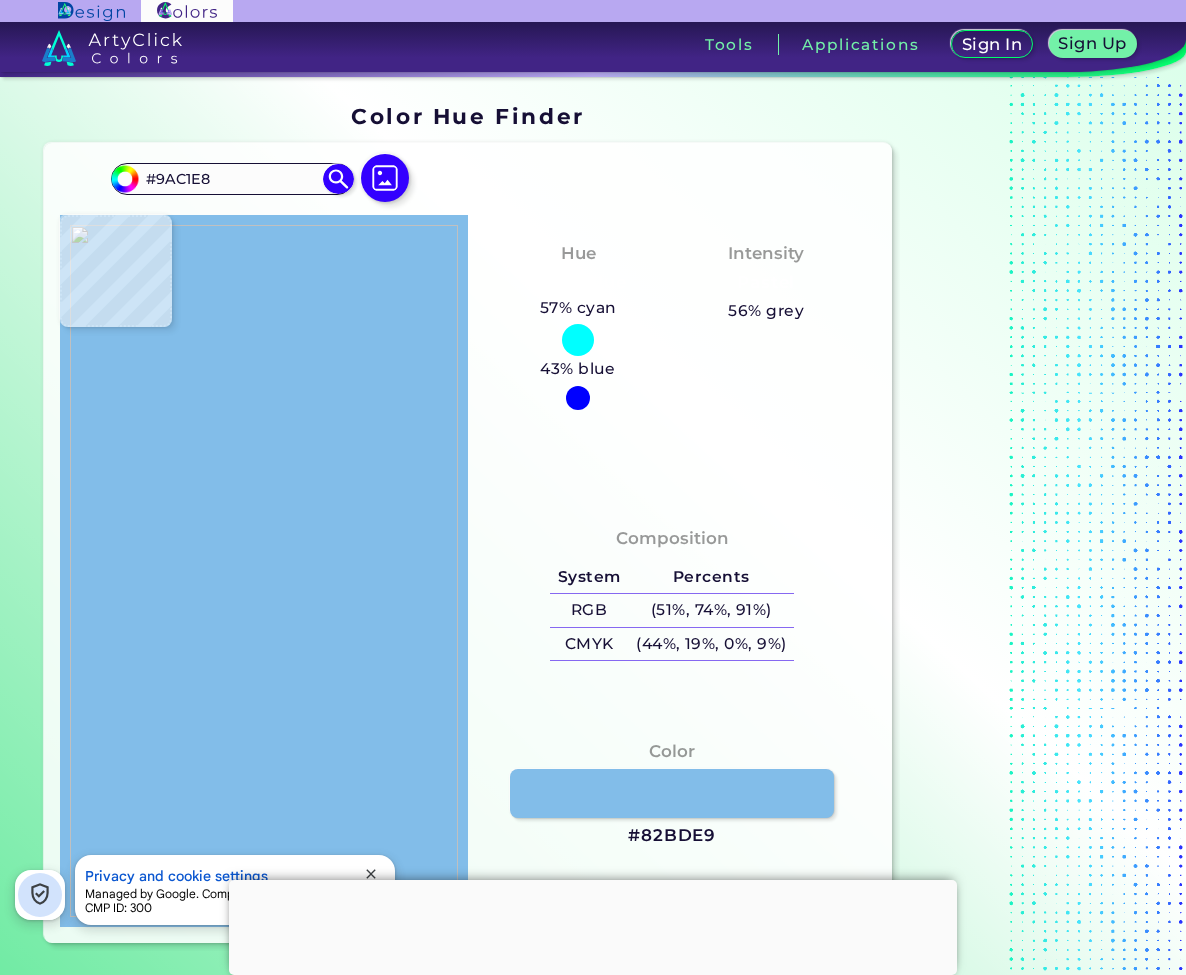 type on "#97c7e9" 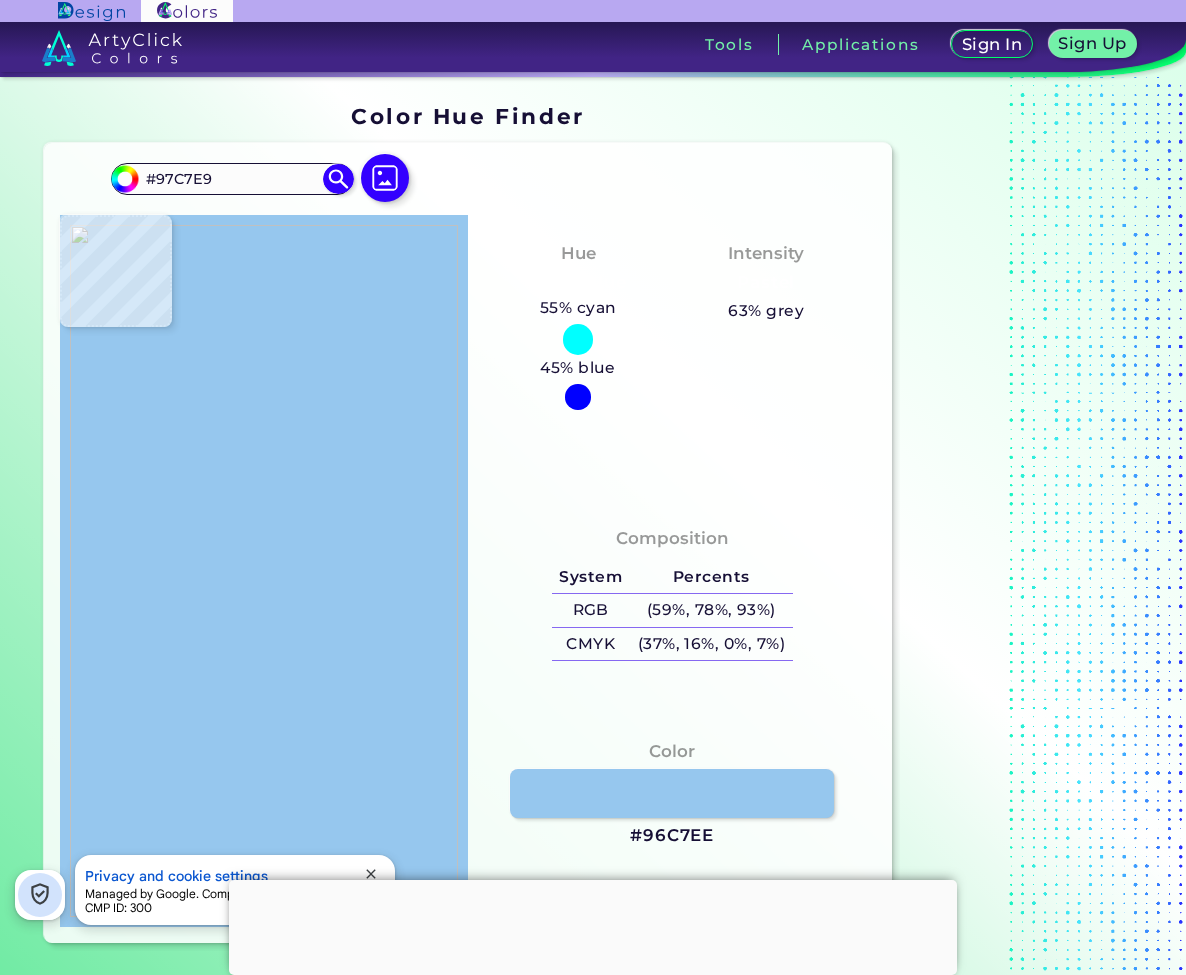 type on "#96c7ee" 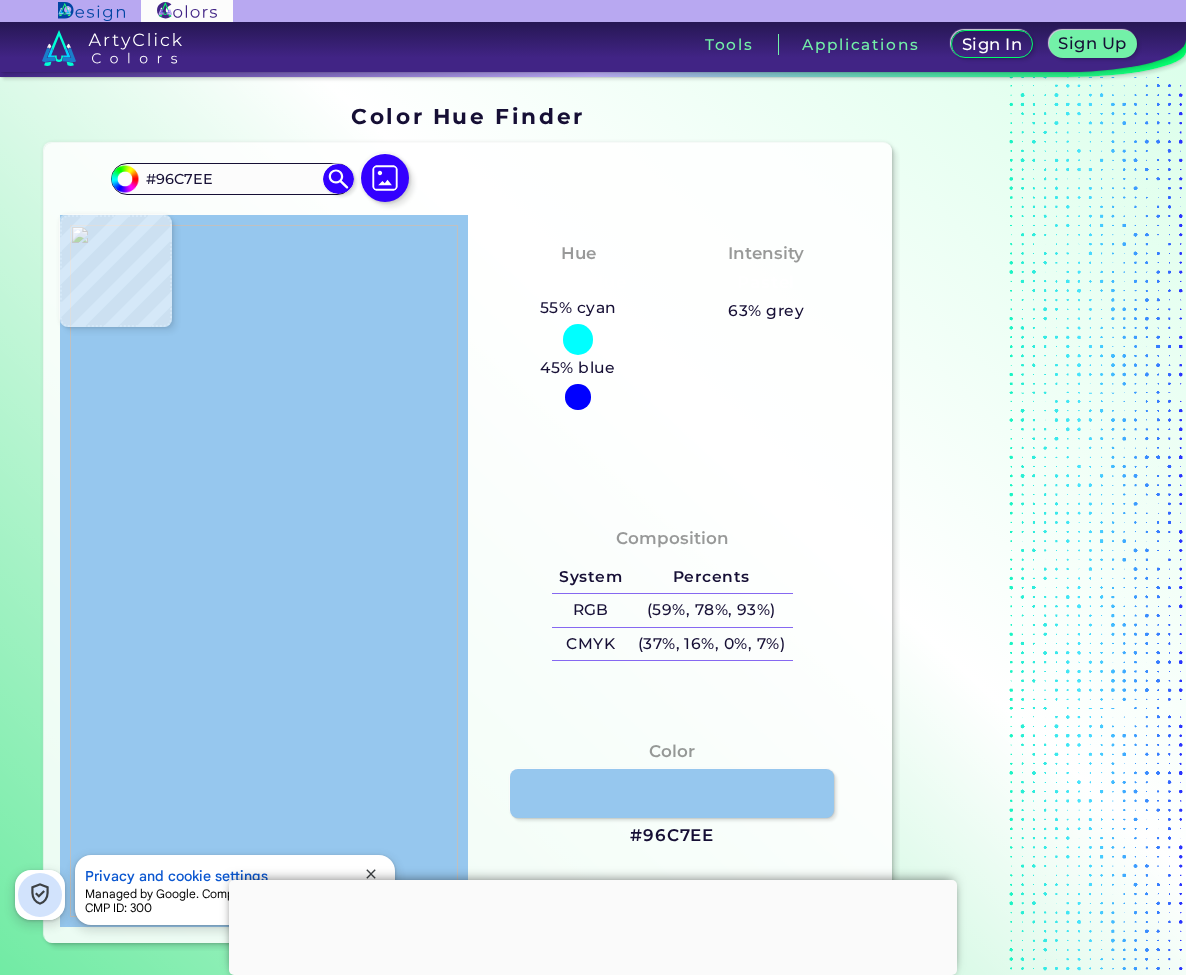 type on "#96c6ec" 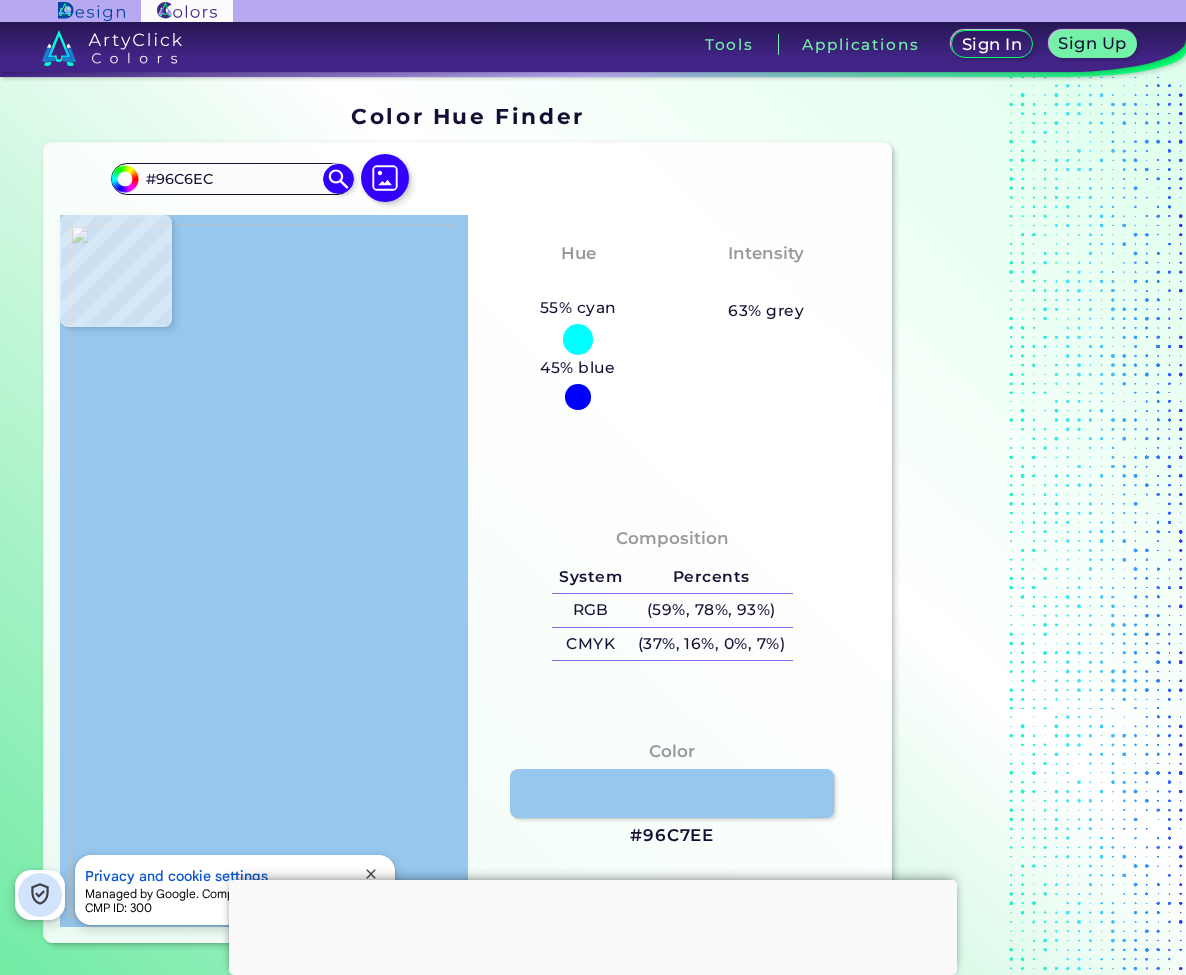 type on "#9dc8eb" 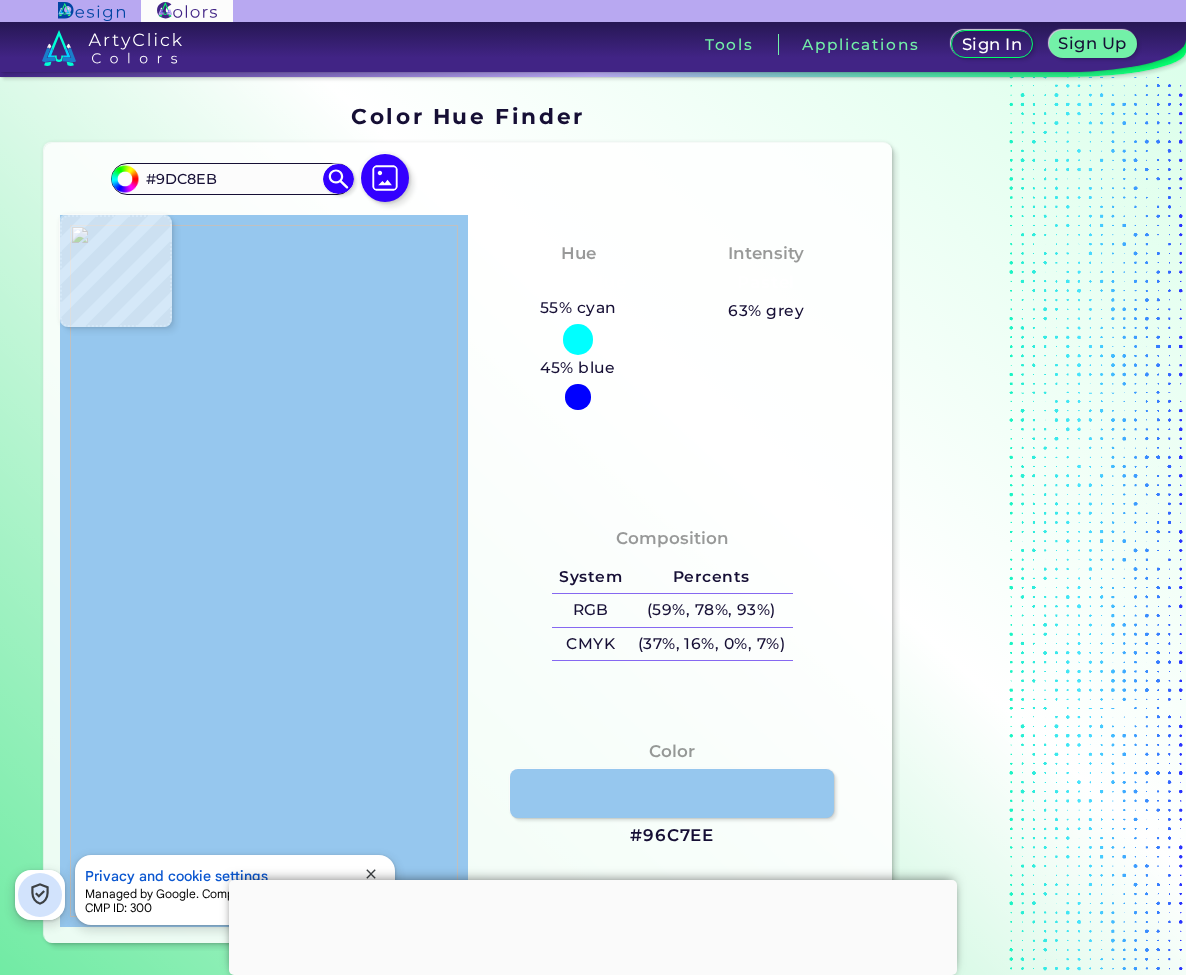 type on "#97c3e8" 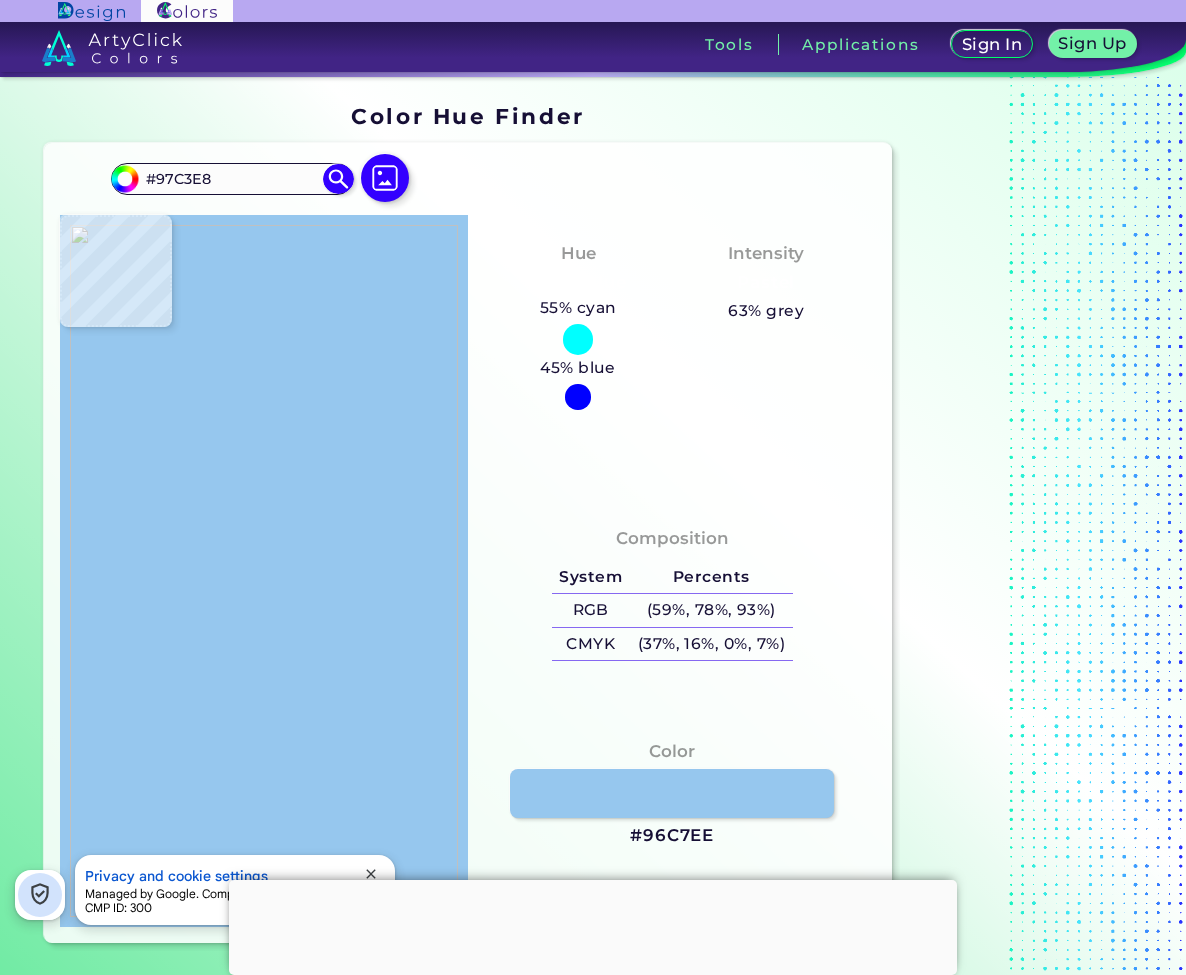 type on "#92c2ea" 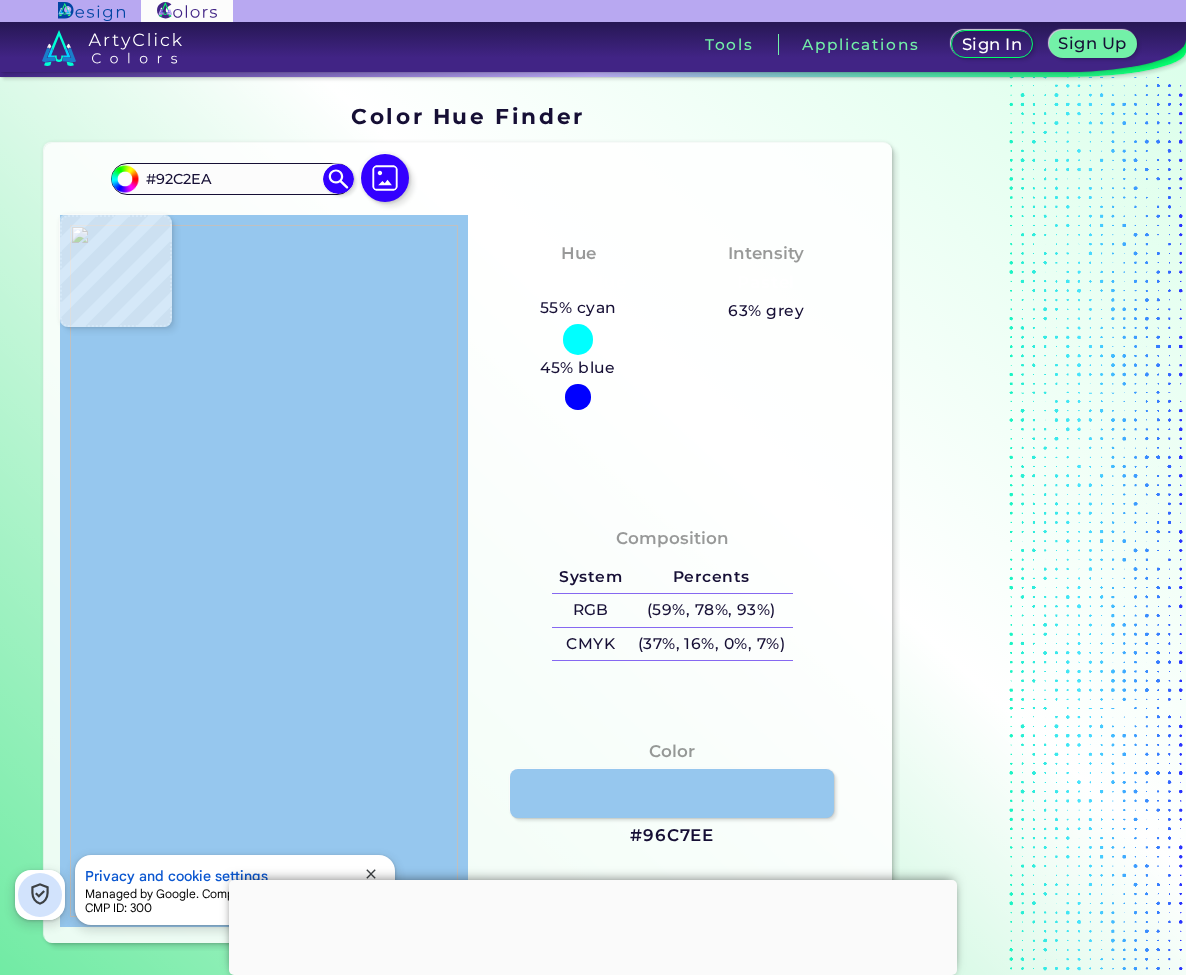 type on "#92c6ee" 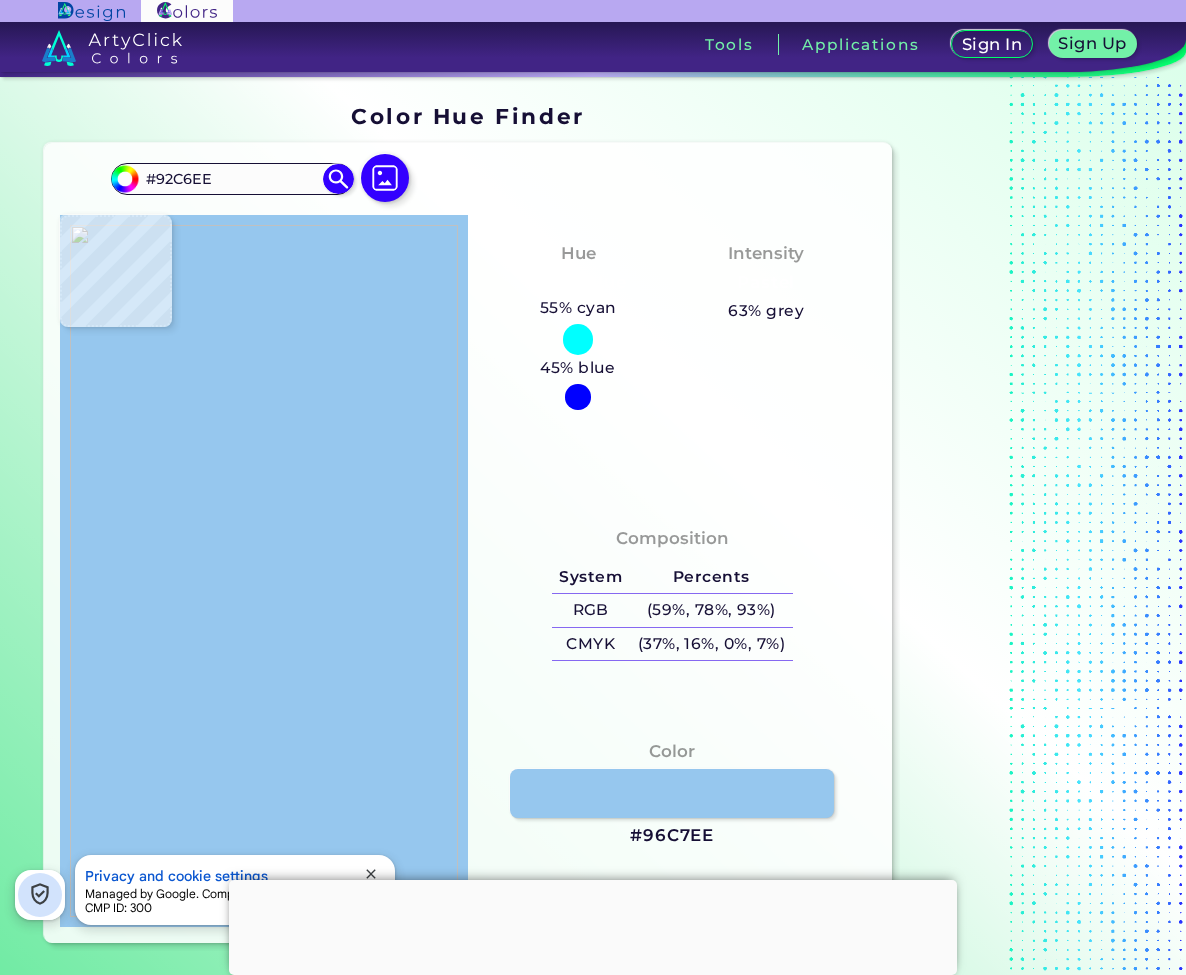 type on "#8ec6ed" 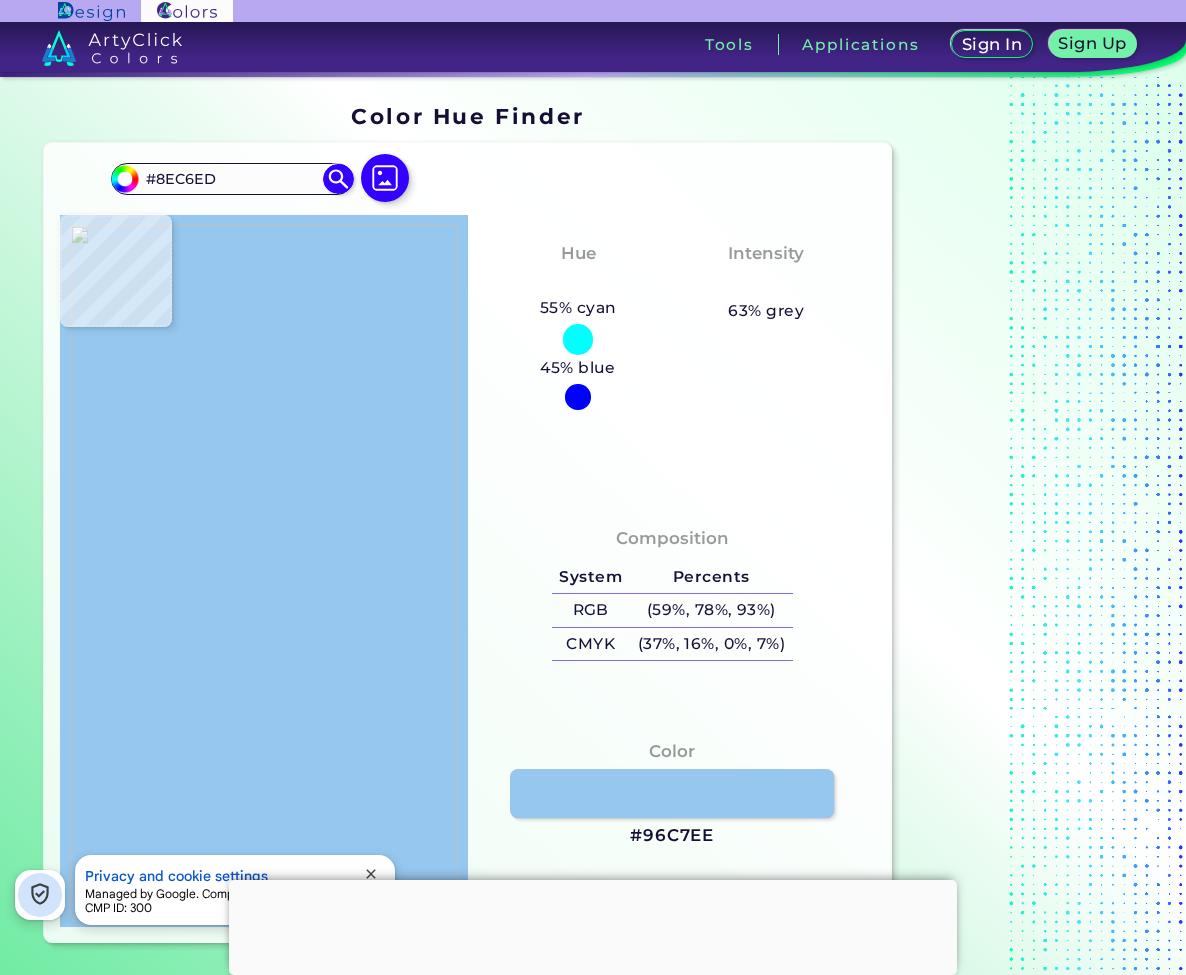 type on "#89c3eb" 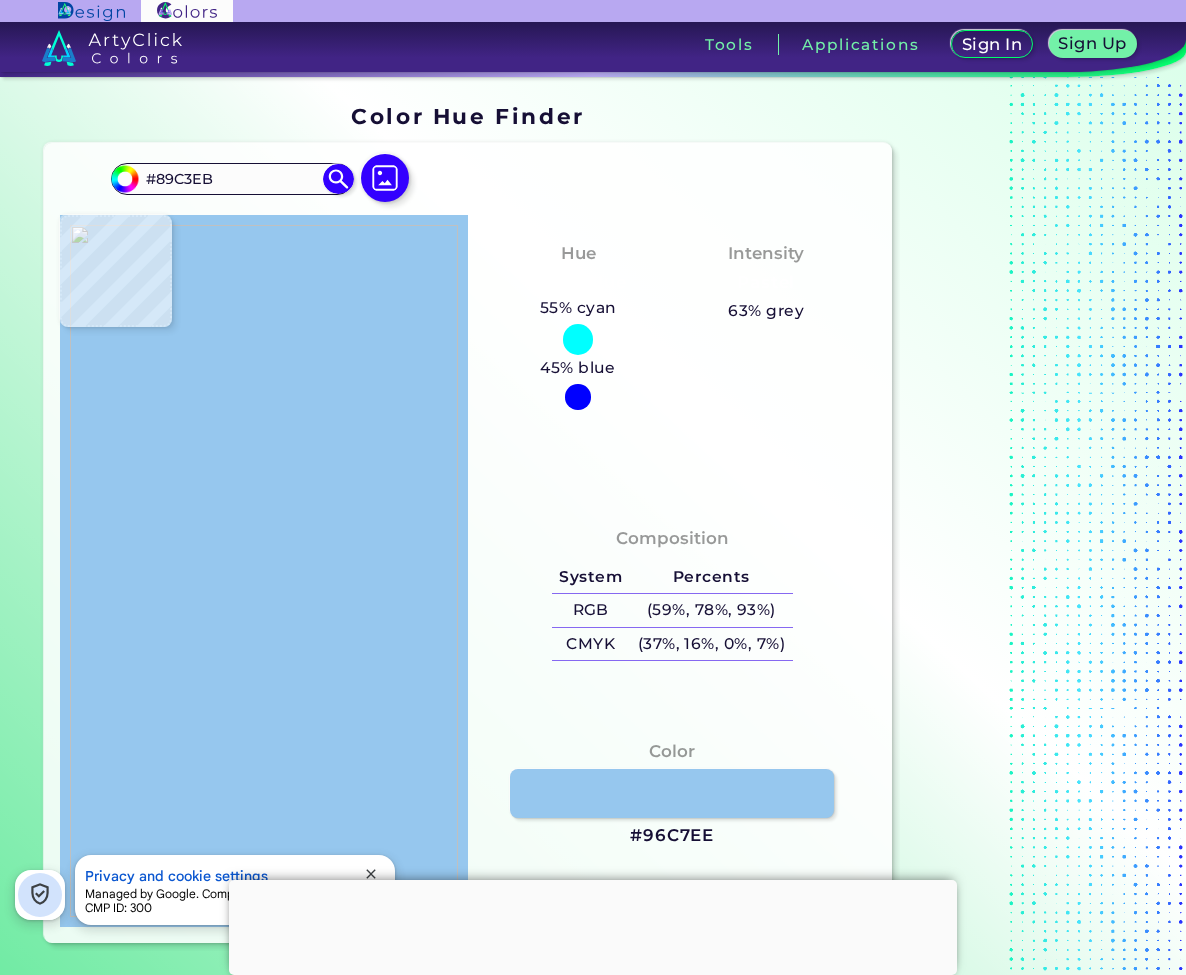 type on "#84beeb" 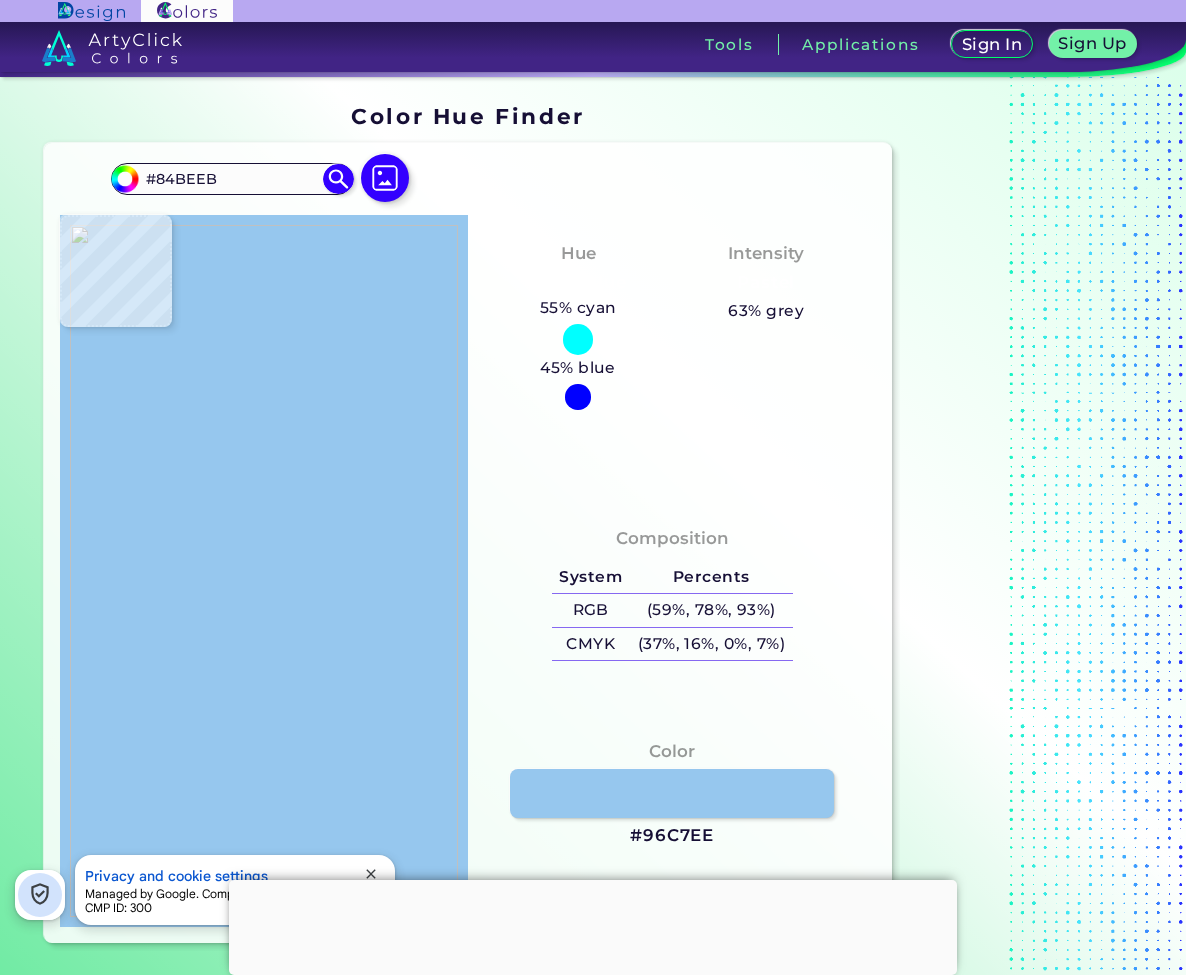 type on "#8ec3ed" 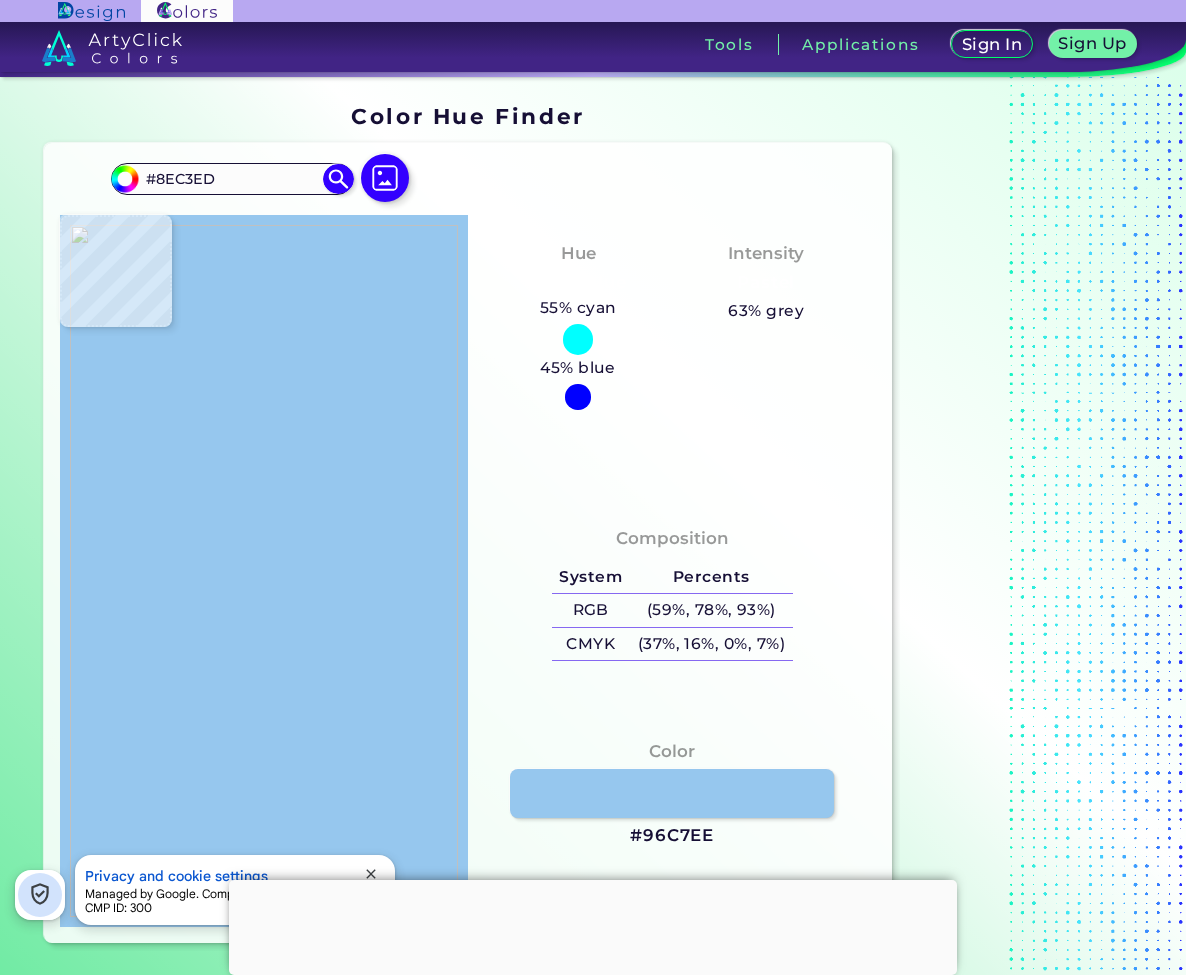 type on "#95c5f8" 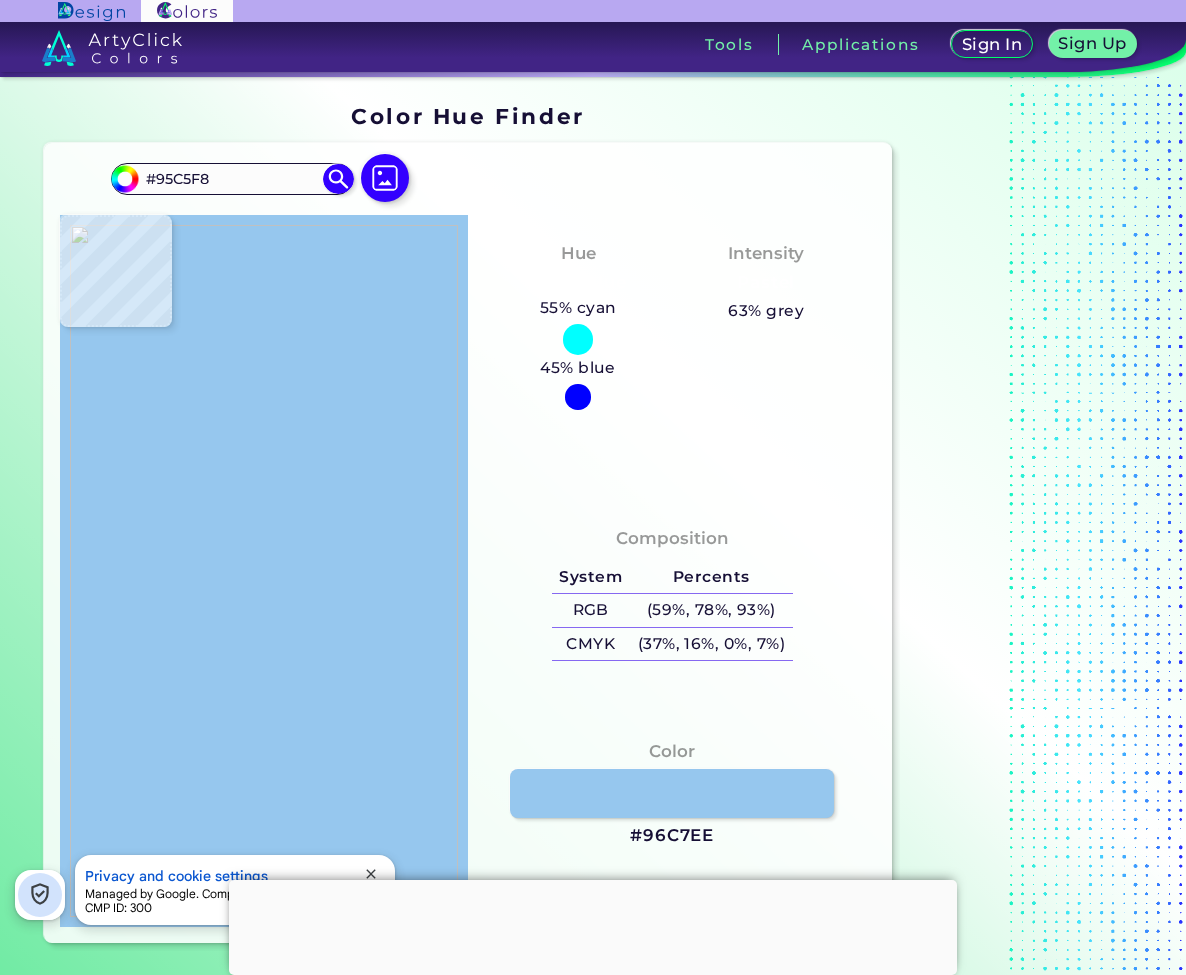 type on "#a8c9f2" 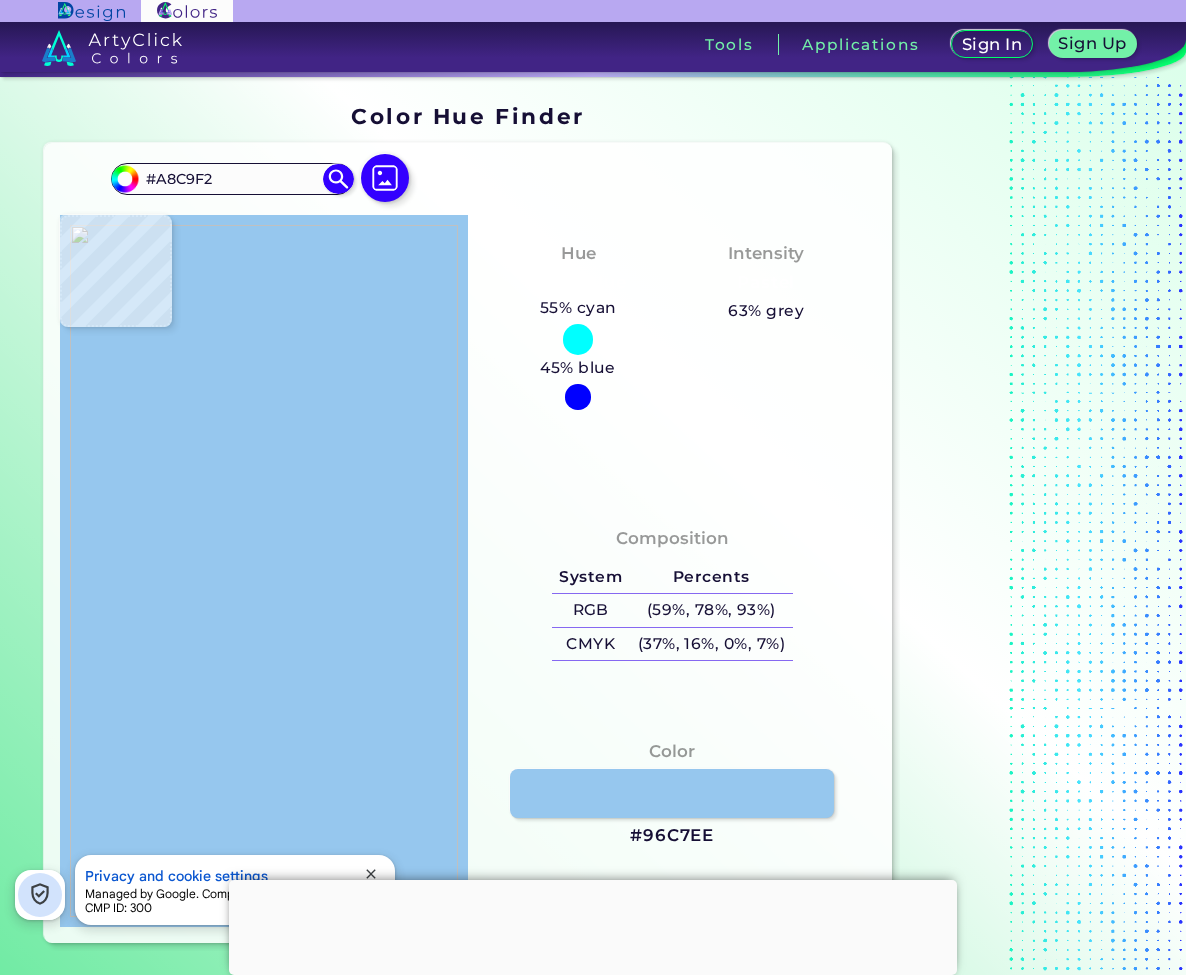type on "#a0c7f2" 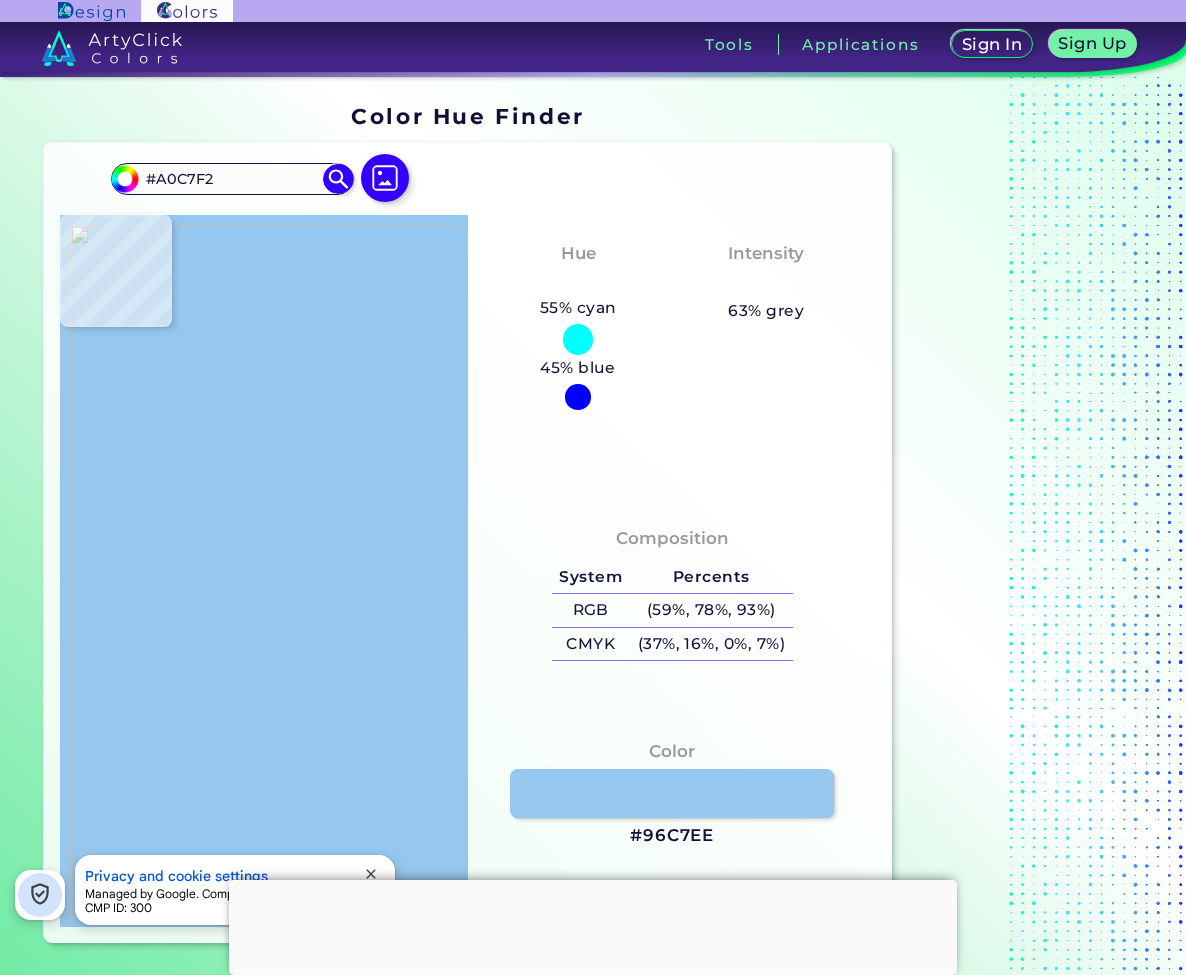 type on "#96c7ef" 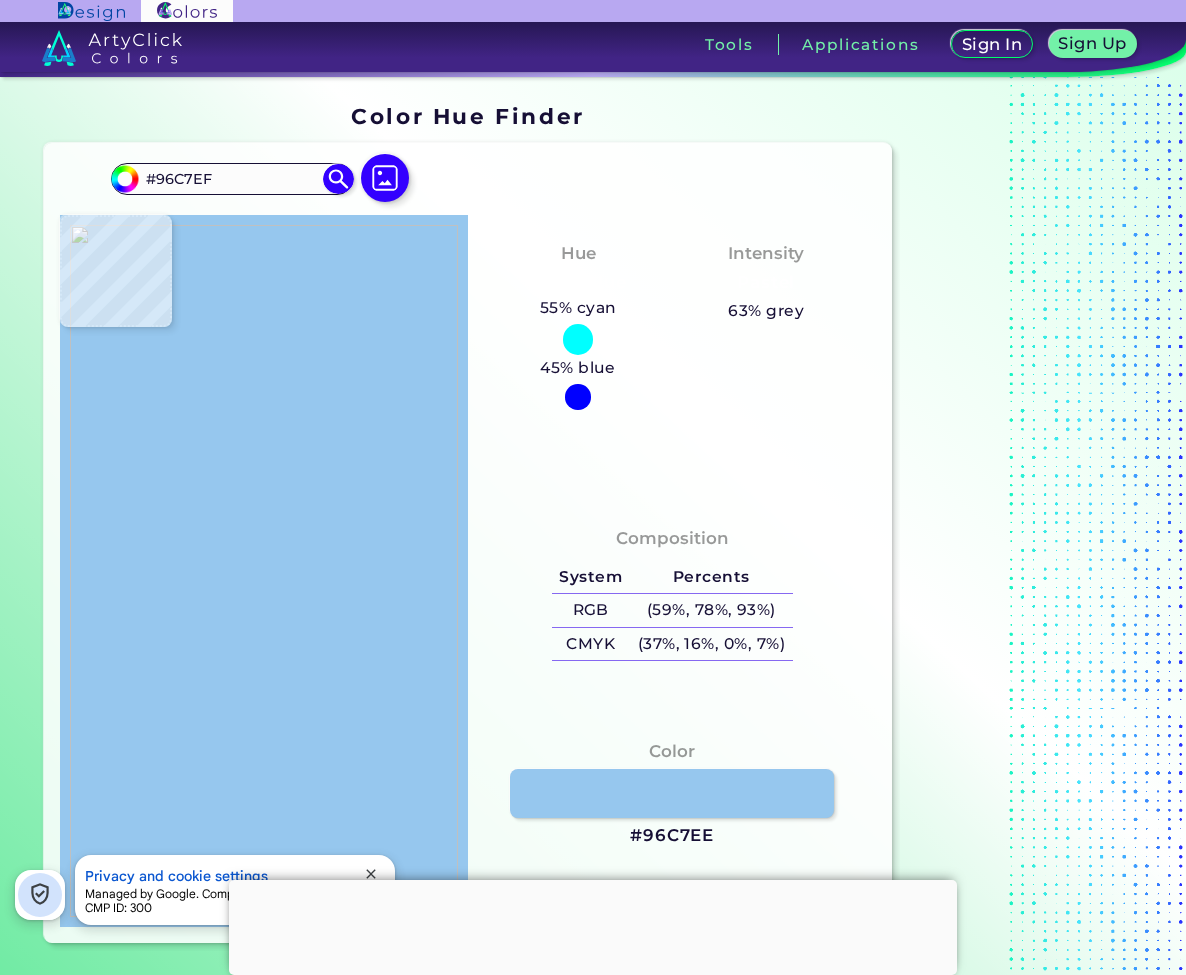 type on "#96c7f2" 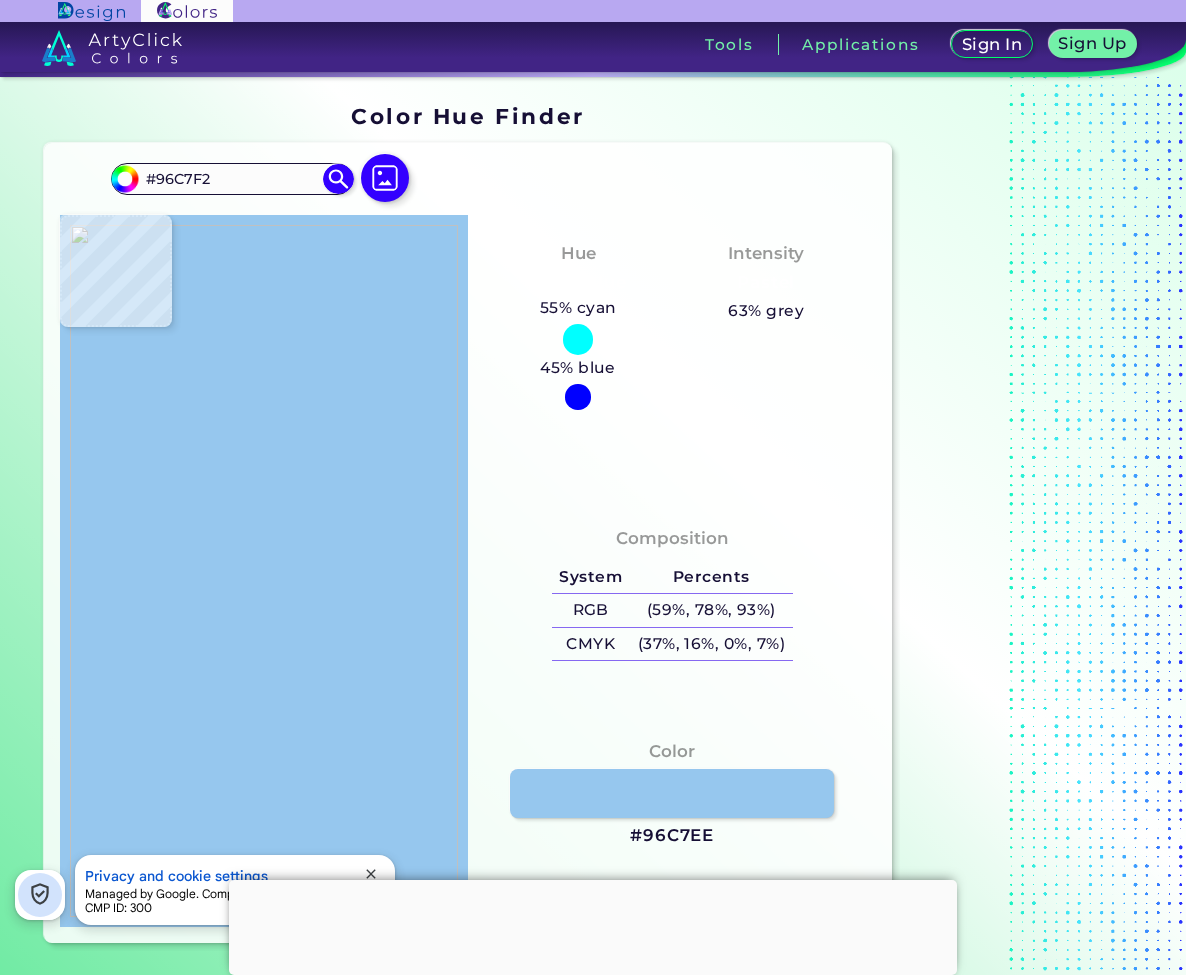 type on "#8ec4f7" 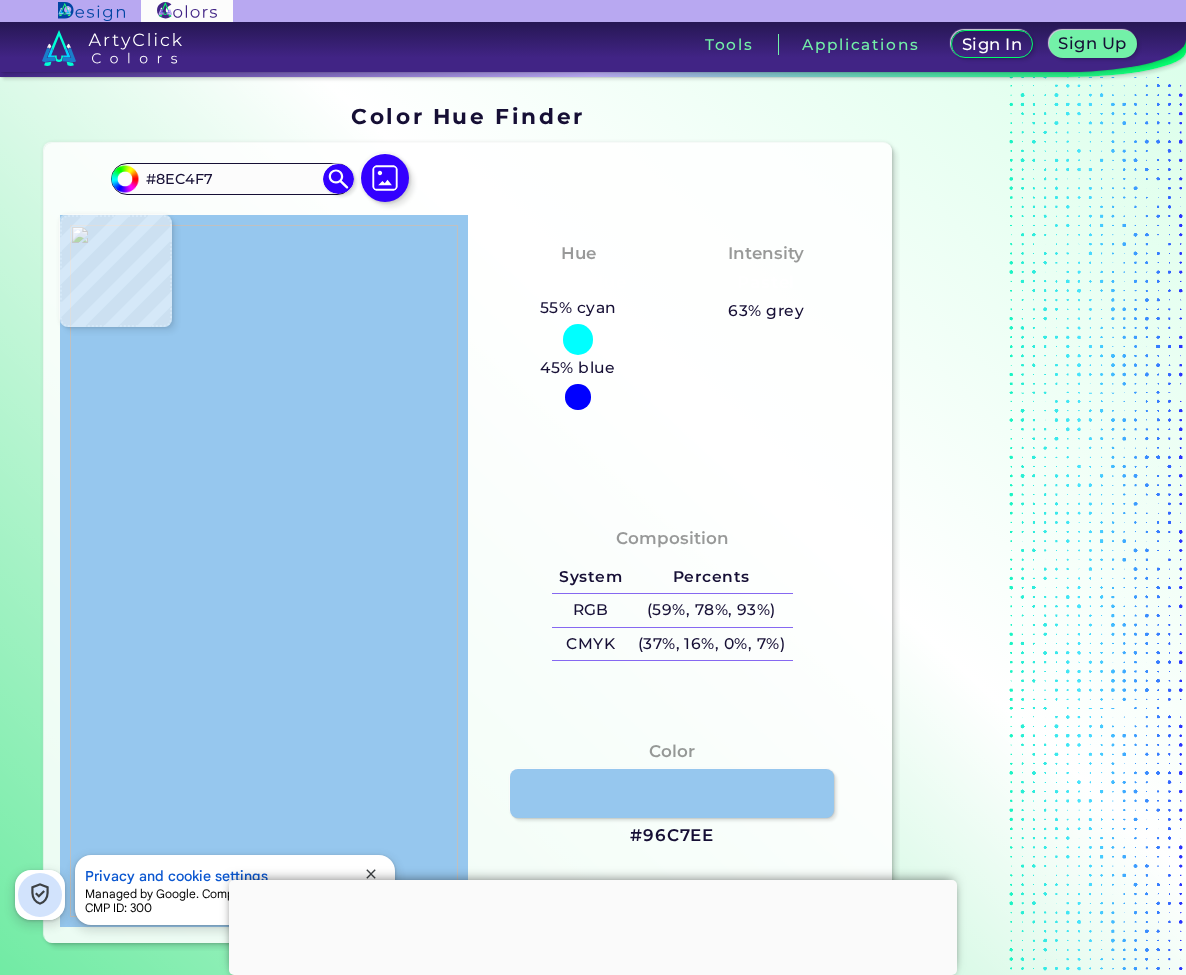 type on "#83bdfa" 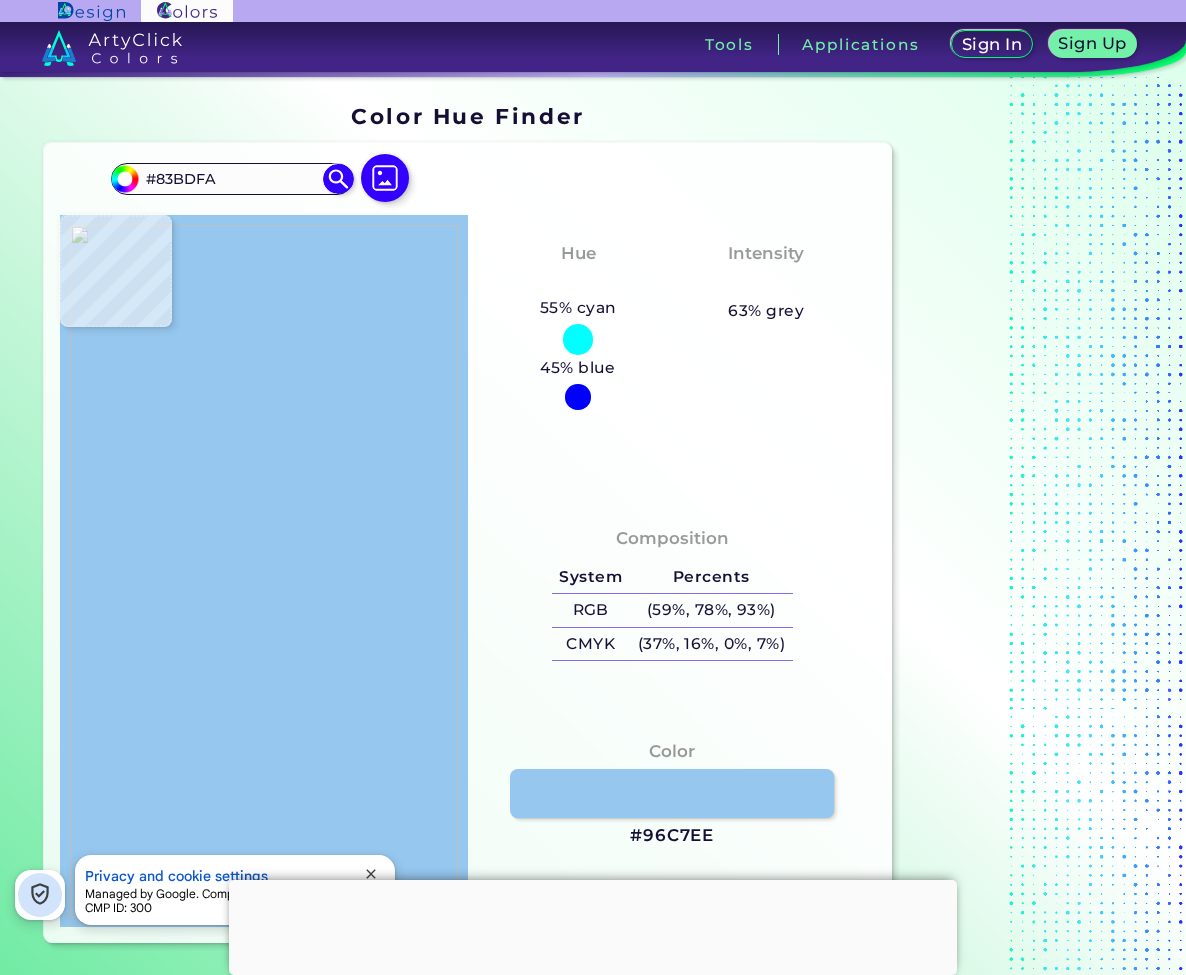 type on "#87c0fa" 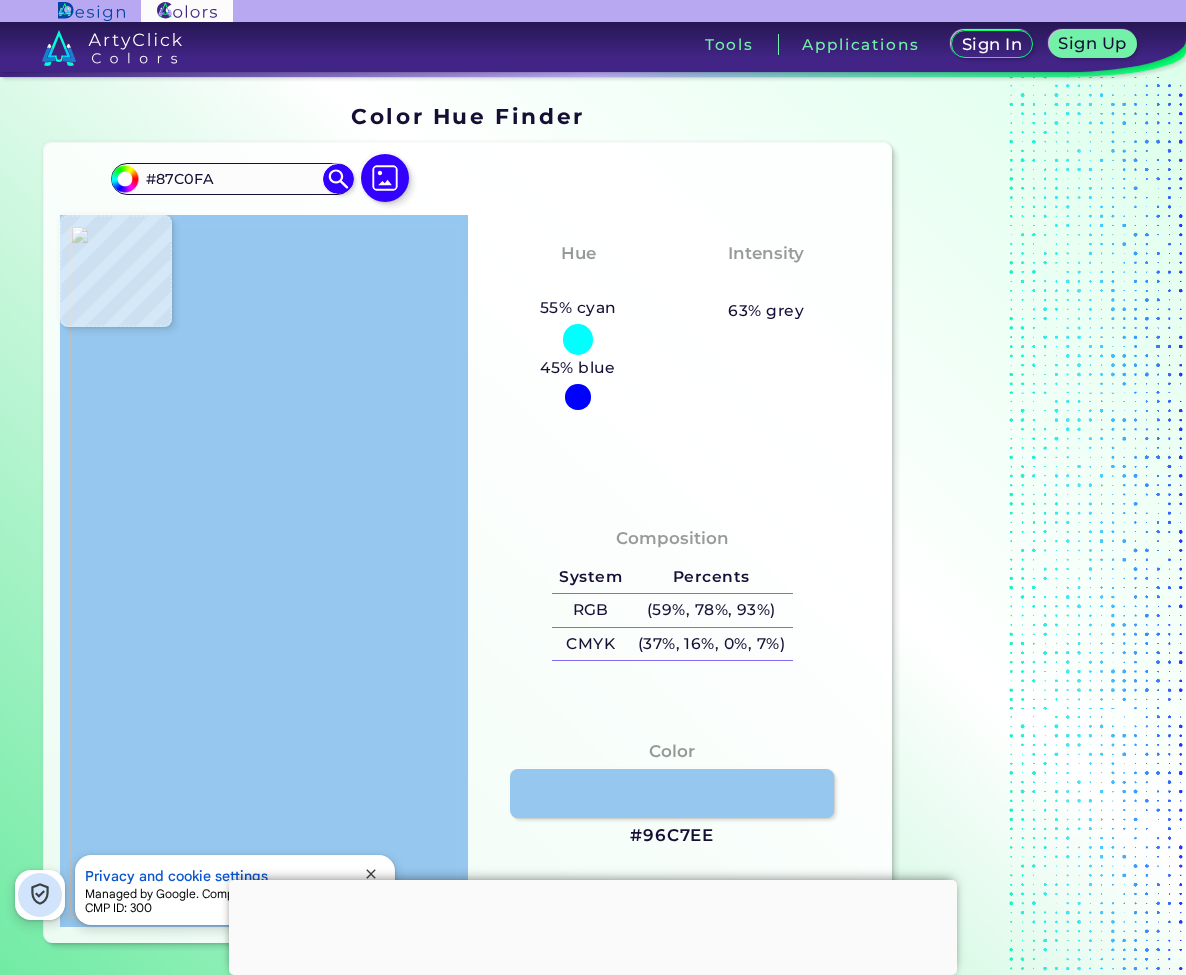 type on "#97c6f8" 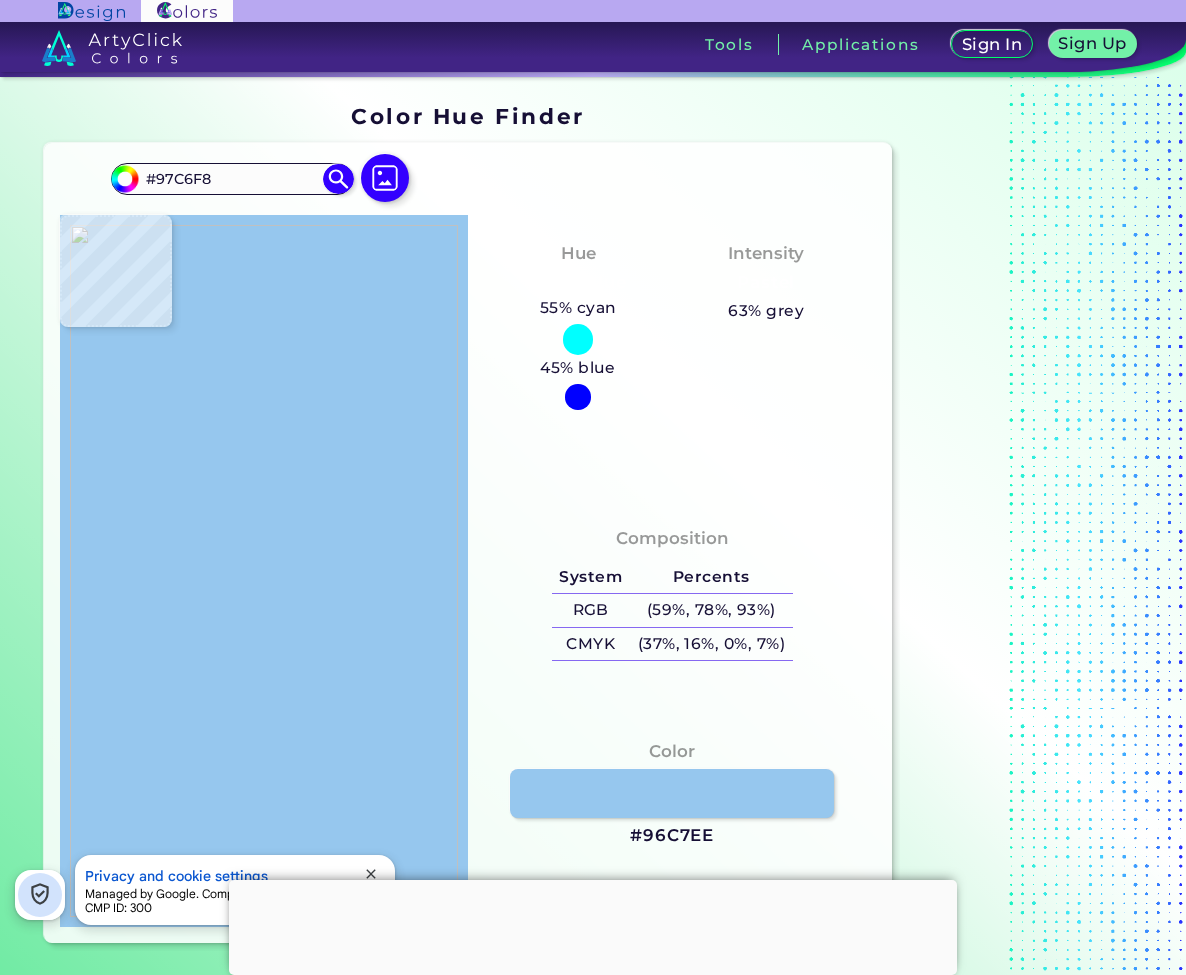 type on "#aad0f7" 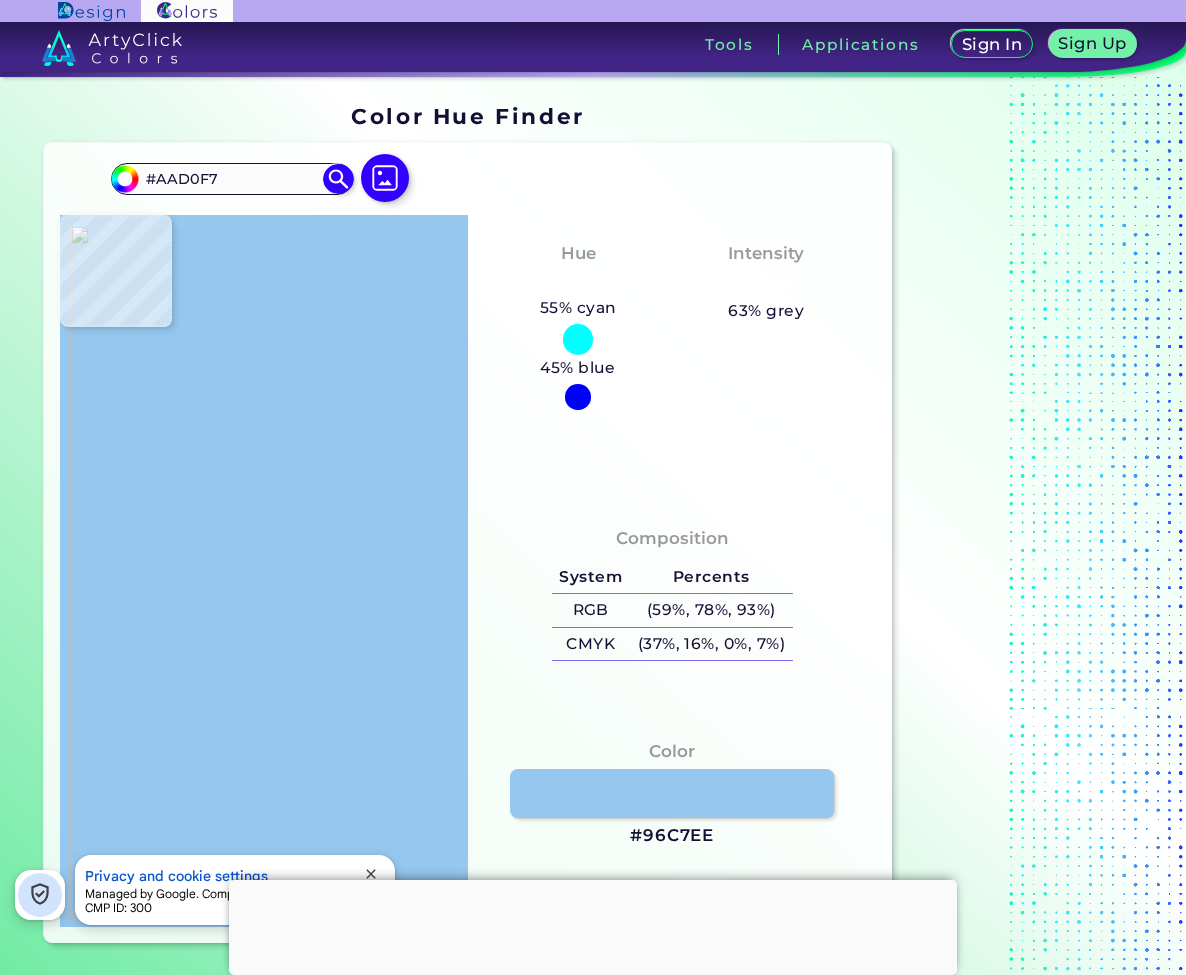 type on "#82c4f3" 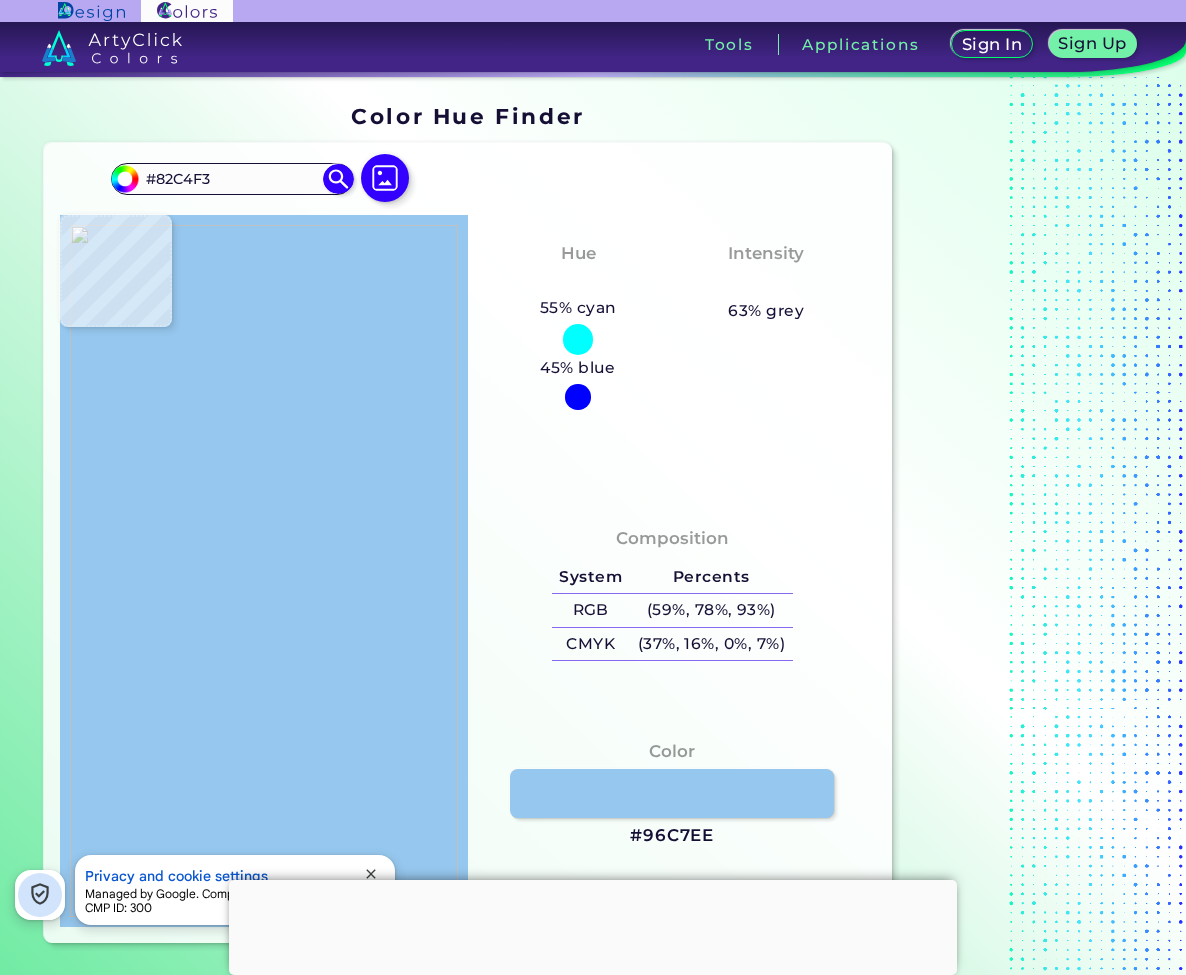 type on "#489ef2" 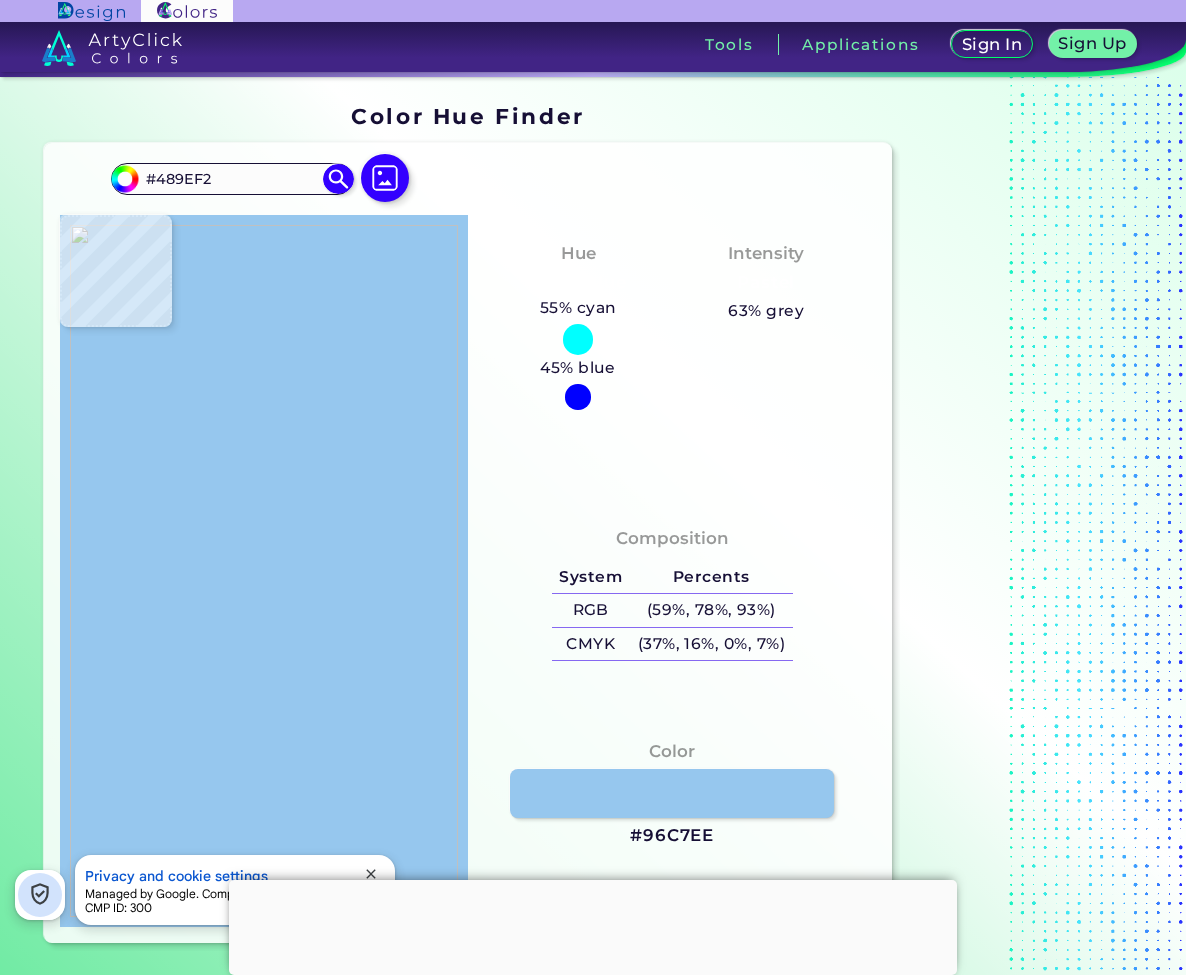 type on "#5ea9f2" 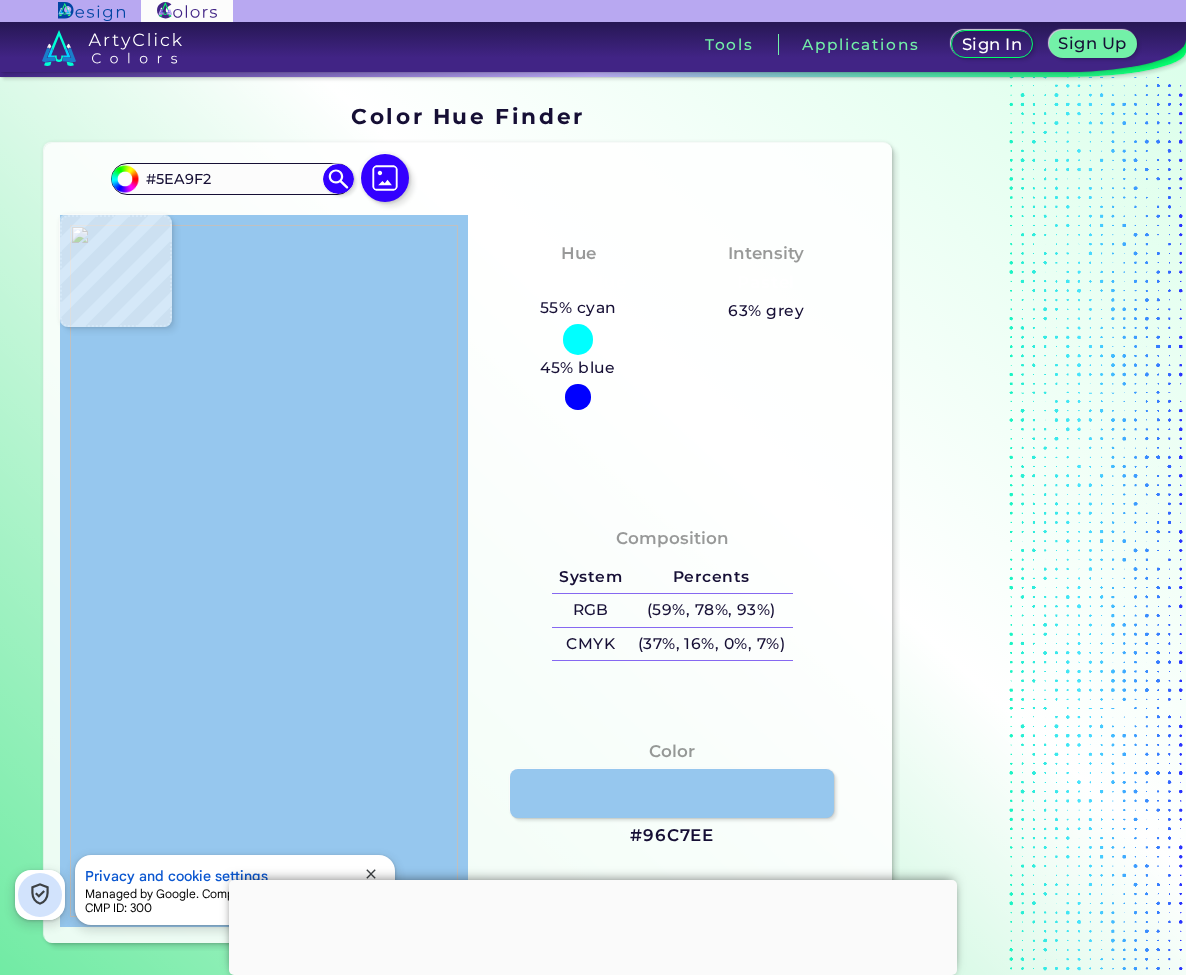 type on "#a2cefa" 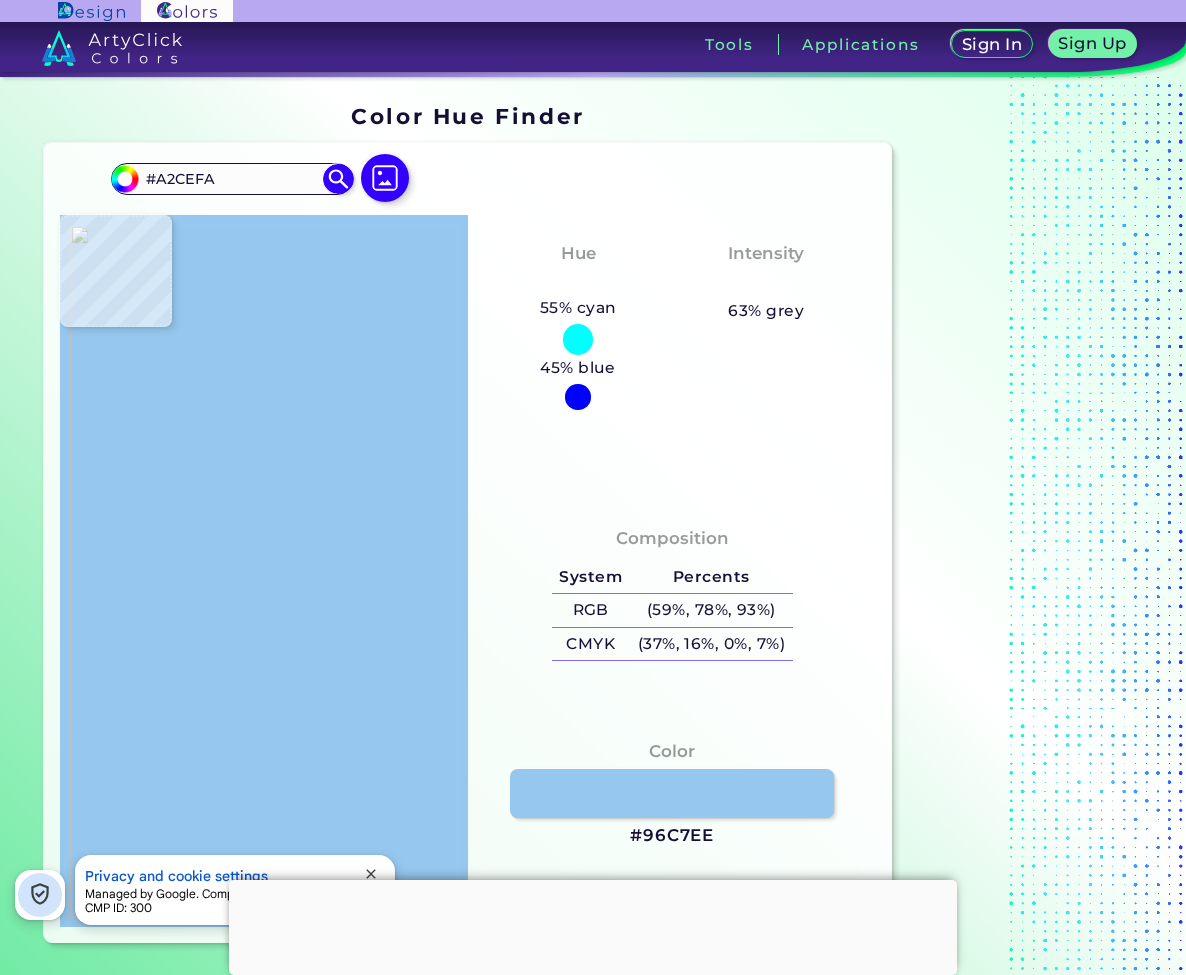 type 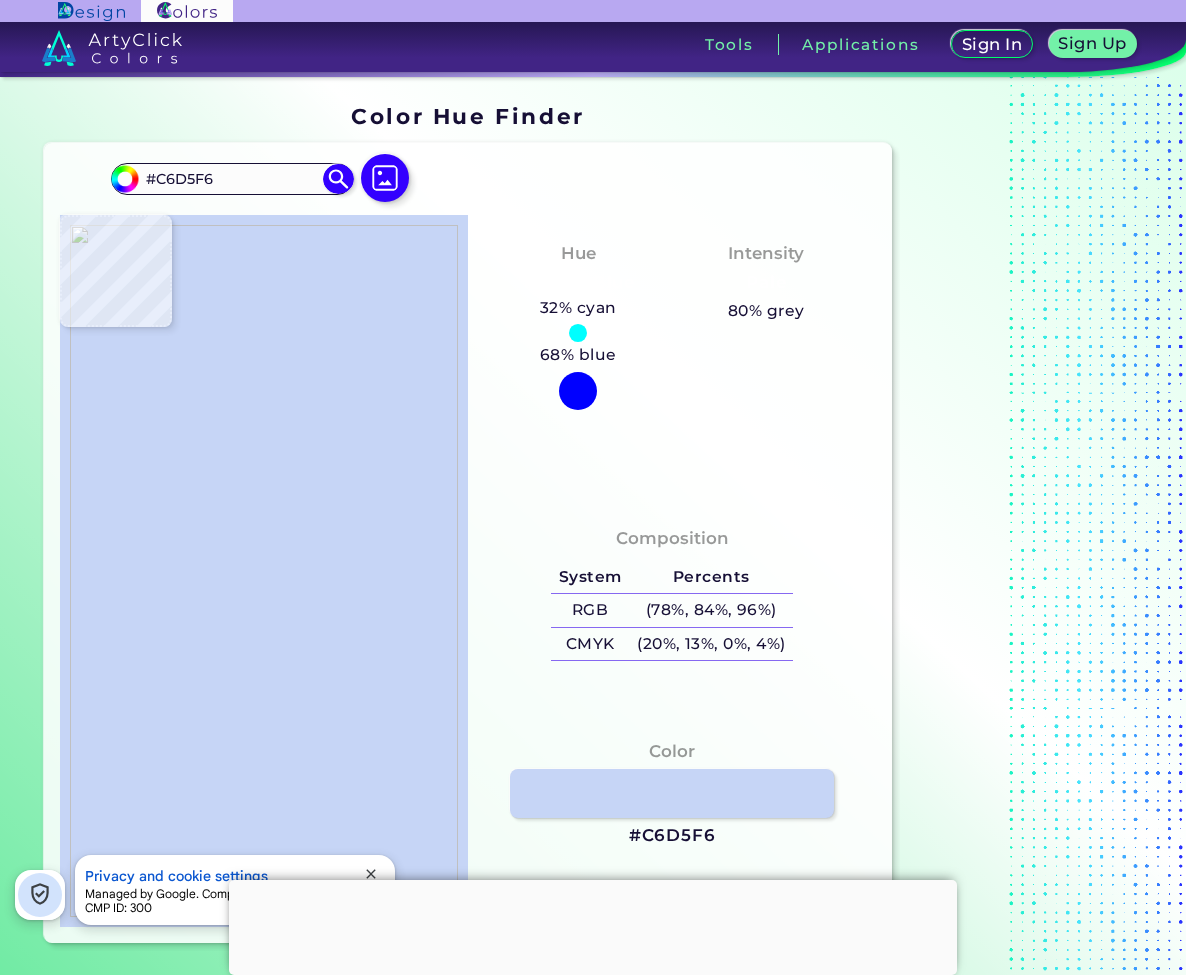 click at bounding box center (264, 571) 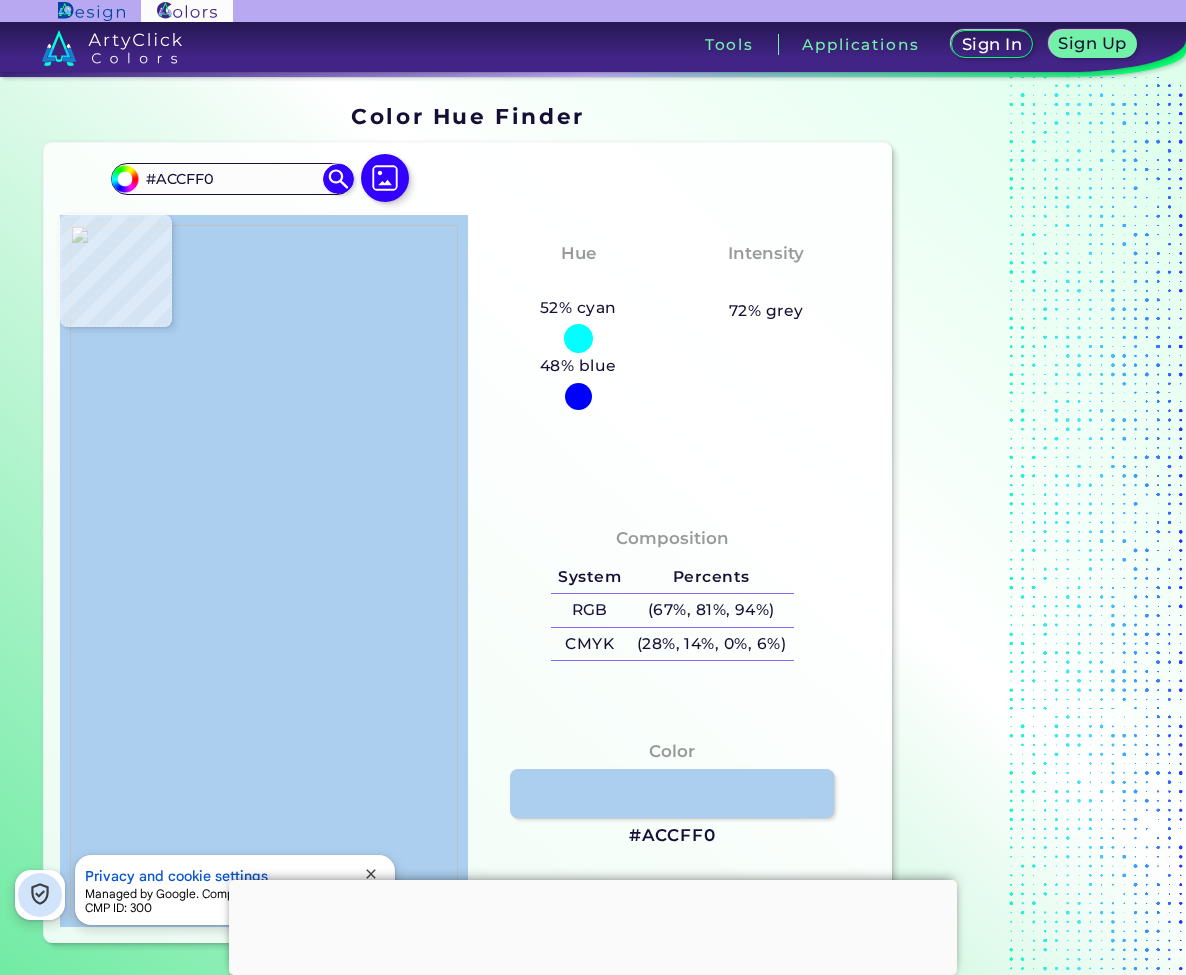 click at bounding box center [264, 571] 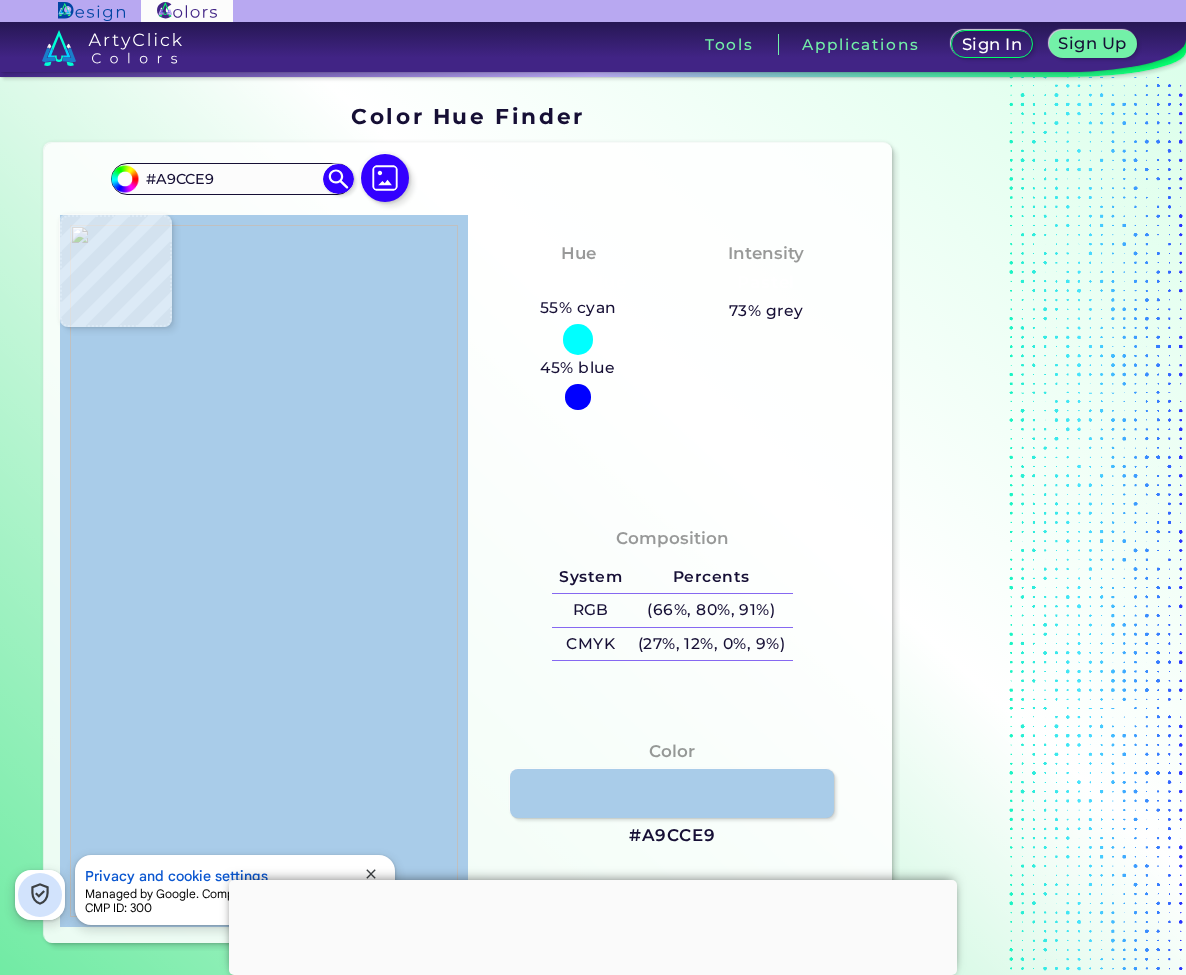 click at bounding box center (264, 571) 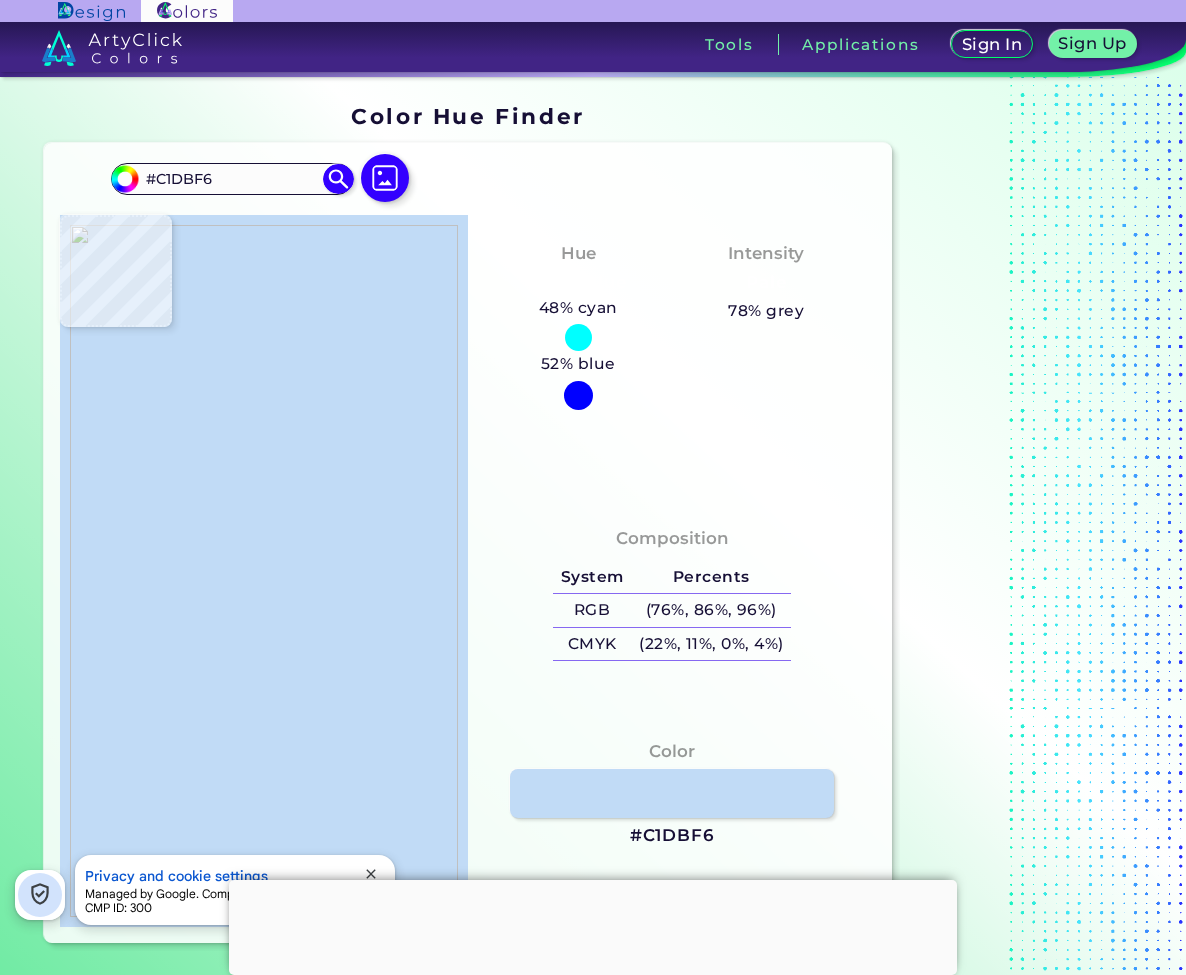 click at bounding box center (264, 571) 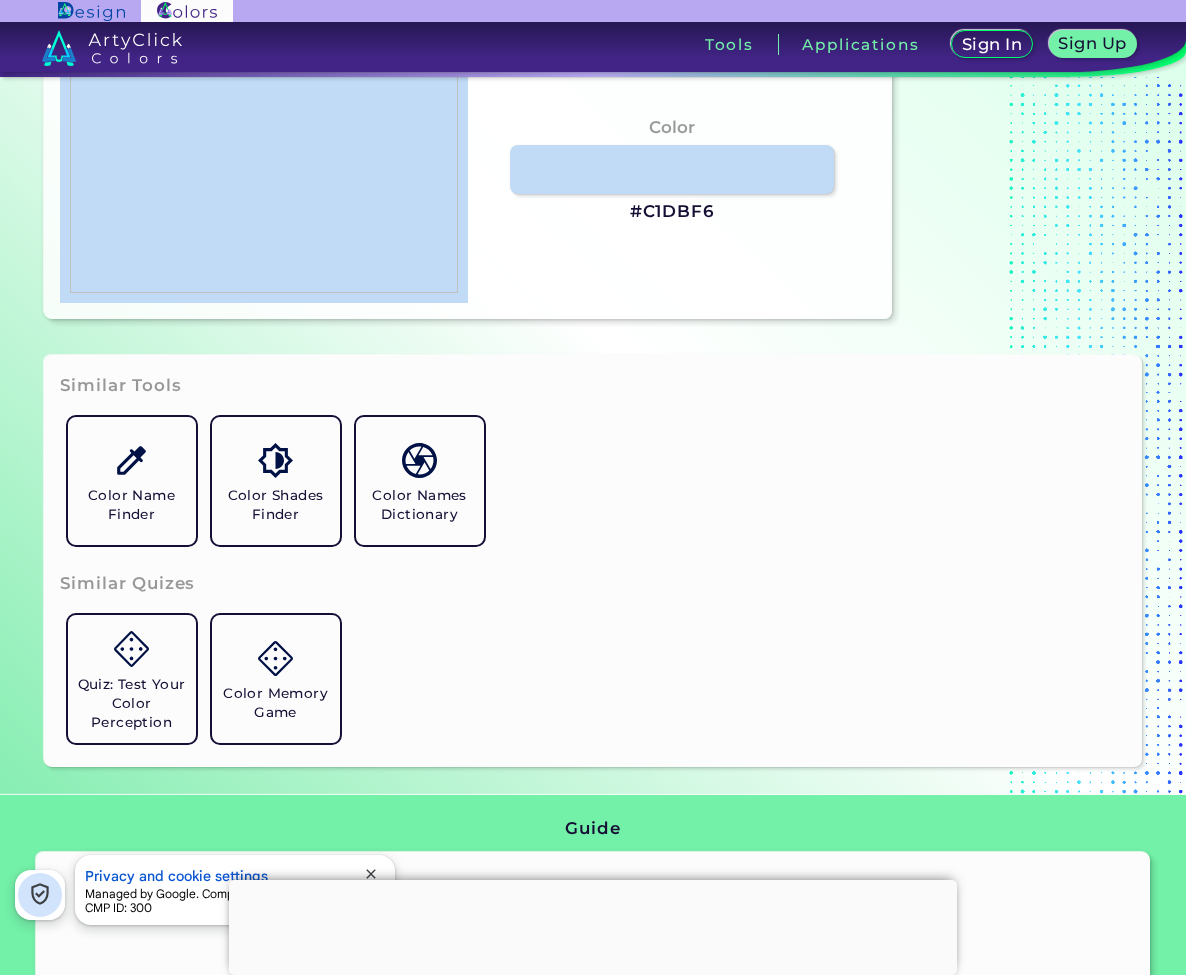 scroll, scrollTop: 600, scrollLeft: 0, axis: vertical 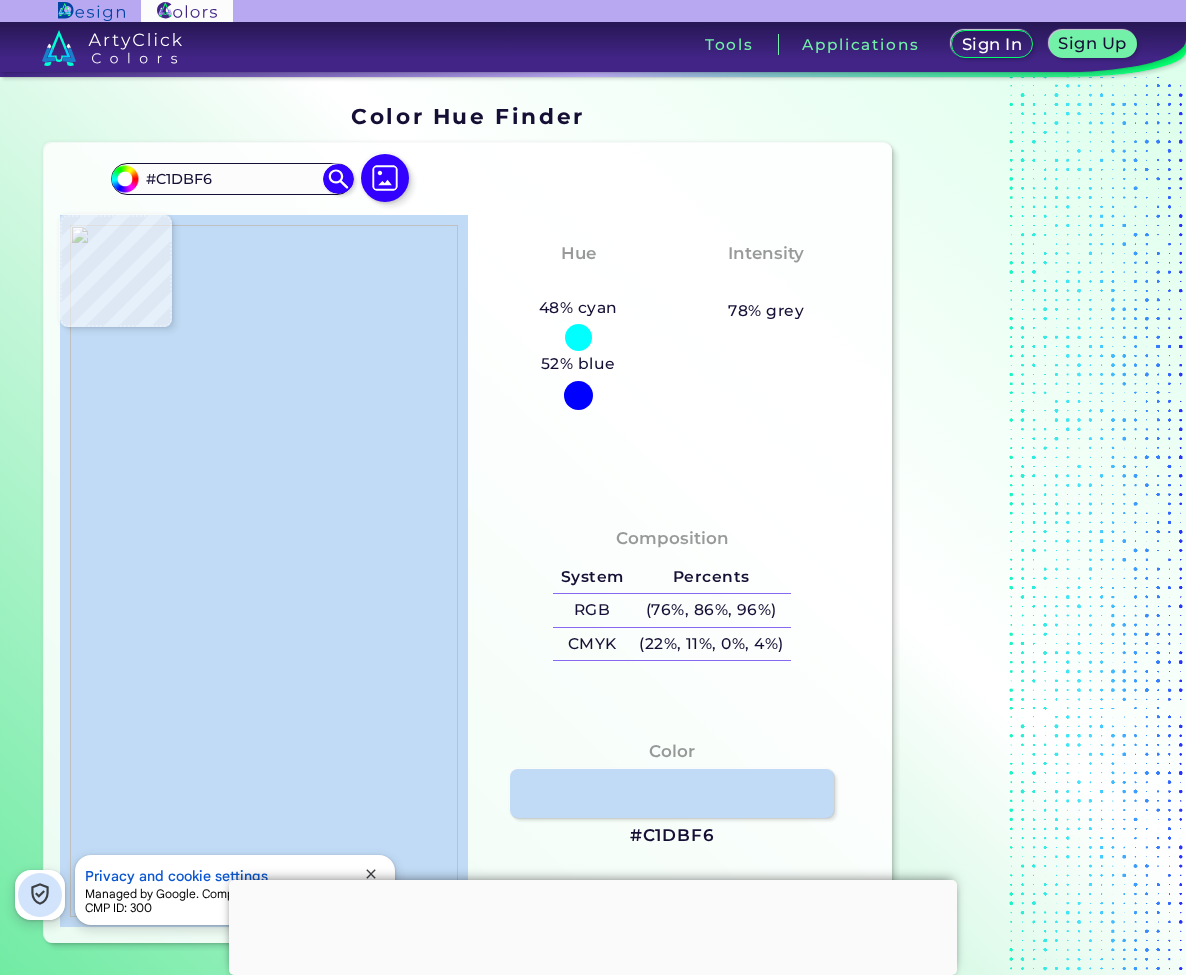 click at bounding box center [264, 571] 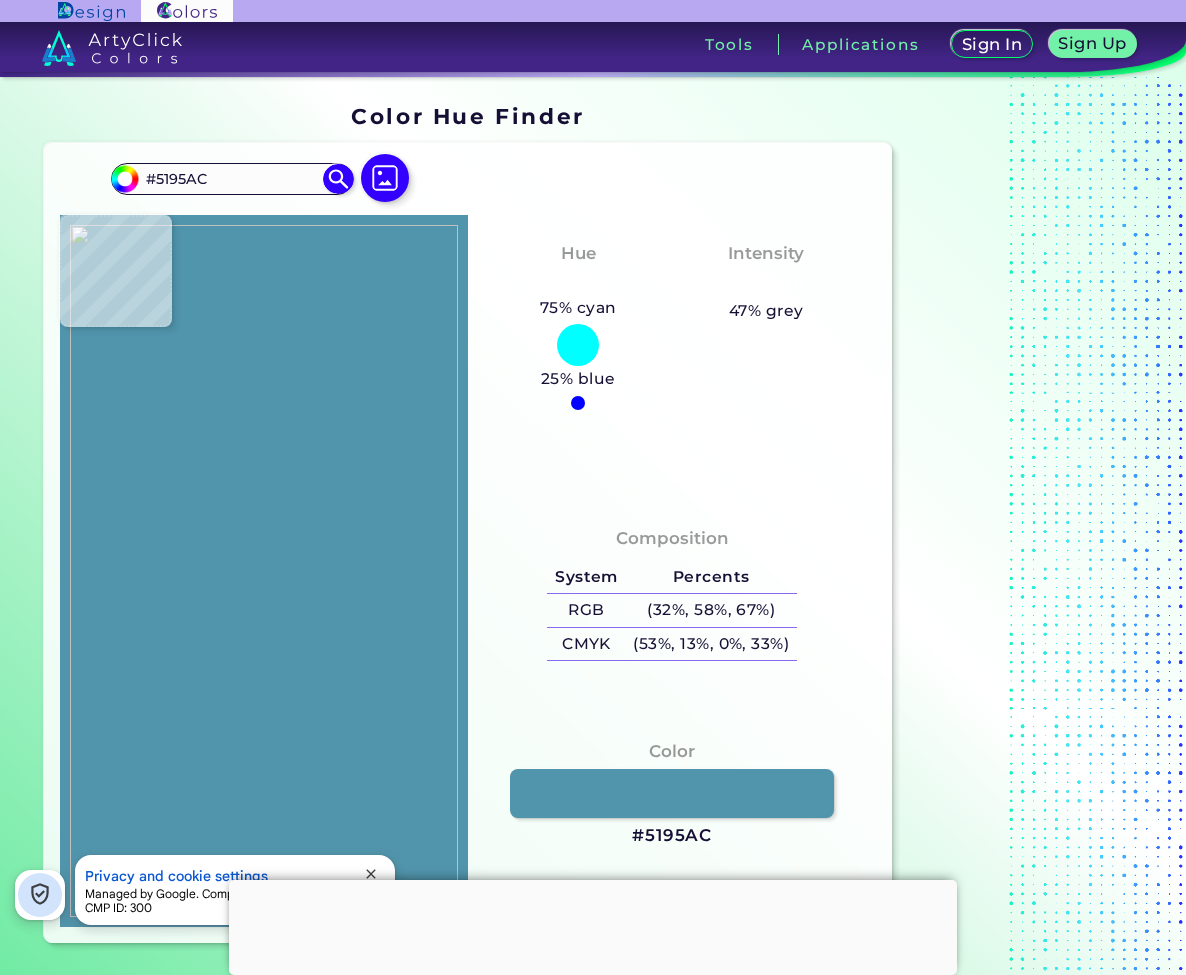 click at bounding box center [264, 571] 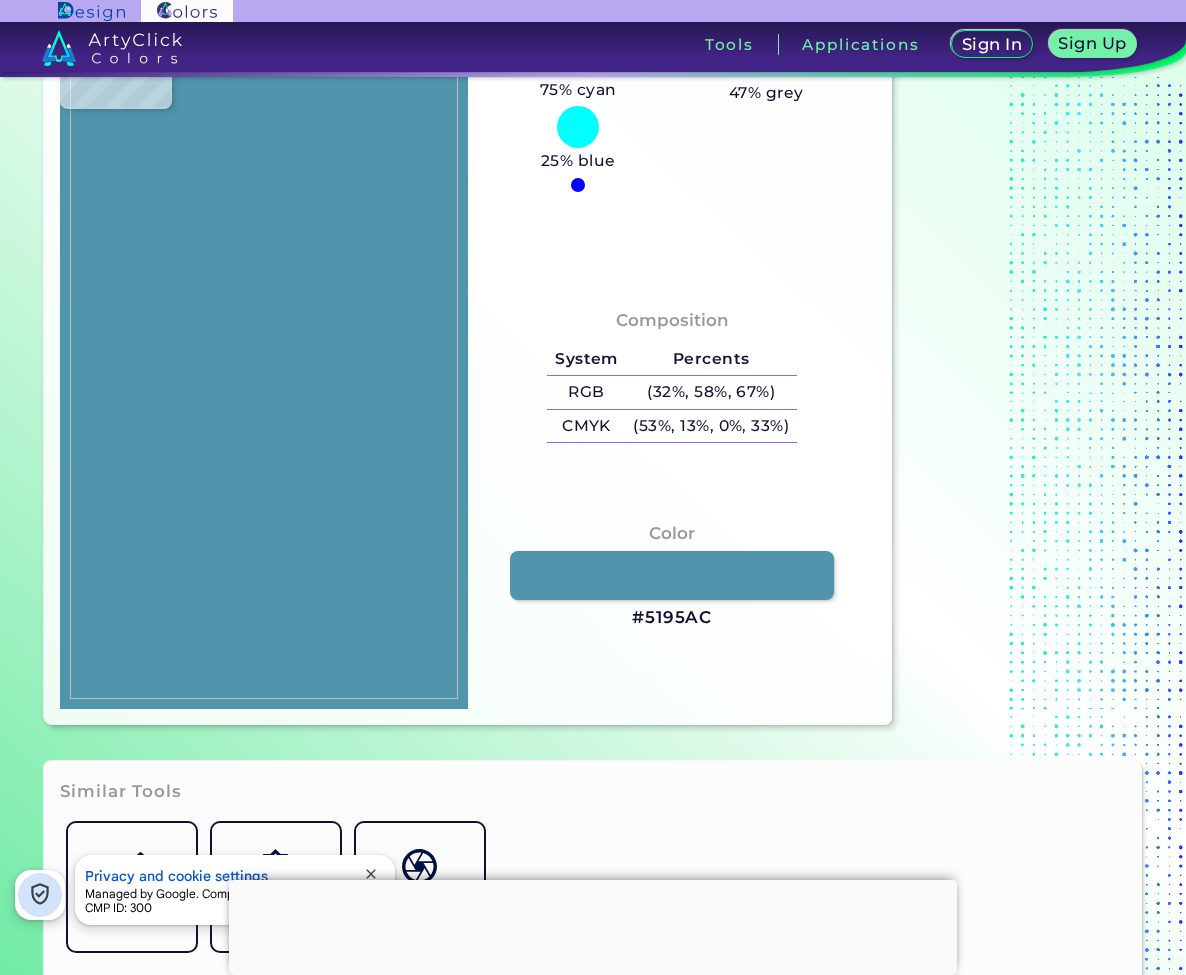scroll, scrollTop: 300, scrollLeft: 0, axis: vertical 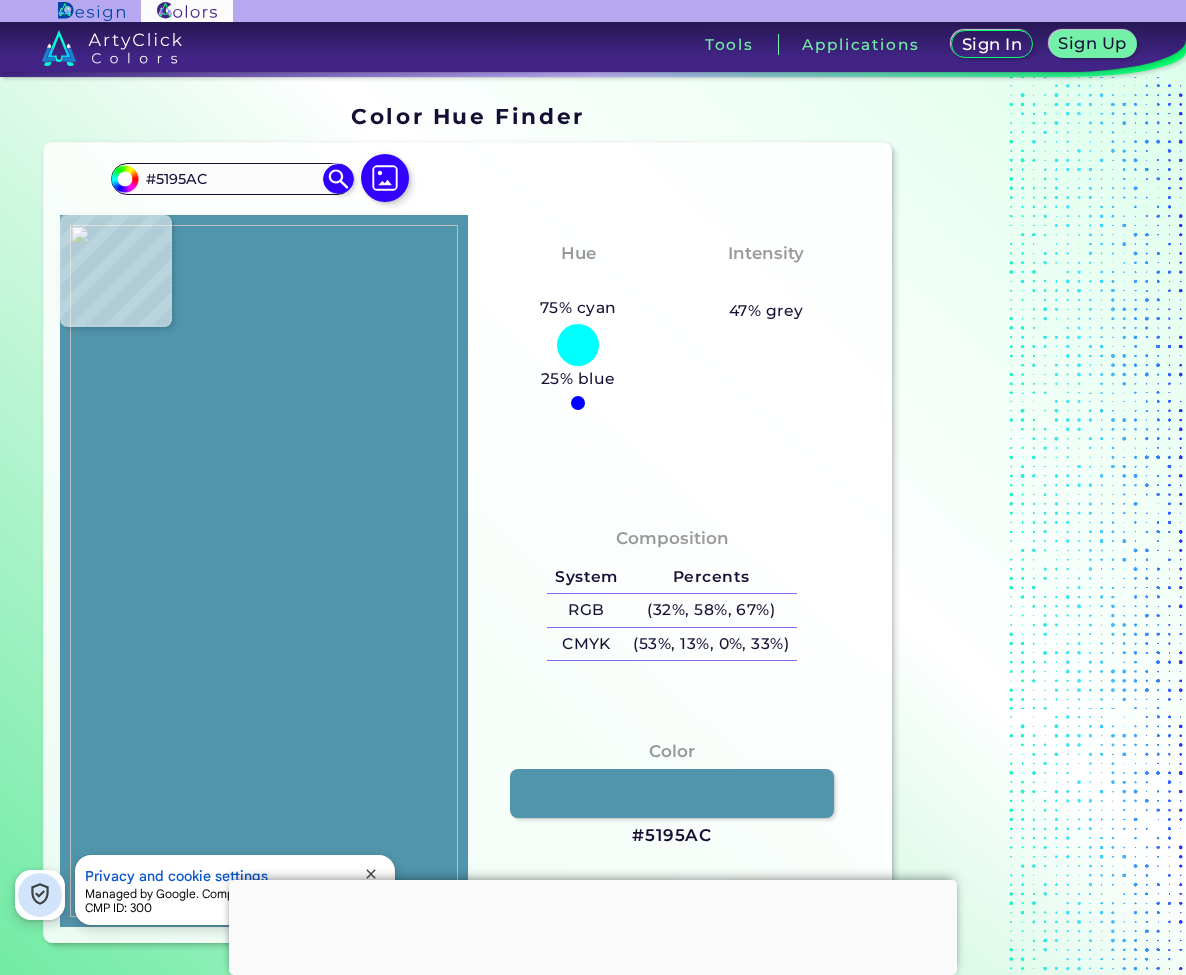 click at bounding box center (264, 571) 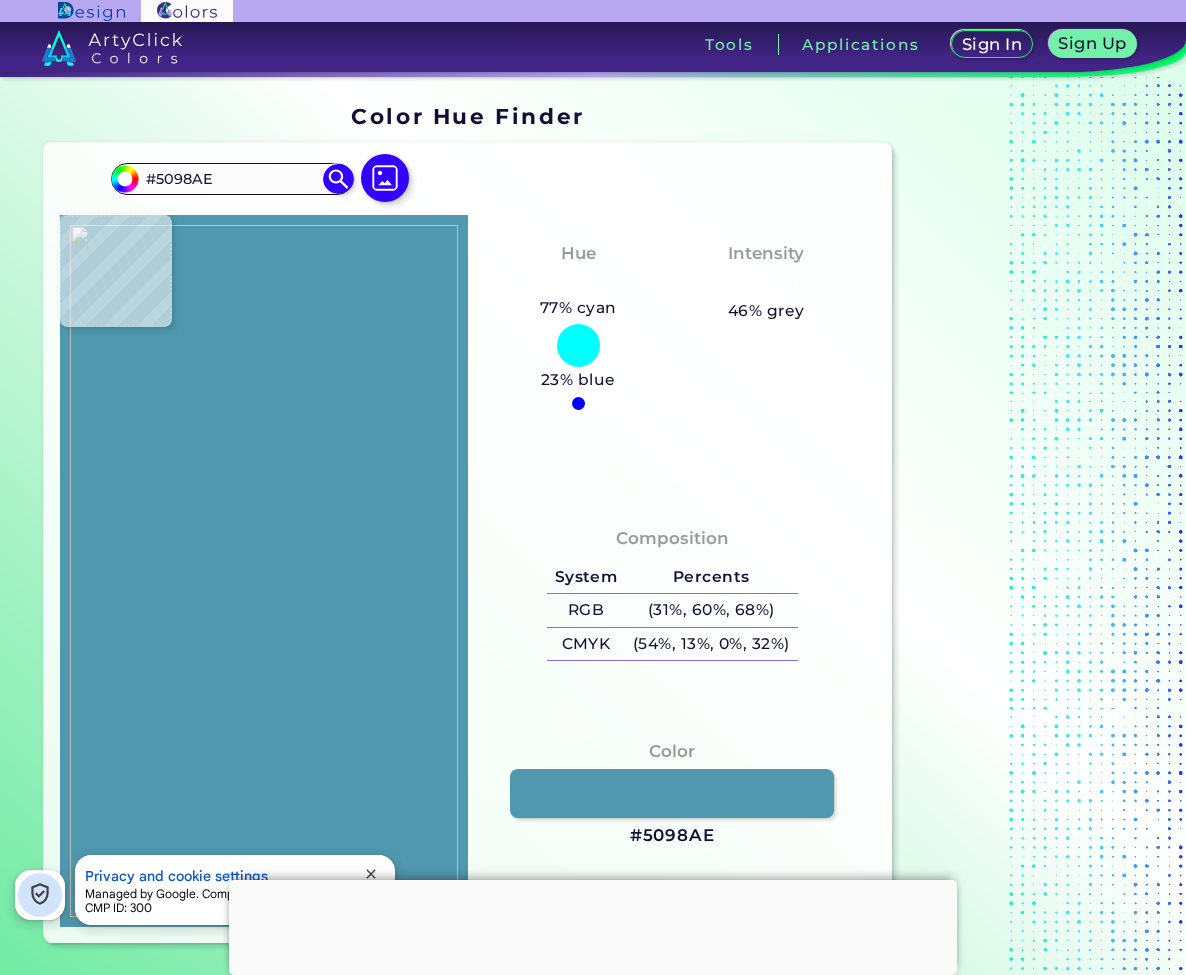 click at bounding box center (264, 571) 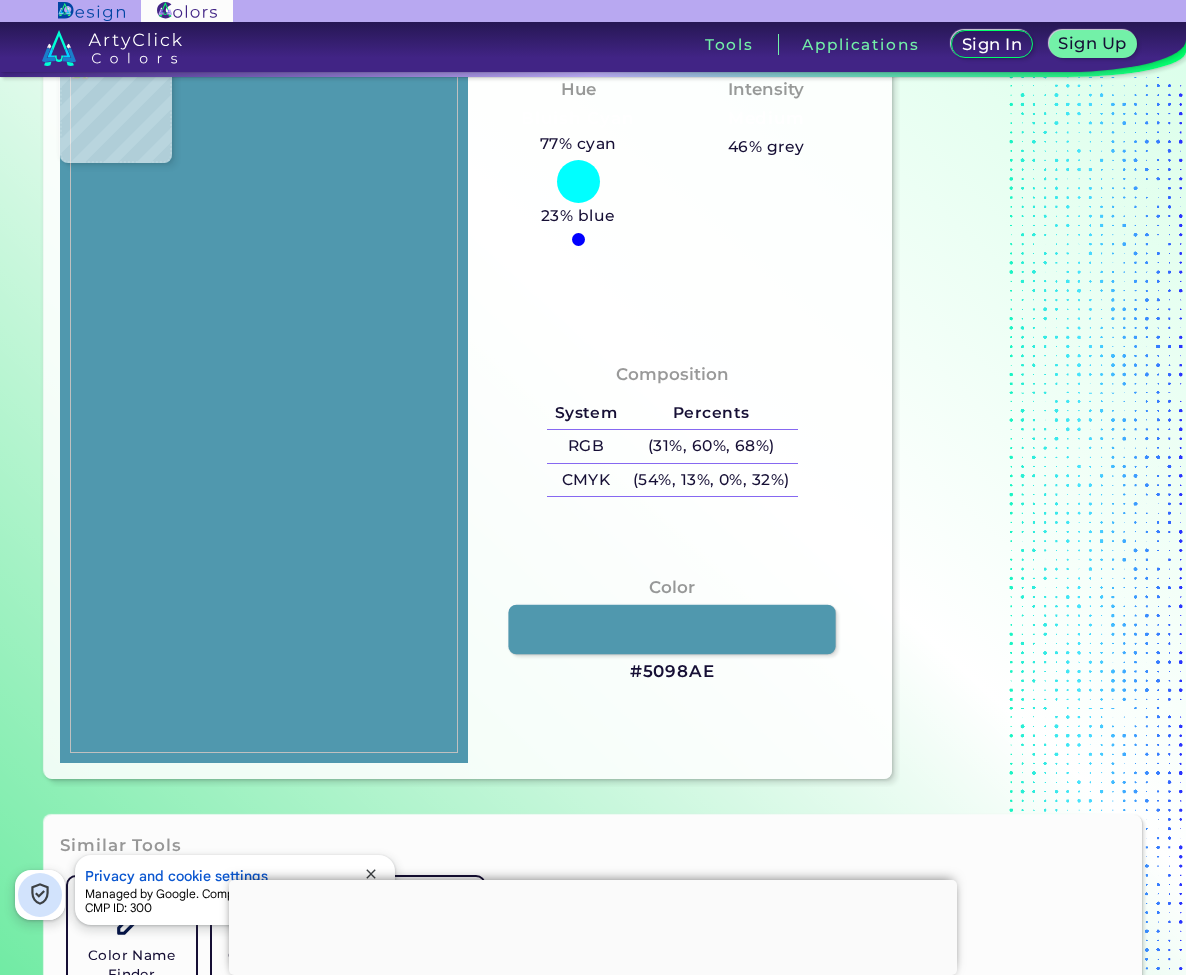 scroll, scrollTop: 200, scrollLeft: 0, axis: vertical 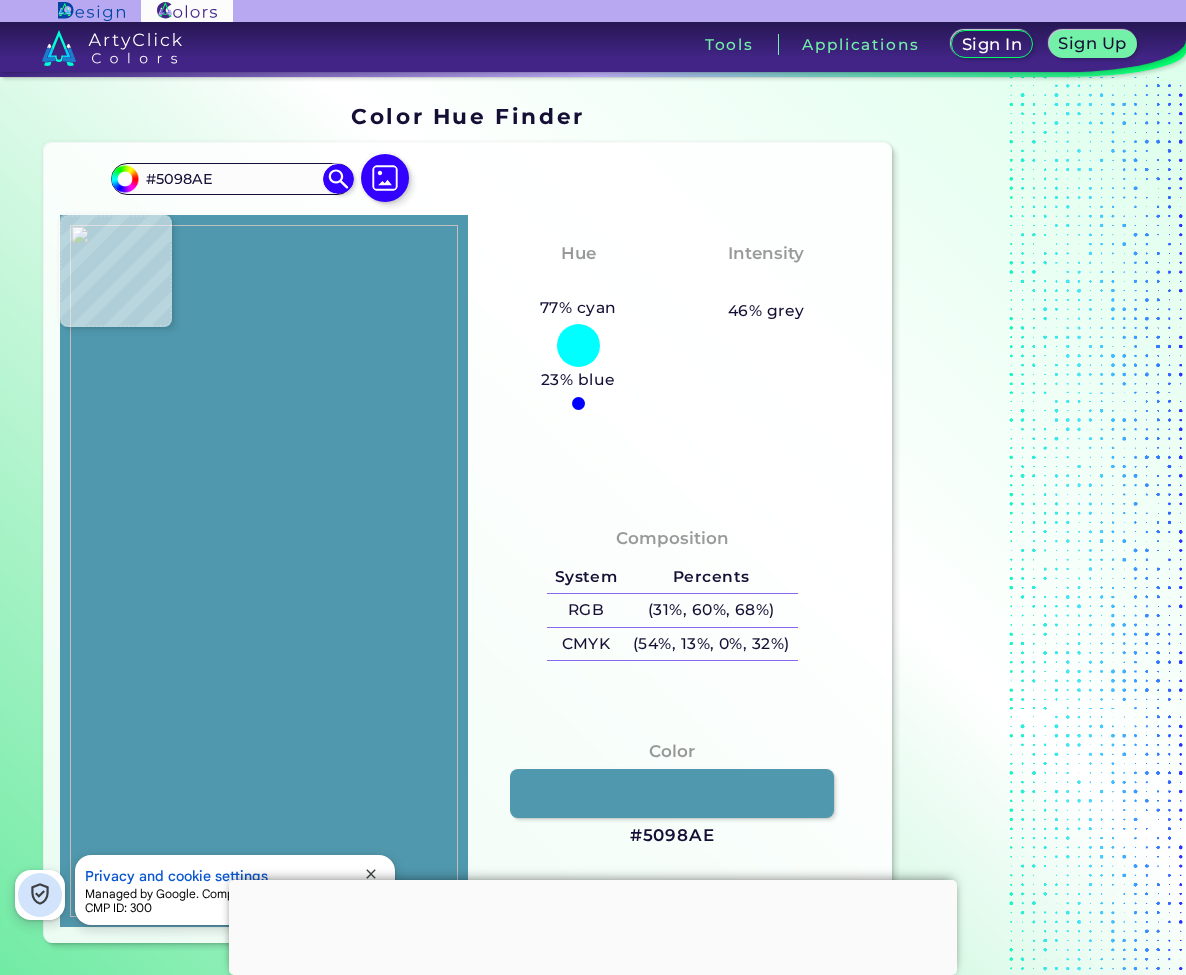 click at bounding box center (112, 48) 